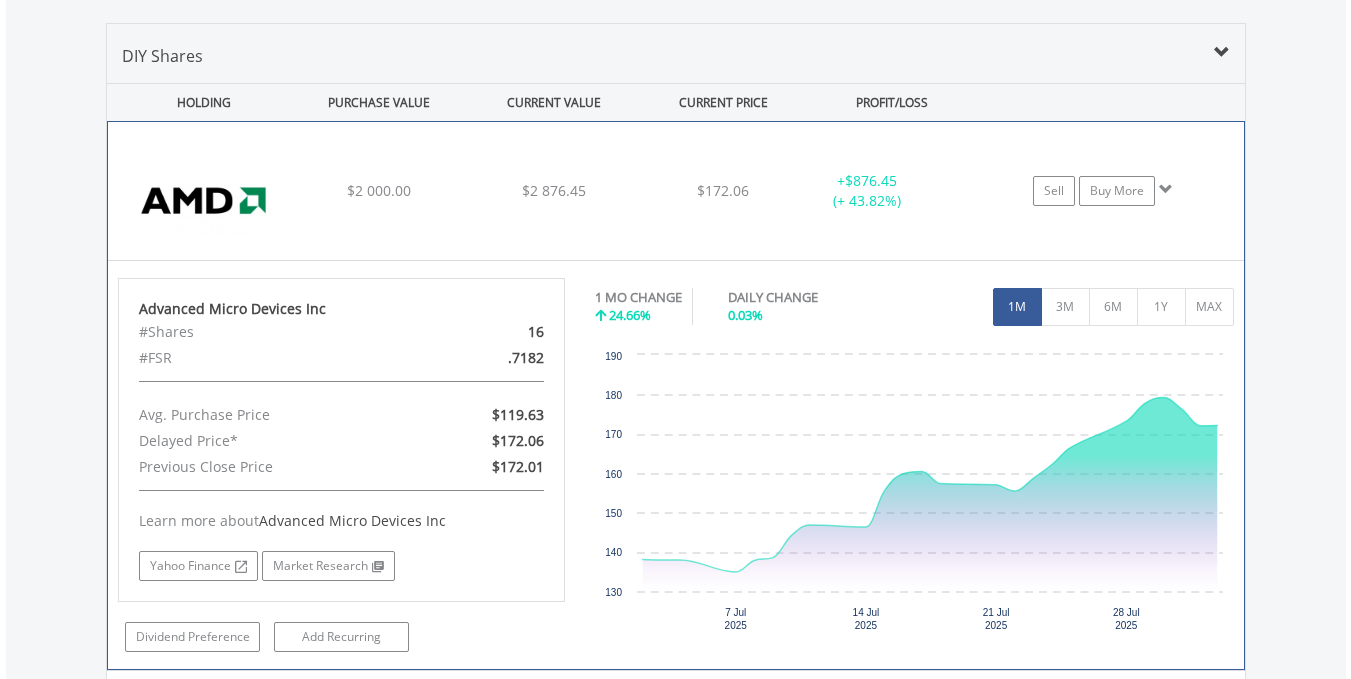 scroll, scrollTop: 1480, scrollLeft: 0, axis: vertical 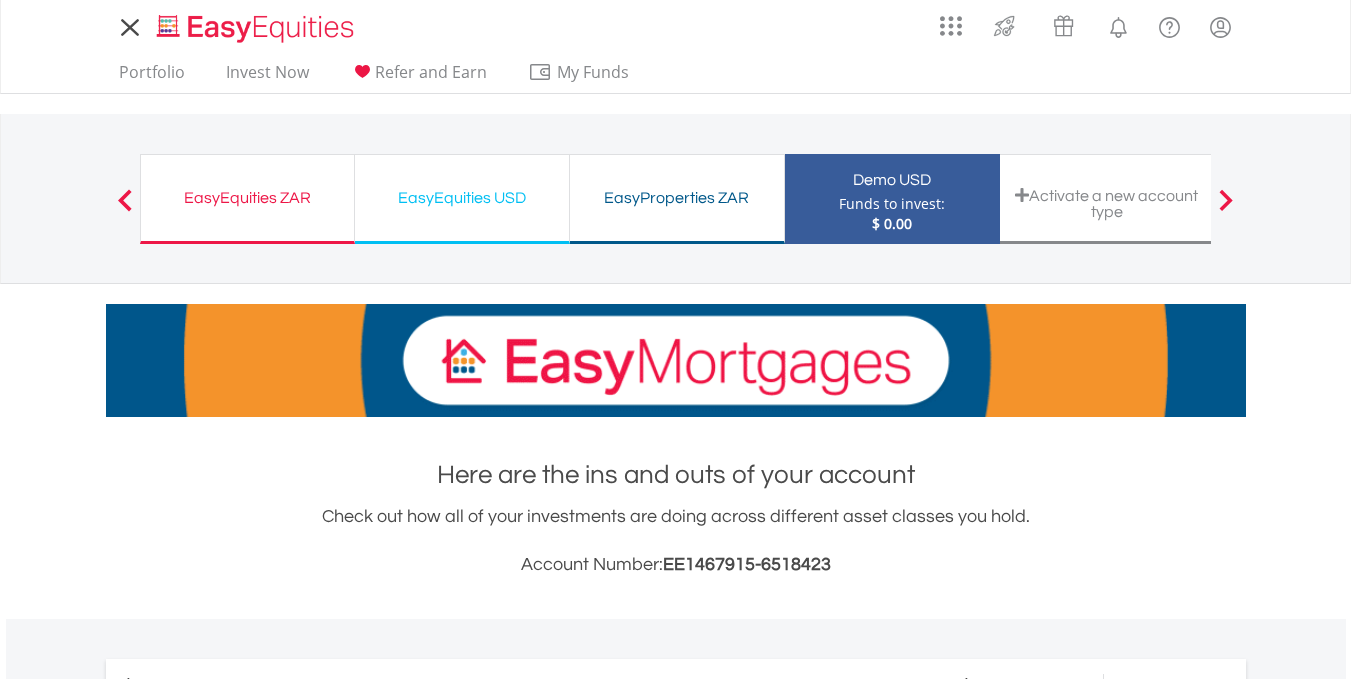 click on "My Investments
Invest Now
New Listings
Sell
My Recurring Investments
Pending Orders
Vouchers
Buy a Voucher
Redeem a Voucher
Account Management
Add and Manage Accounts" at bounding box center (676, 46) 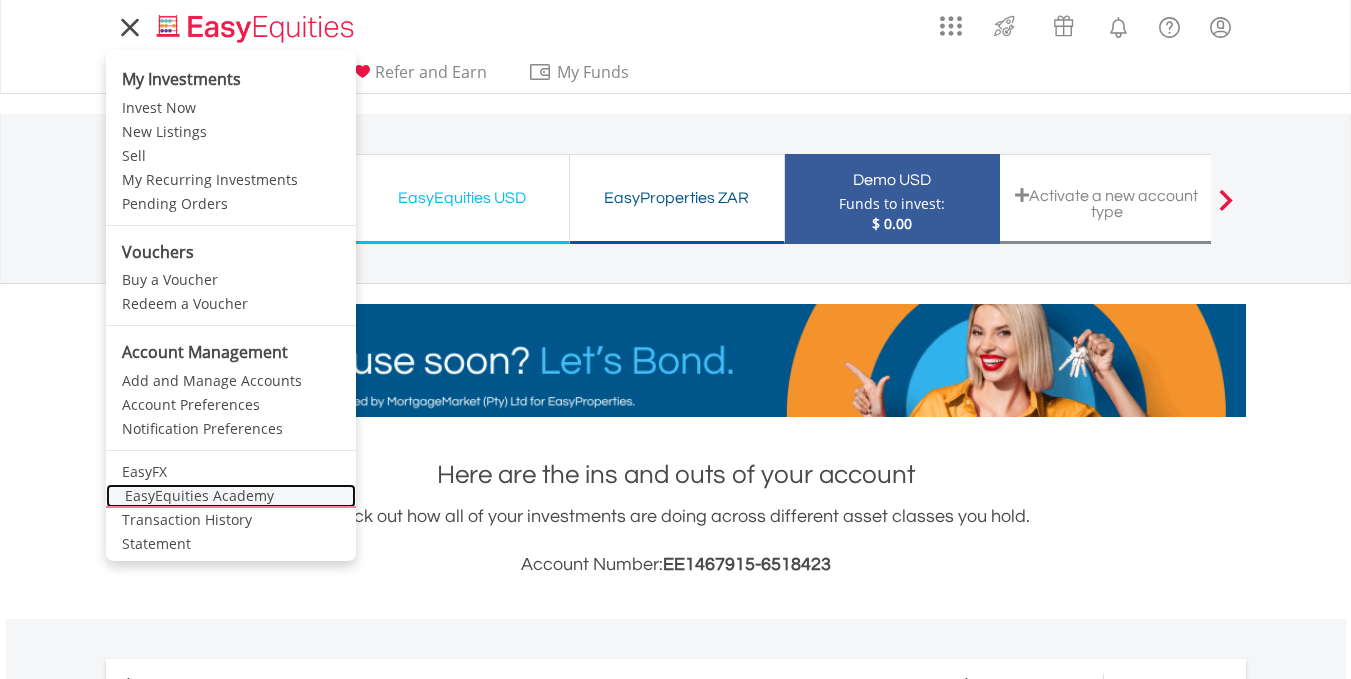click on "EasyEquities Academy" at bounding box center [231, 496] 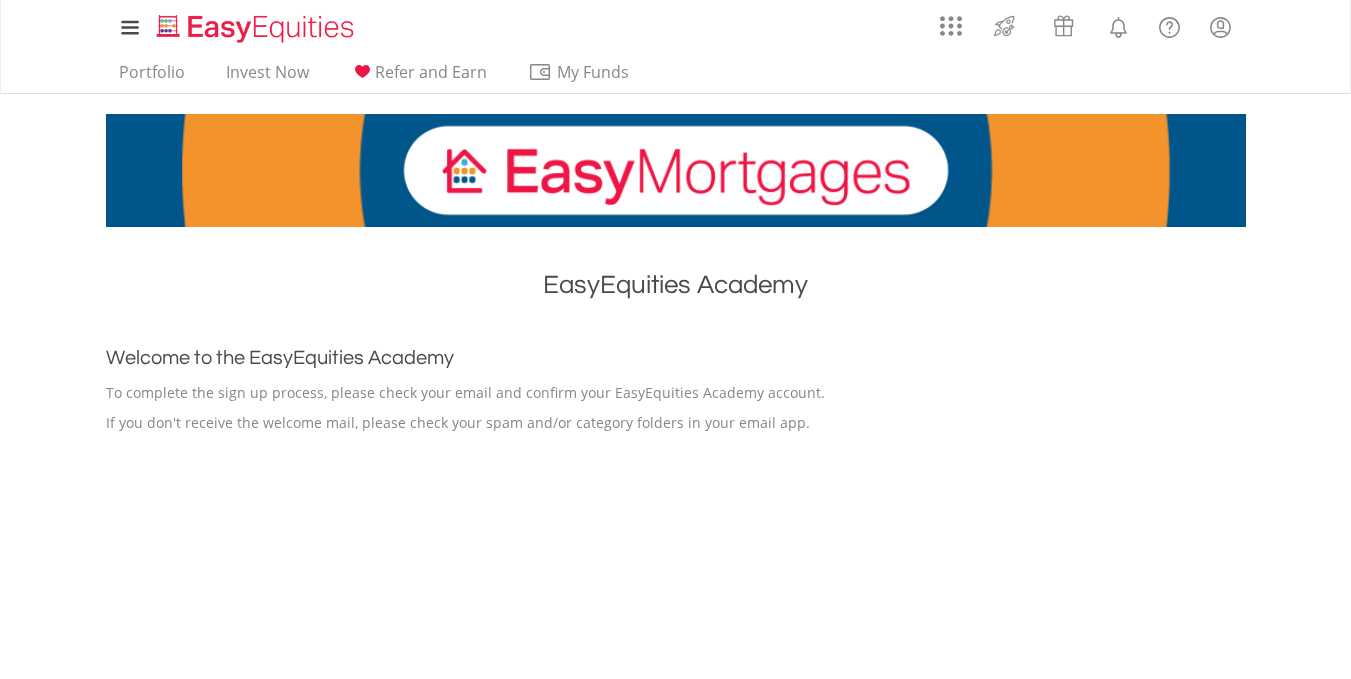 scroll, scrollTop: 0, scrollLeft: 0, axis: both 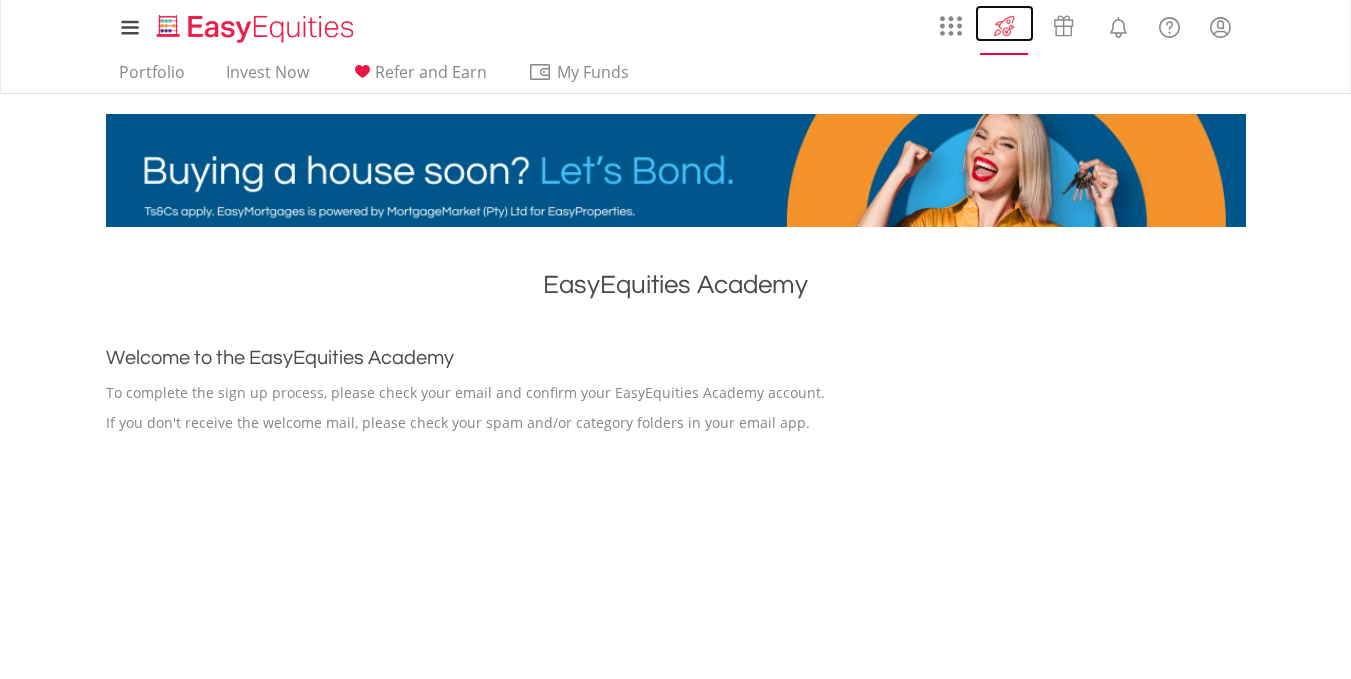 click at bounding box center [1004, 26] 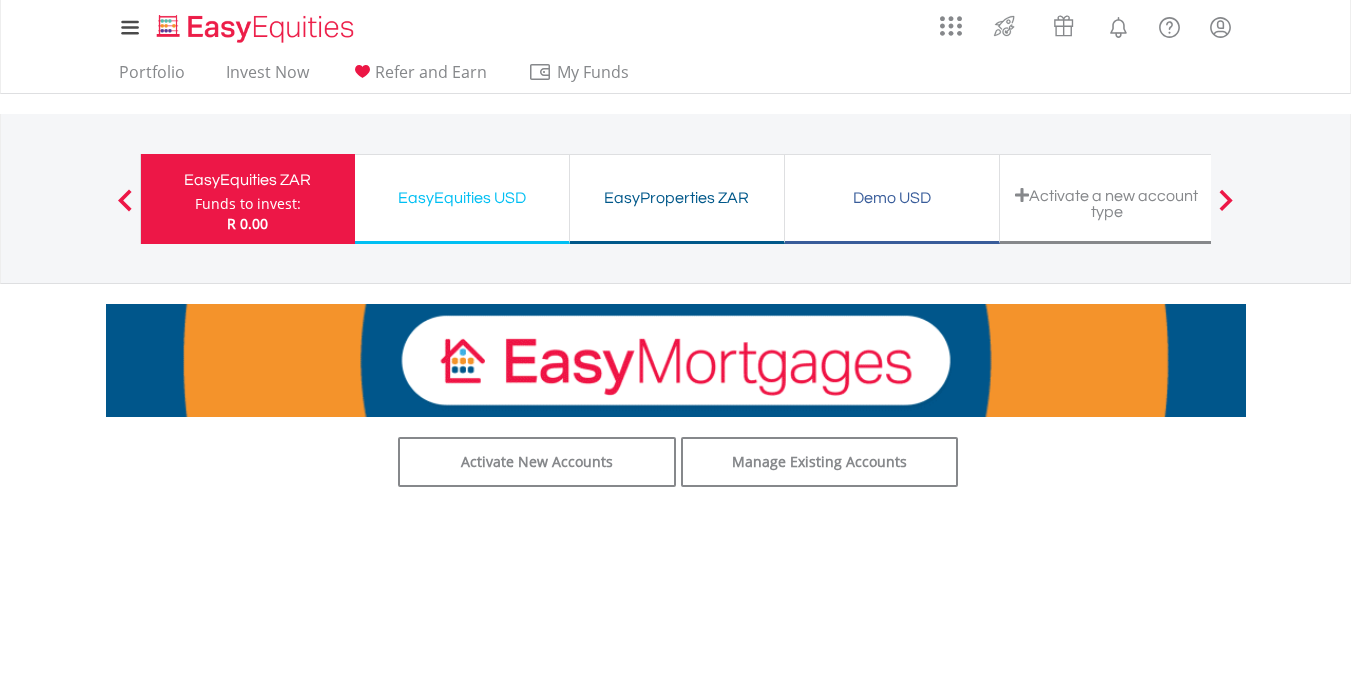 scroll, scrollTop: 0, scrollLeft: 0, axis: both 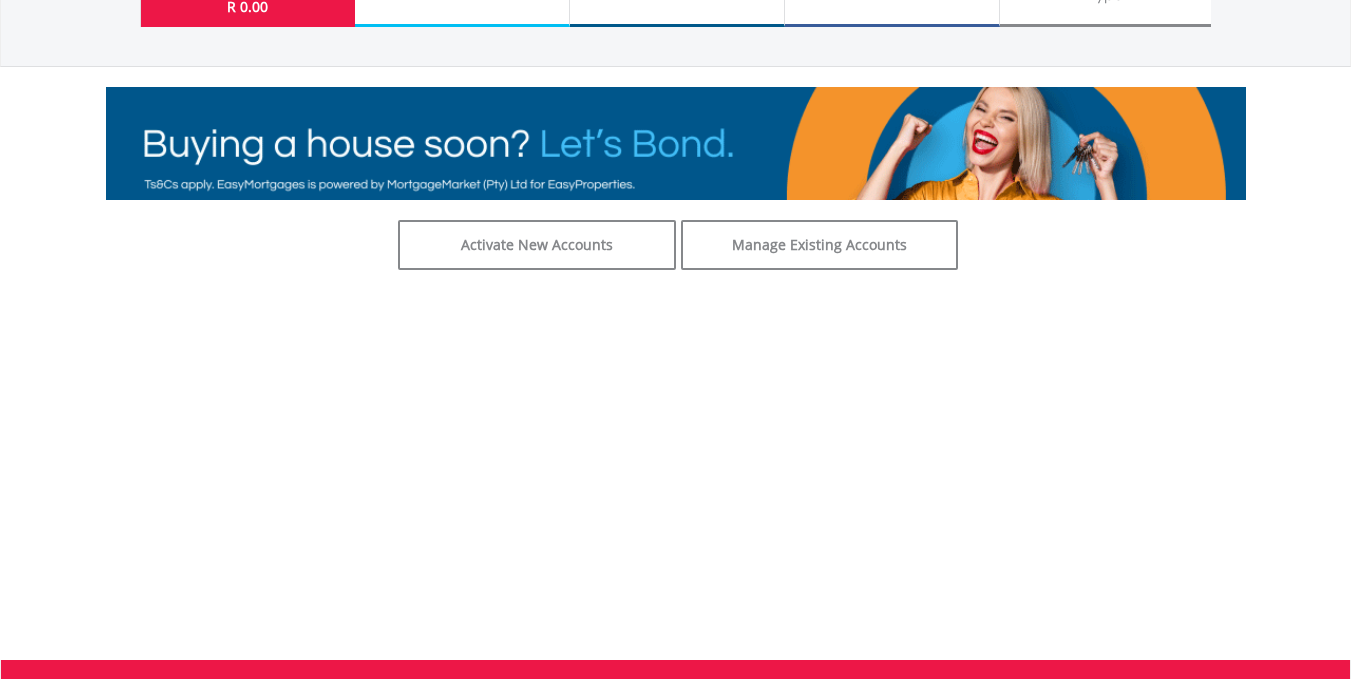 drag, startPoint x: 1365, startPoint y: 181, endPoint x: 1365, endPoint y: 258, distance: 77 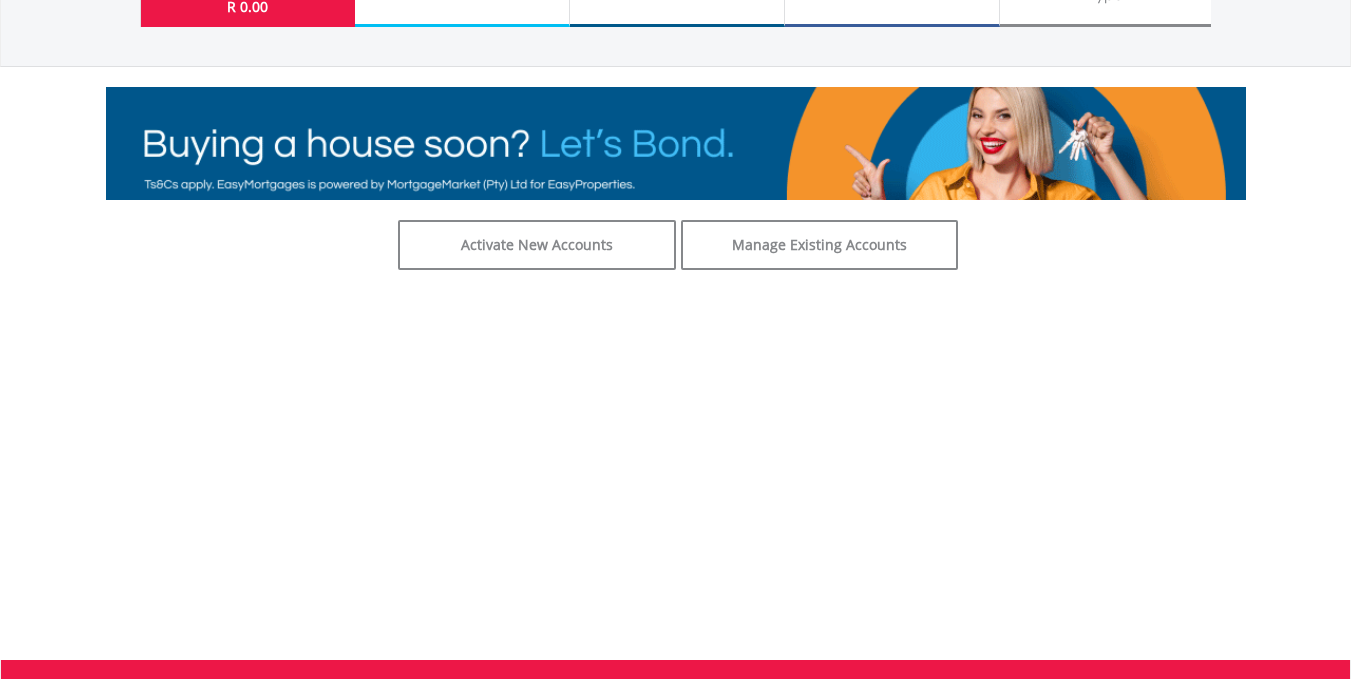 click on "My Investments
Invest Now
New Listings
Sell
My Recurring Investments
Pending Orders
Switch Unit Trusts
Vouchers
Buy a Voucher
Redeem a Voucher" at bounding box center [675, 374] 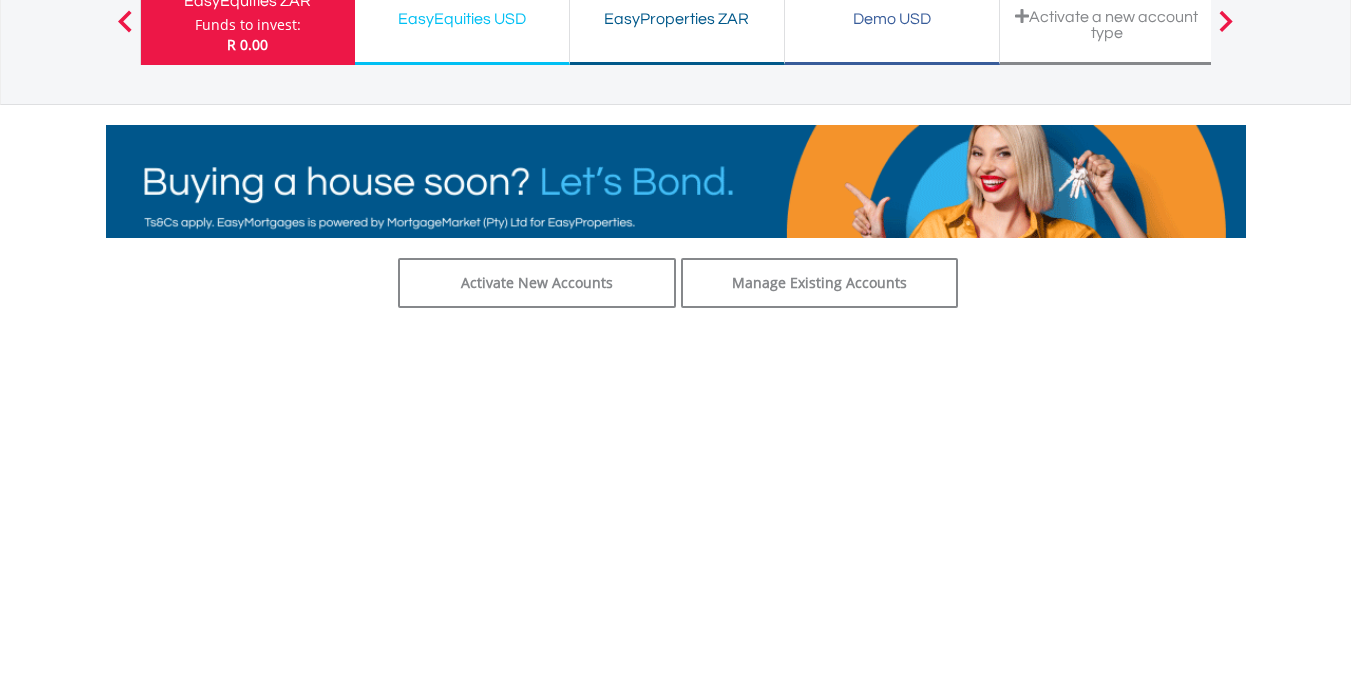 scroll, scrollTop: 9, scrollLeft: 0, axis: vertical 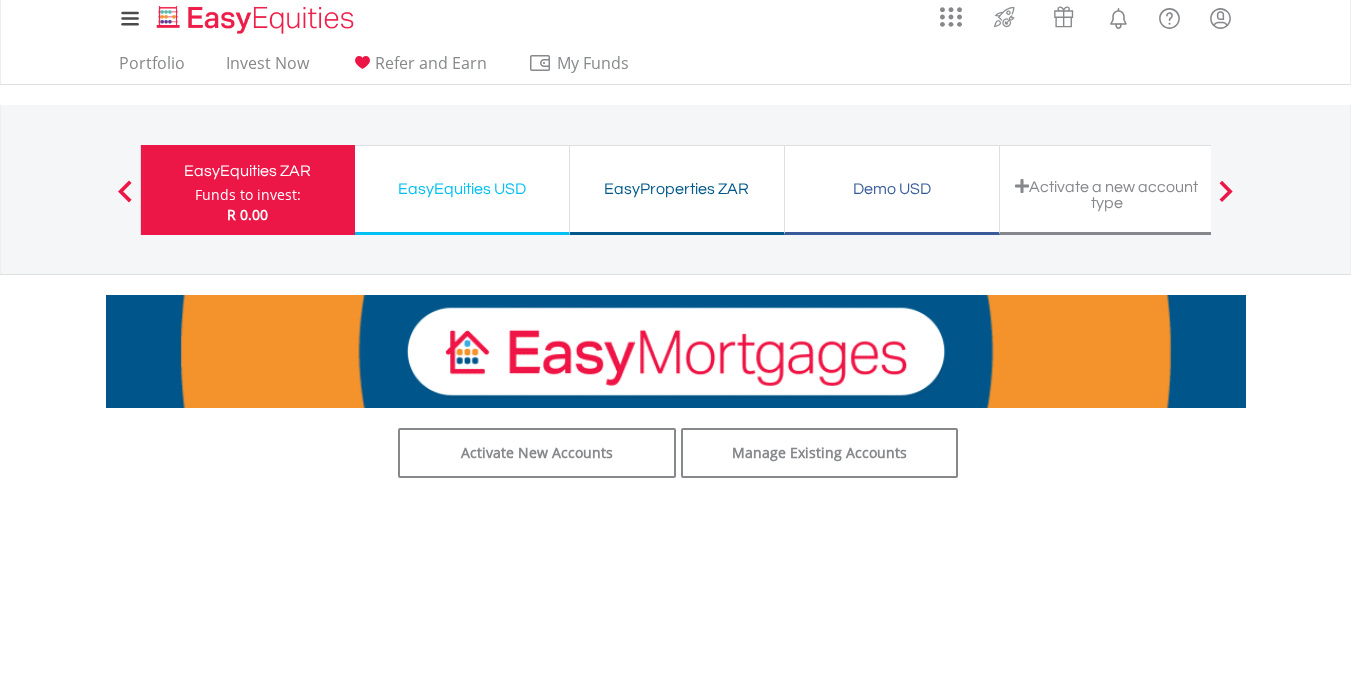 click on "Activate a new account type" at bounding box center (1107, 194) 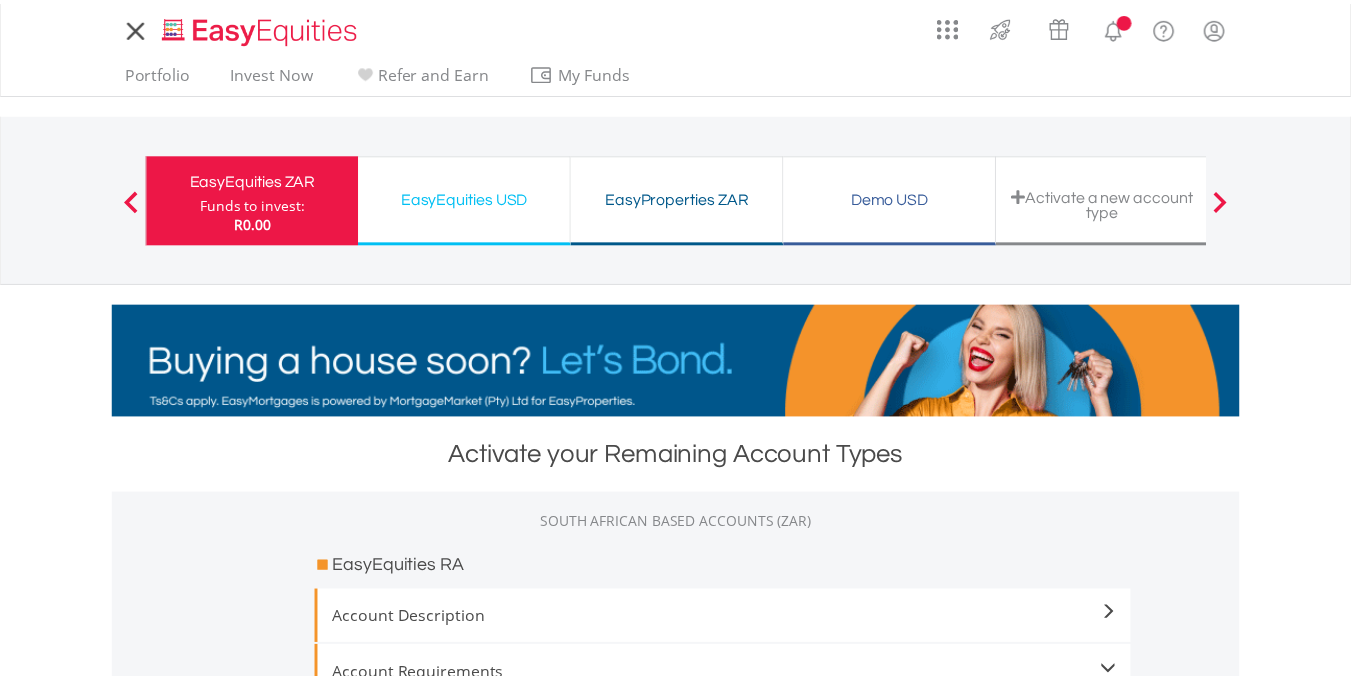 scroll, scrollTop: 0, scrollLeft: 0, axis: both 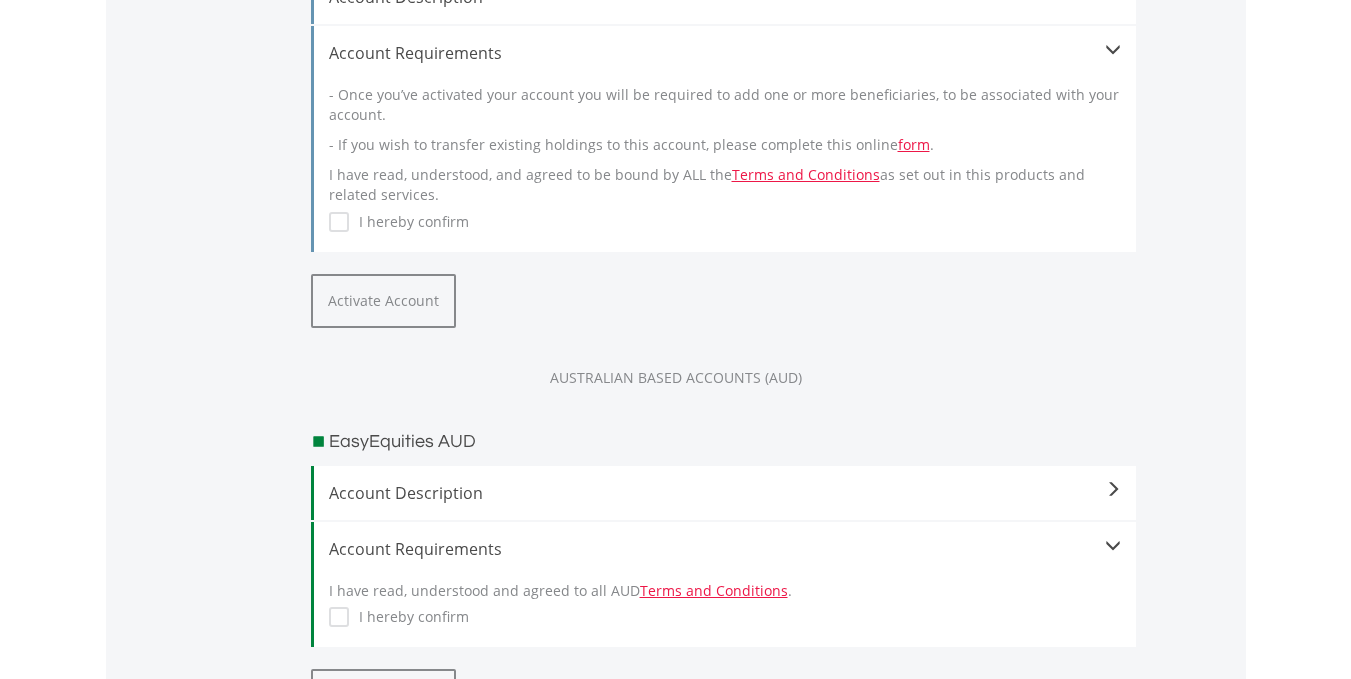 drag, startPoint x: 1342, startPoint y: 300, endPoint x: 1336, endPoint y: 260, distance: 40.4475 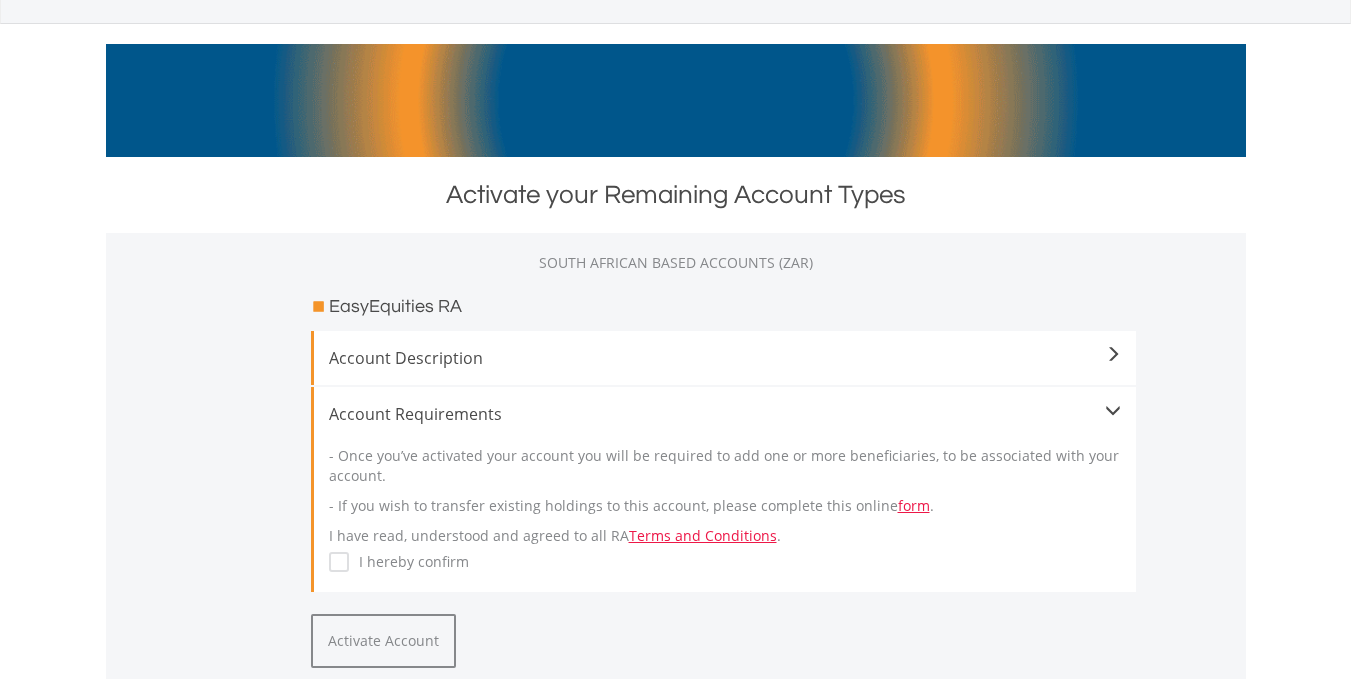 scroll, scrollTop: 0, scrollLeft: 0, axis: both 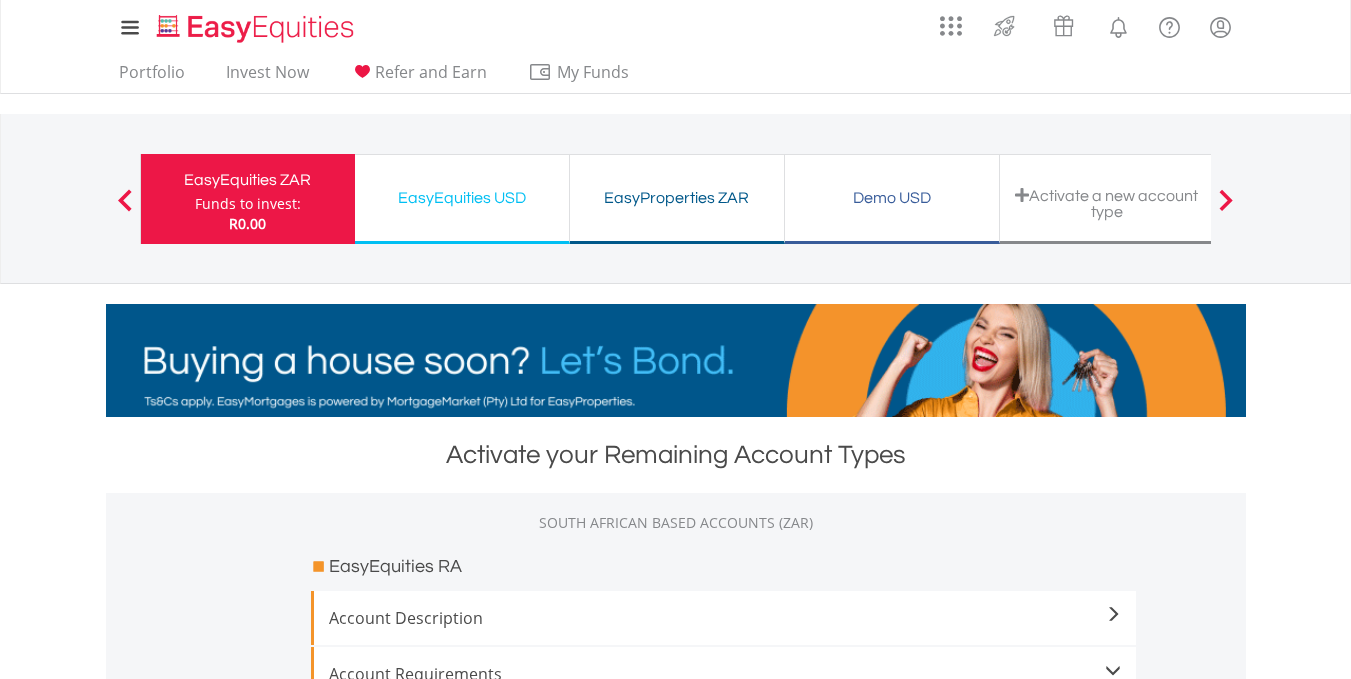 click on "Funds to invest:" at bounding box center [248, 204] 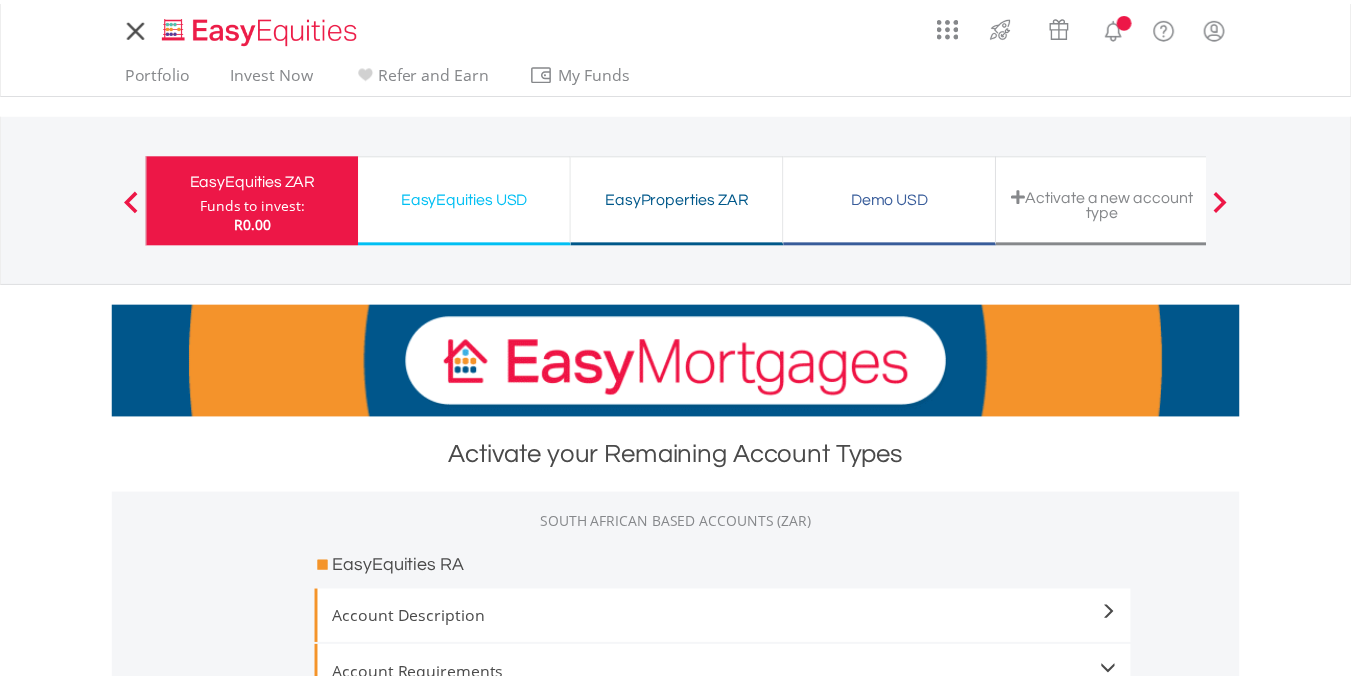 scroll, scrollTop: 0, scrollLeft: 0, axis: both 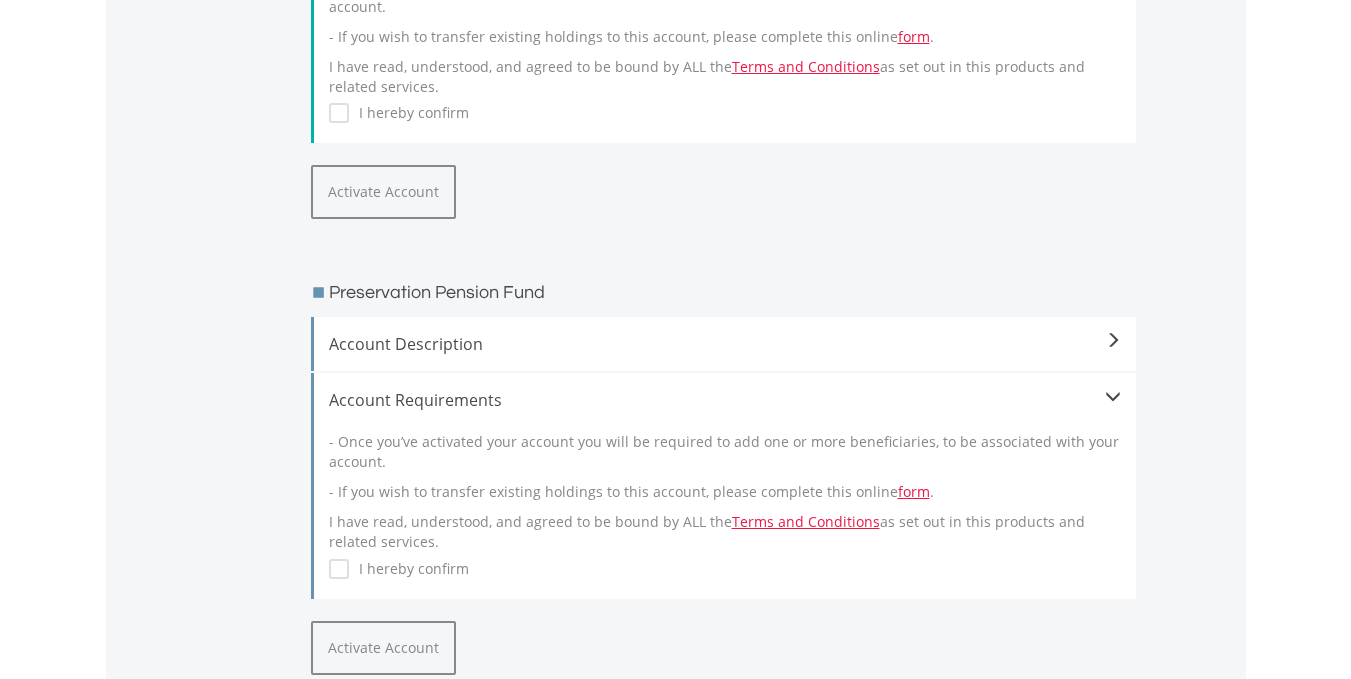 drag, startPoint x: 1349, startPoint y: 293, endPoint x: 1333, endPoint y: 152, distance: 141.90489 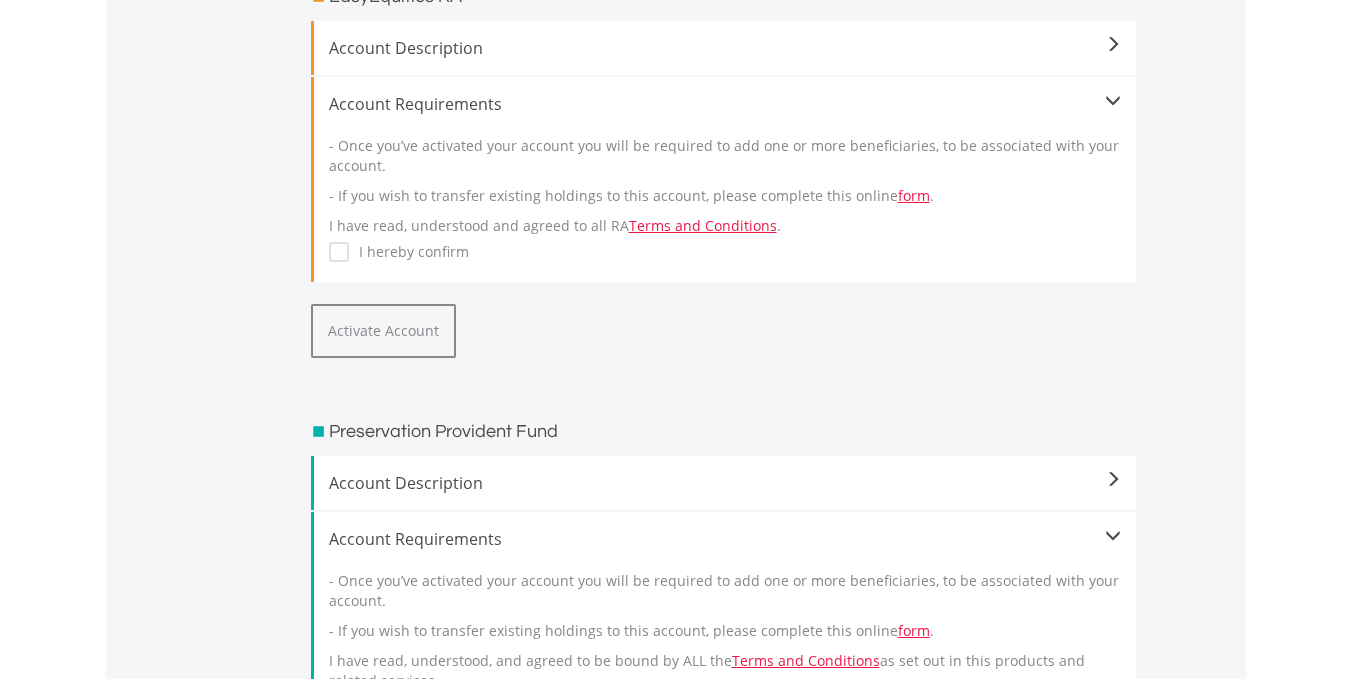 scroll, scrollTop: 174, scrollLeft: 0, axis: vertical 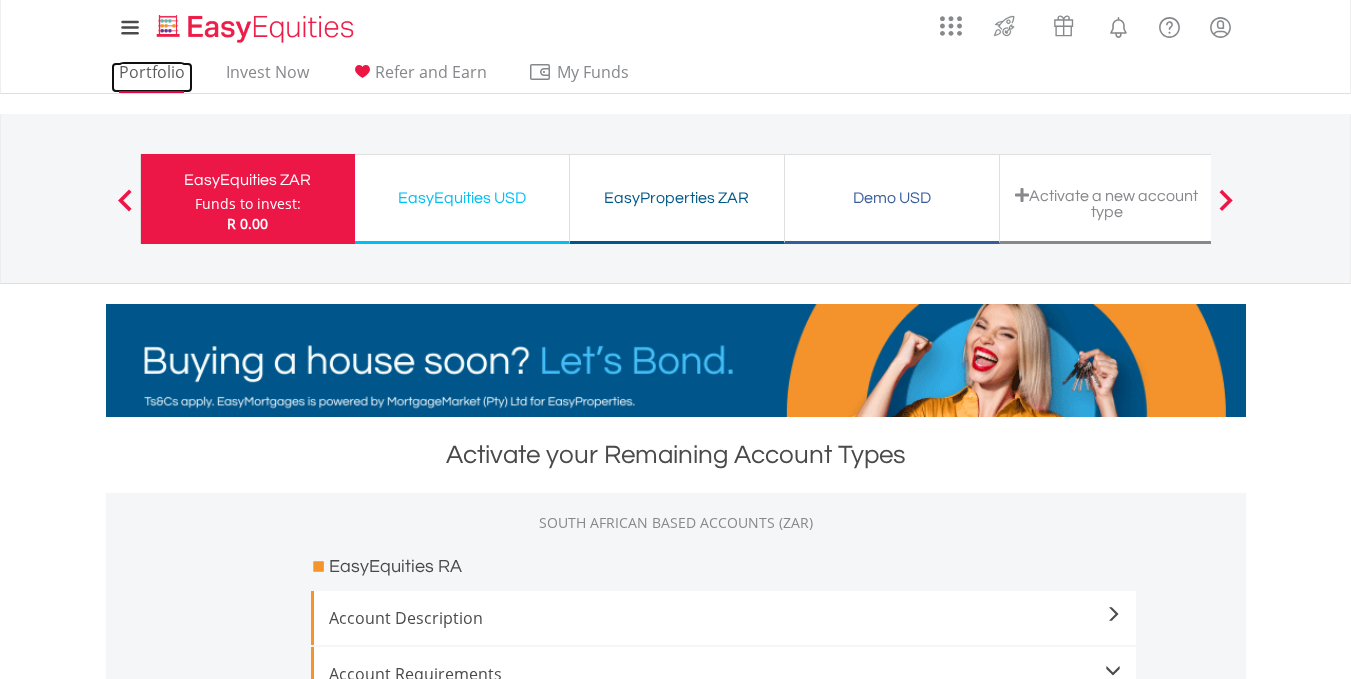 click on "Portfolio" at bounding box center (152, 77) 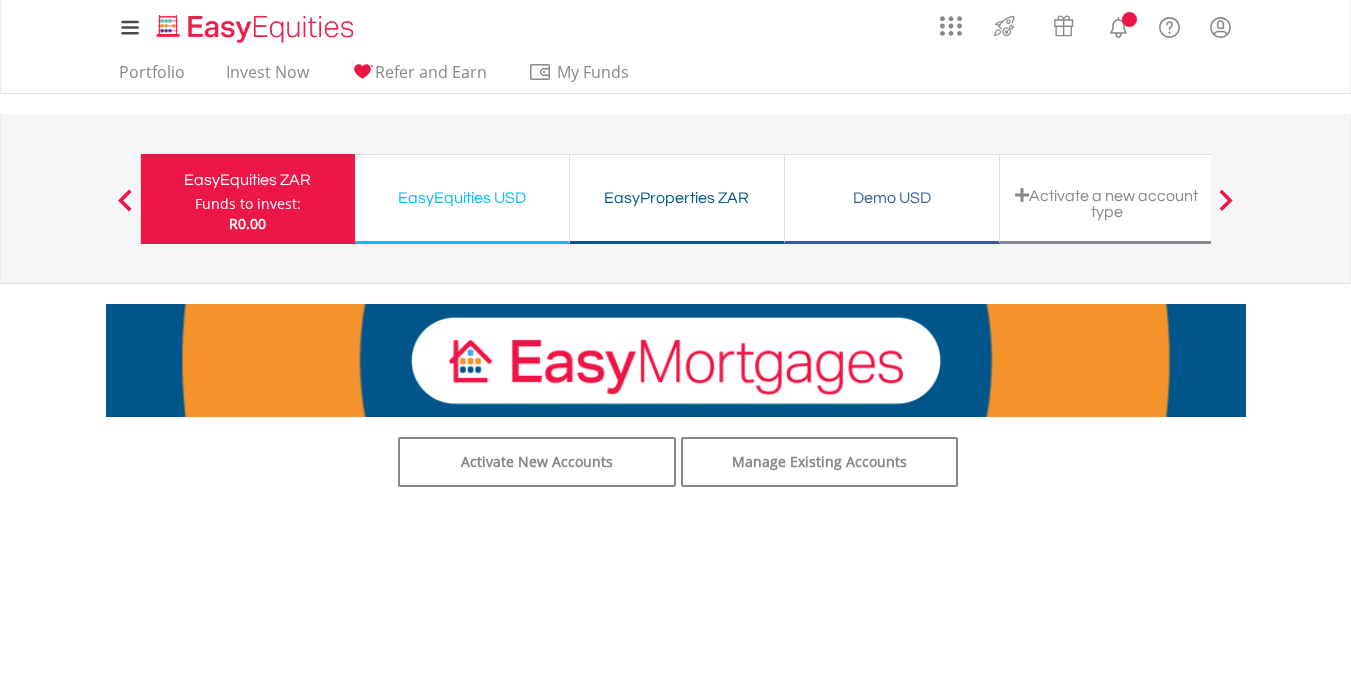 scroll, scrollTop: 0, scrollLeft: 0, axis: both 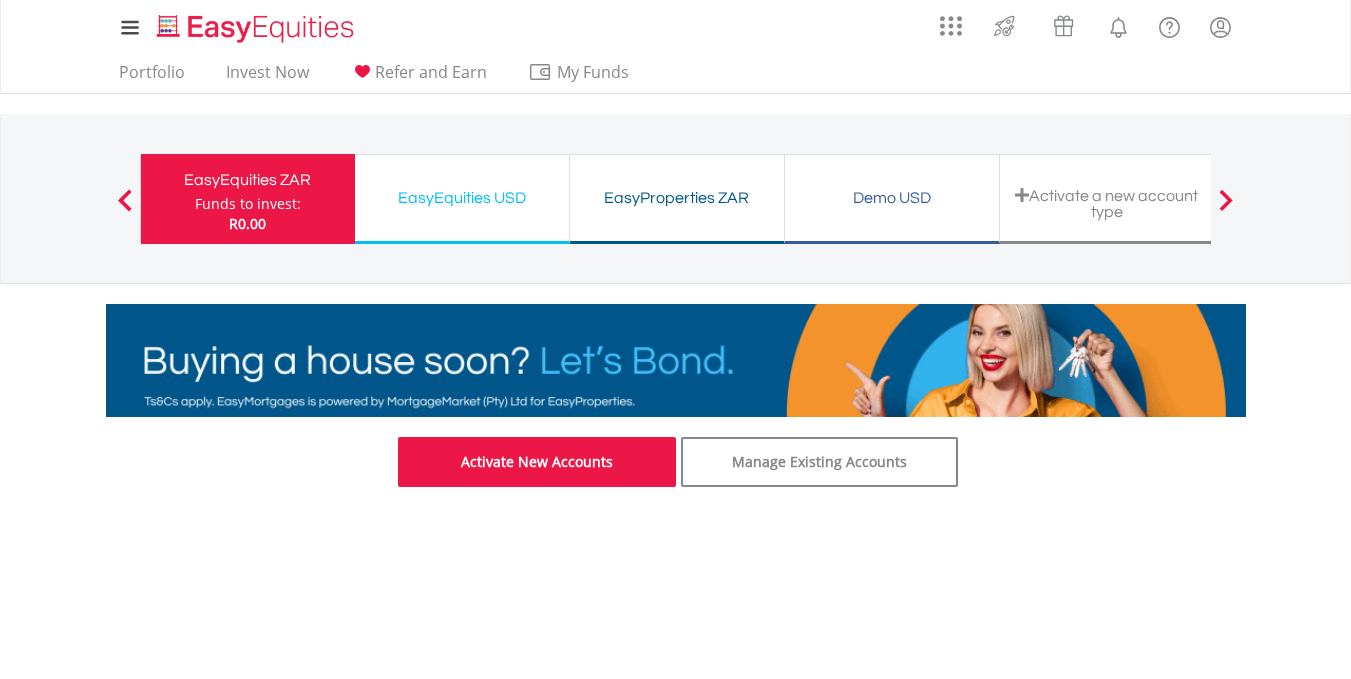 click on "Activate New Accounts" at bounding box center (537, 462) 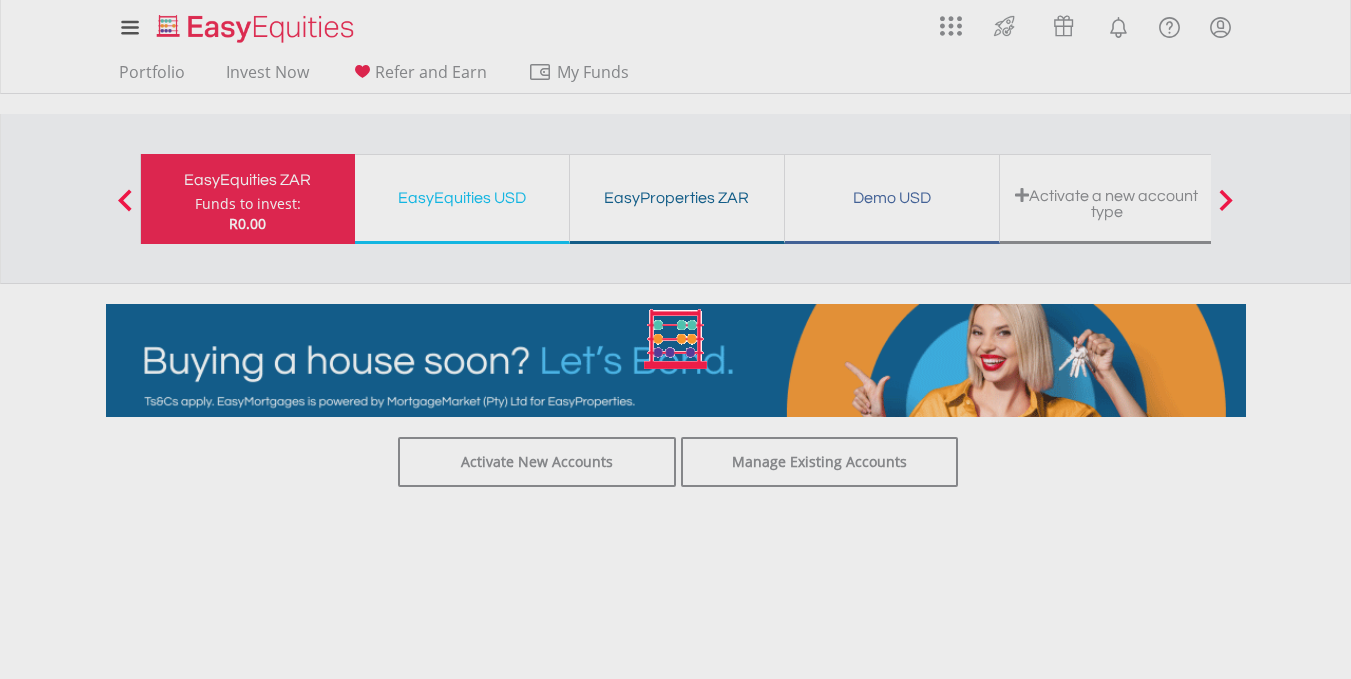 click at bounding box center (675, 339) 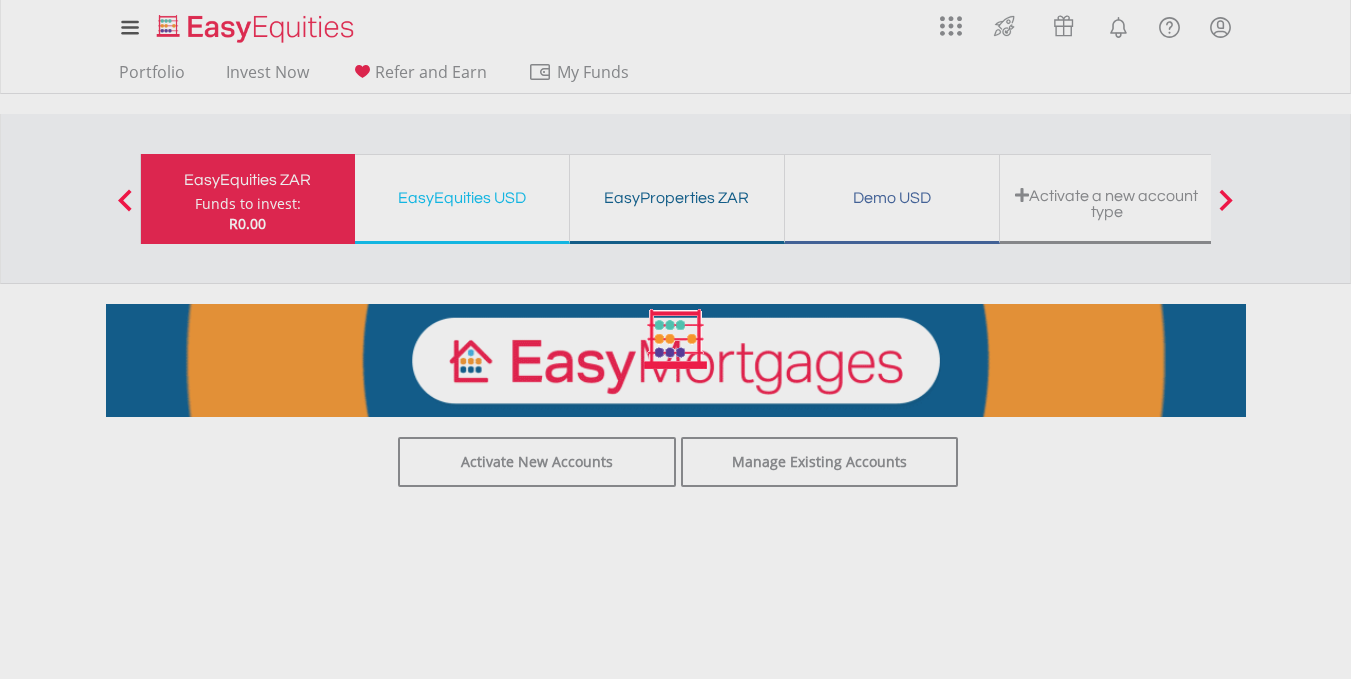 click at bounding box center (675, 339) 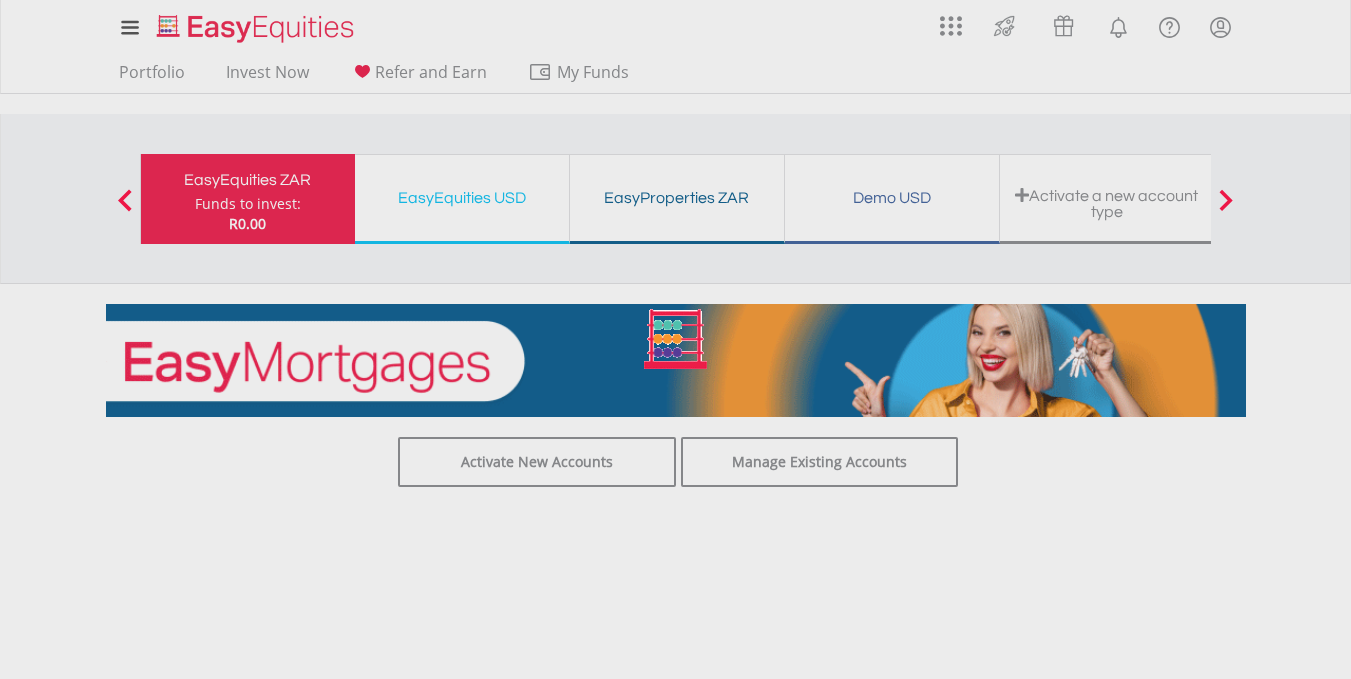 click at bounding box center [675, 339] 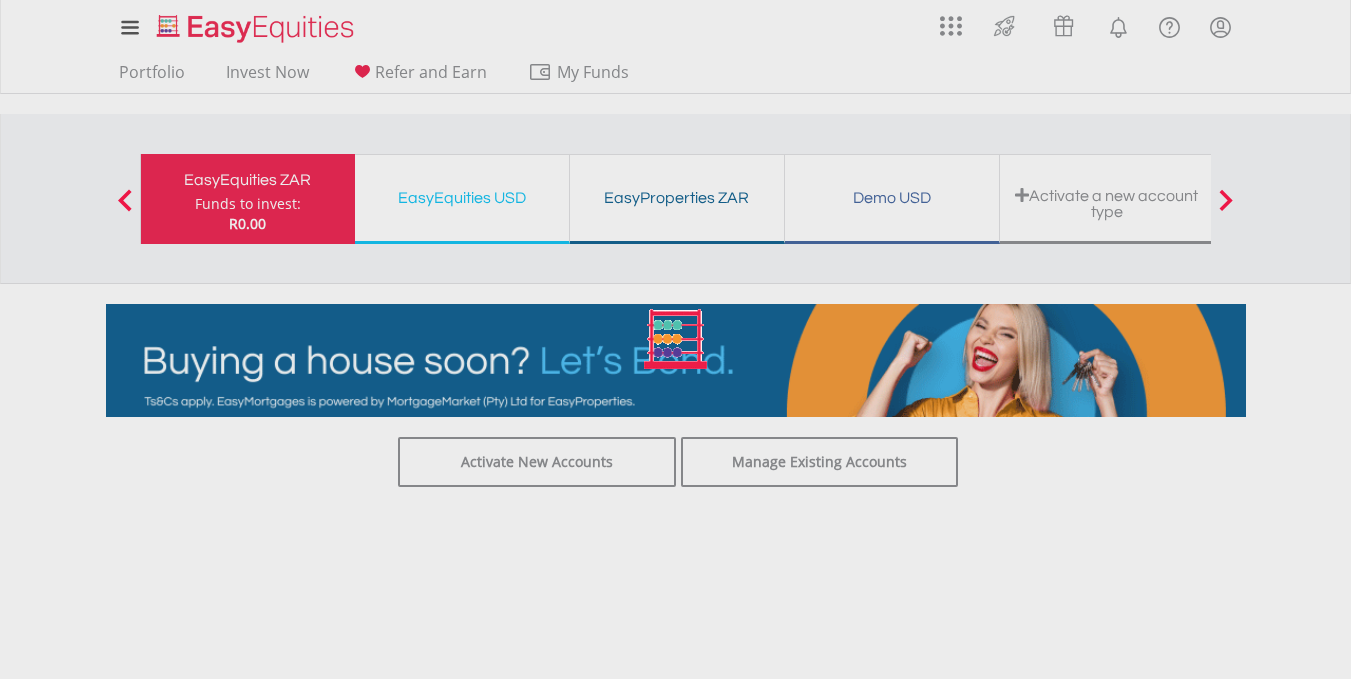 click at bounding box center [675, 339] 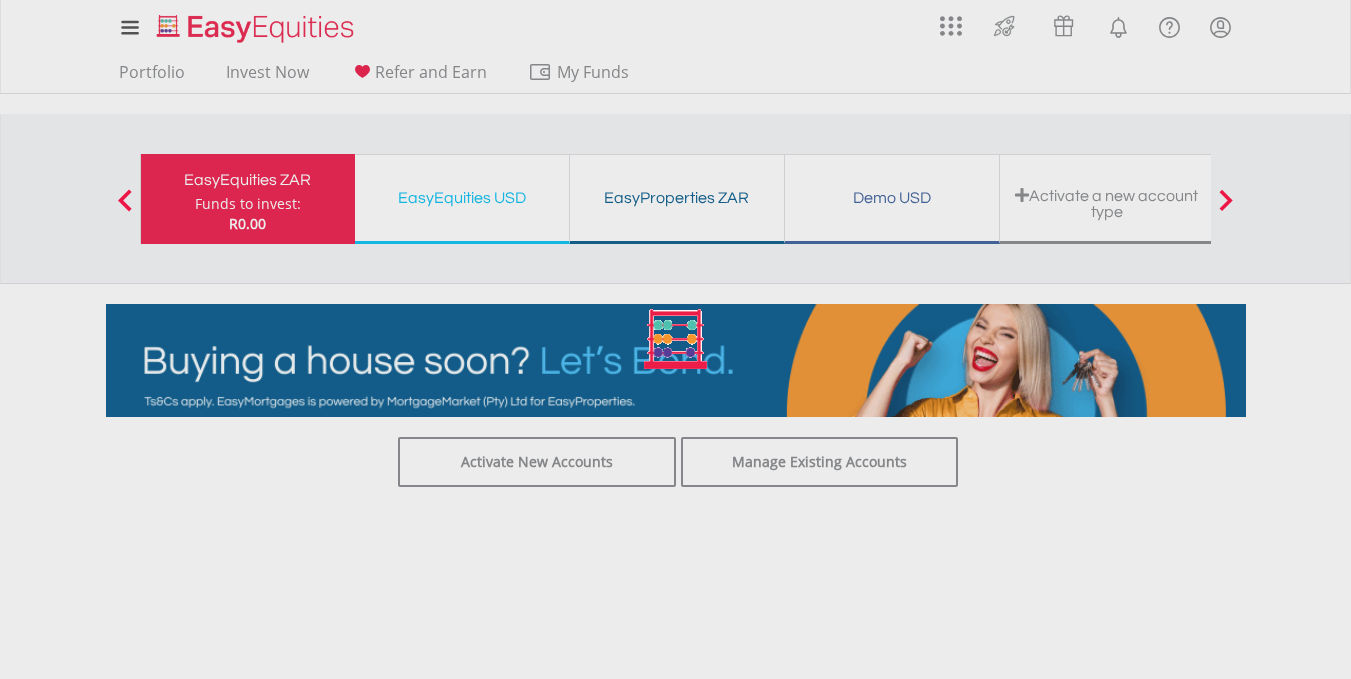 click at bounding box center (675, 339) 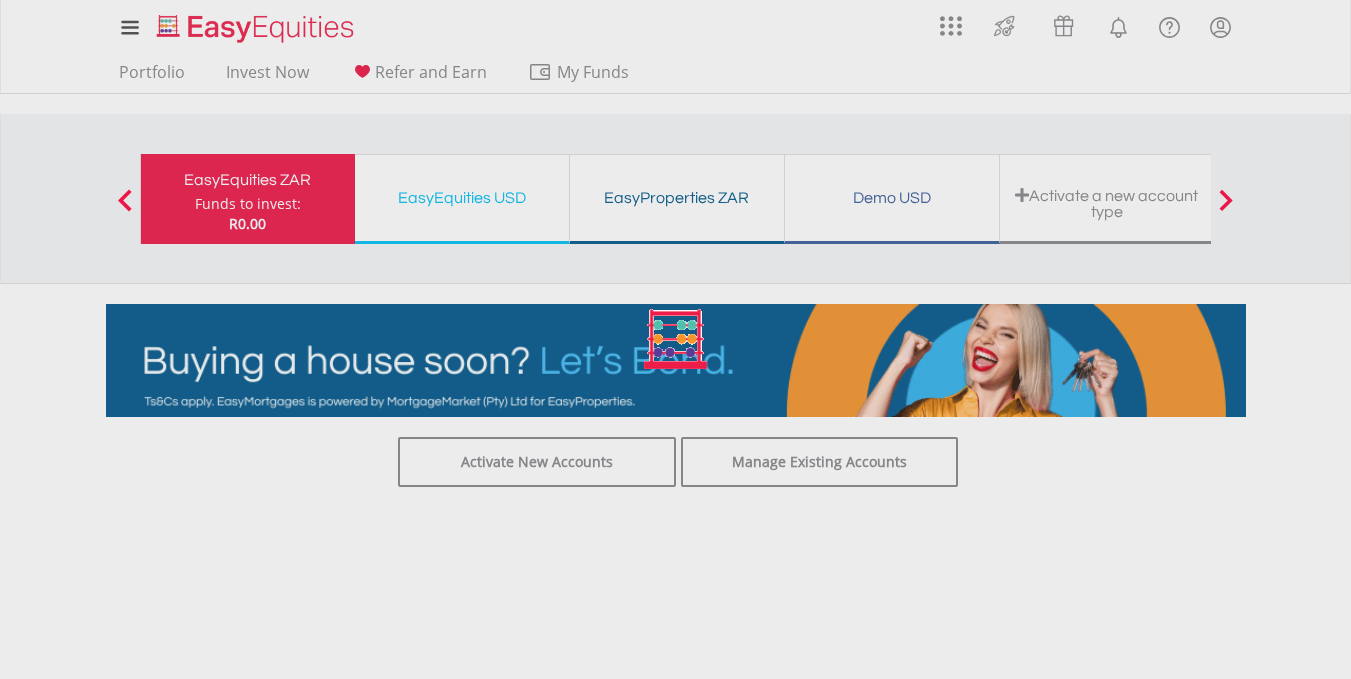 click at bounding box center [675, 339] 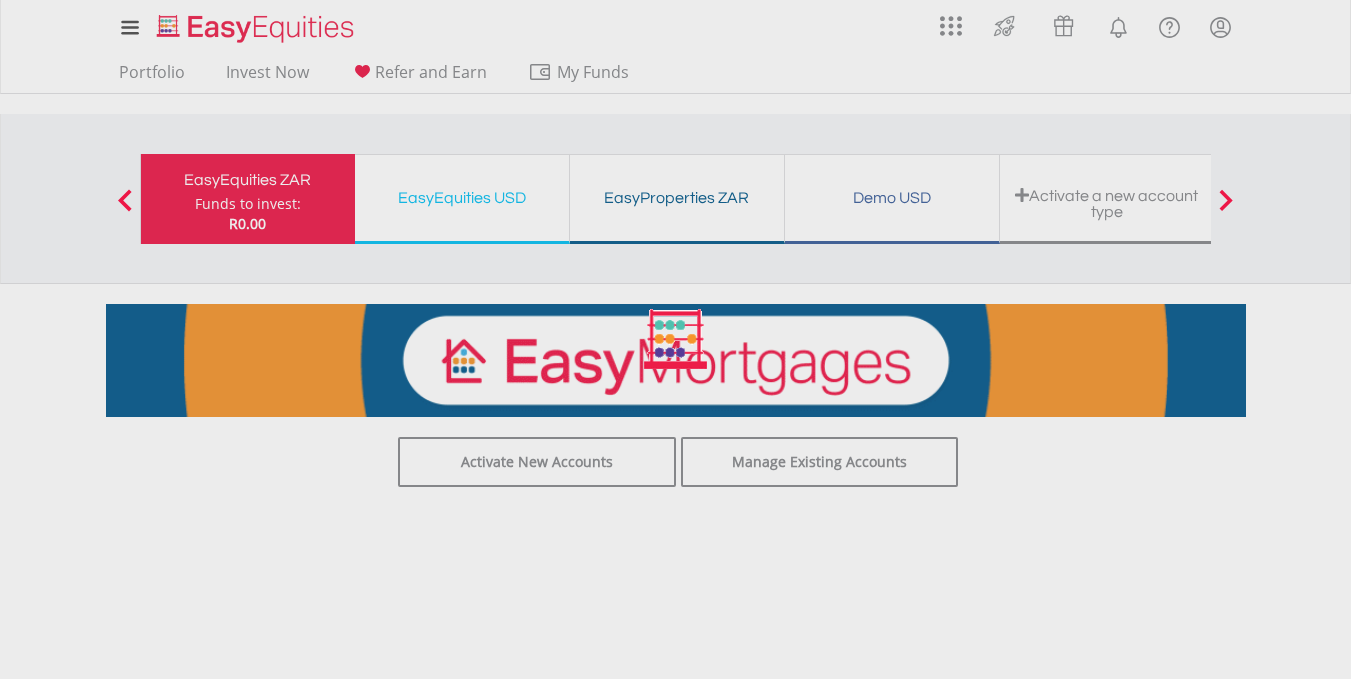 click at bounding box center [675, 339] 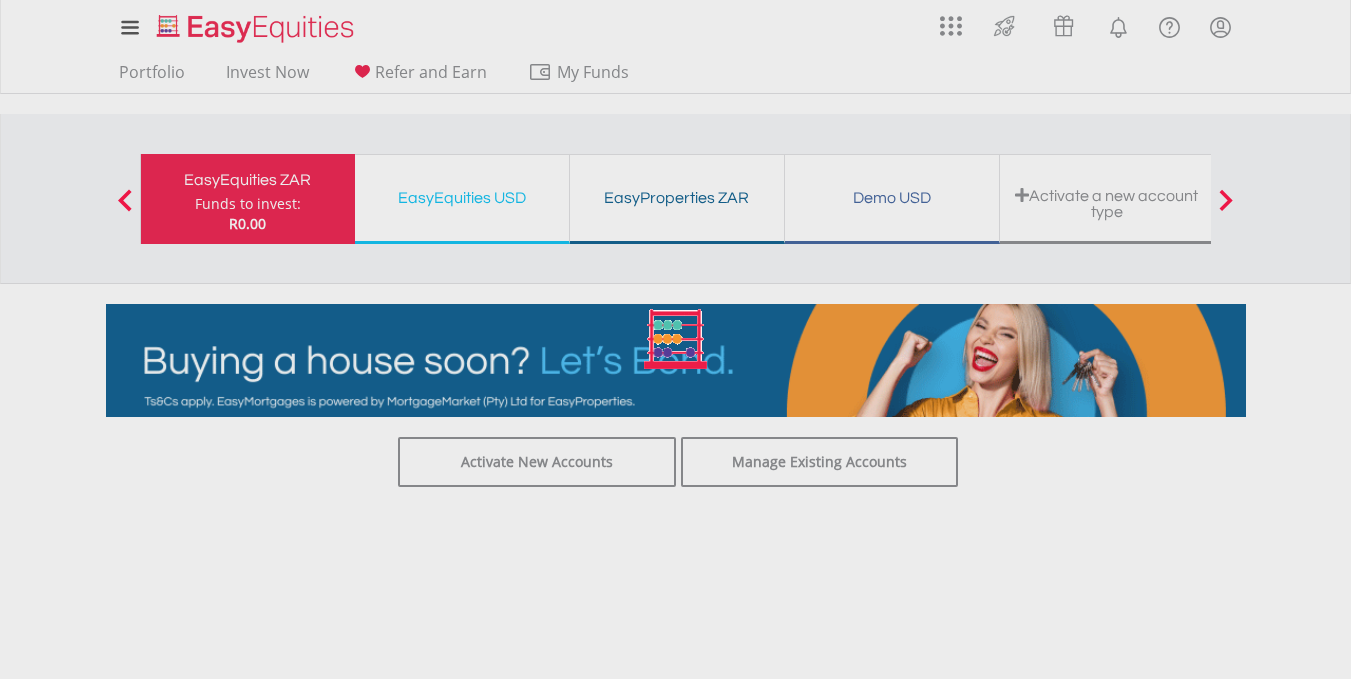 click at bounding box center [675, 339] 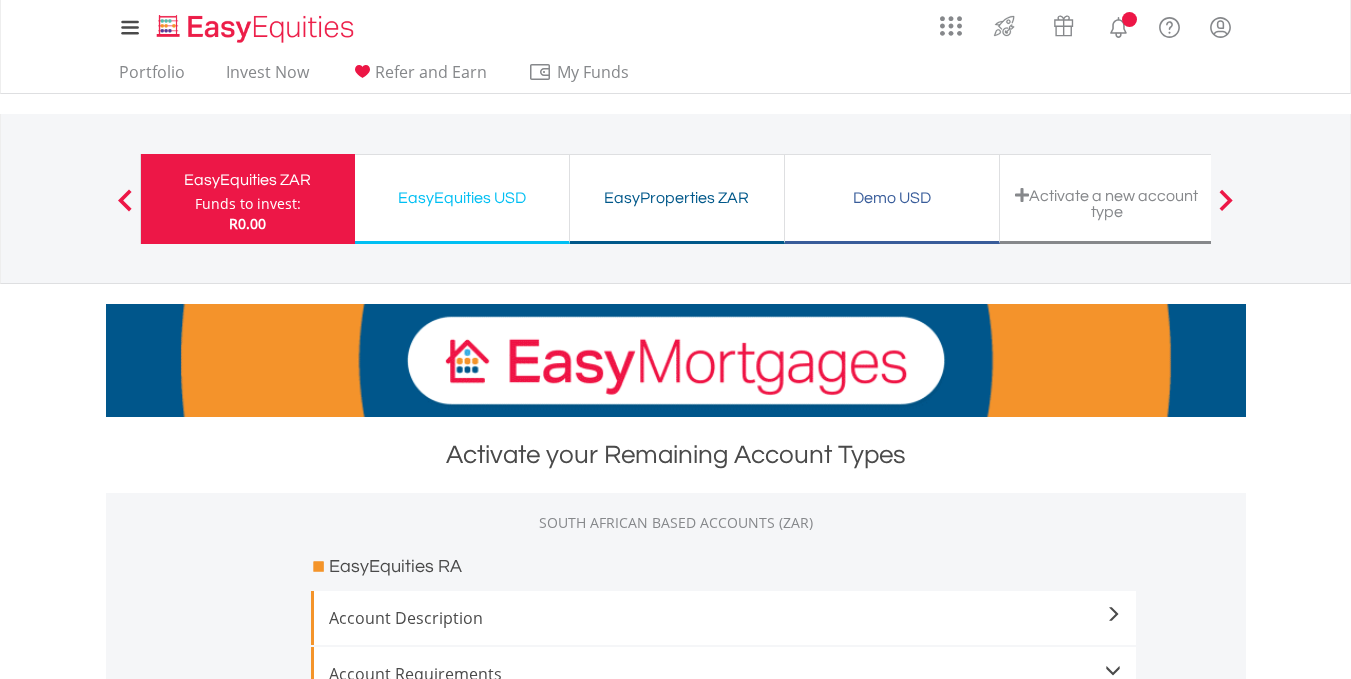 scroll, scrollTop: 0, scrollLeft: 0, axis: both 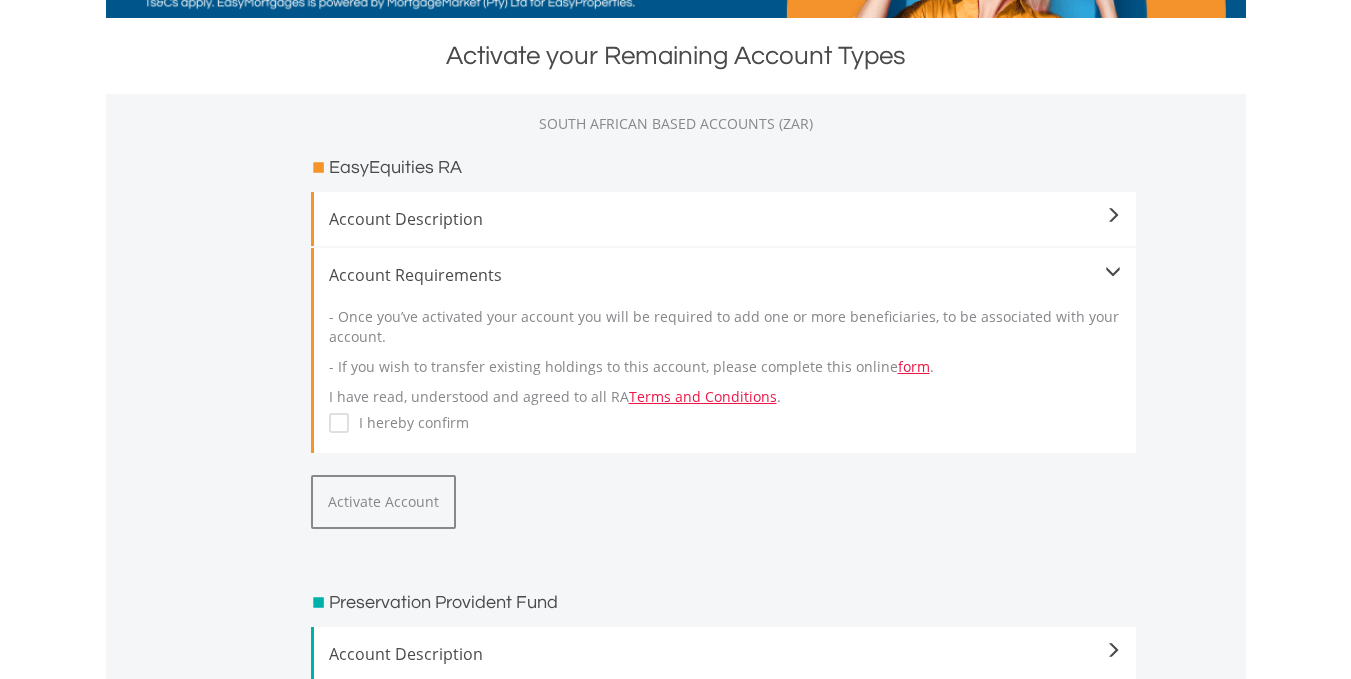 click at bounding box center (1113, 272) 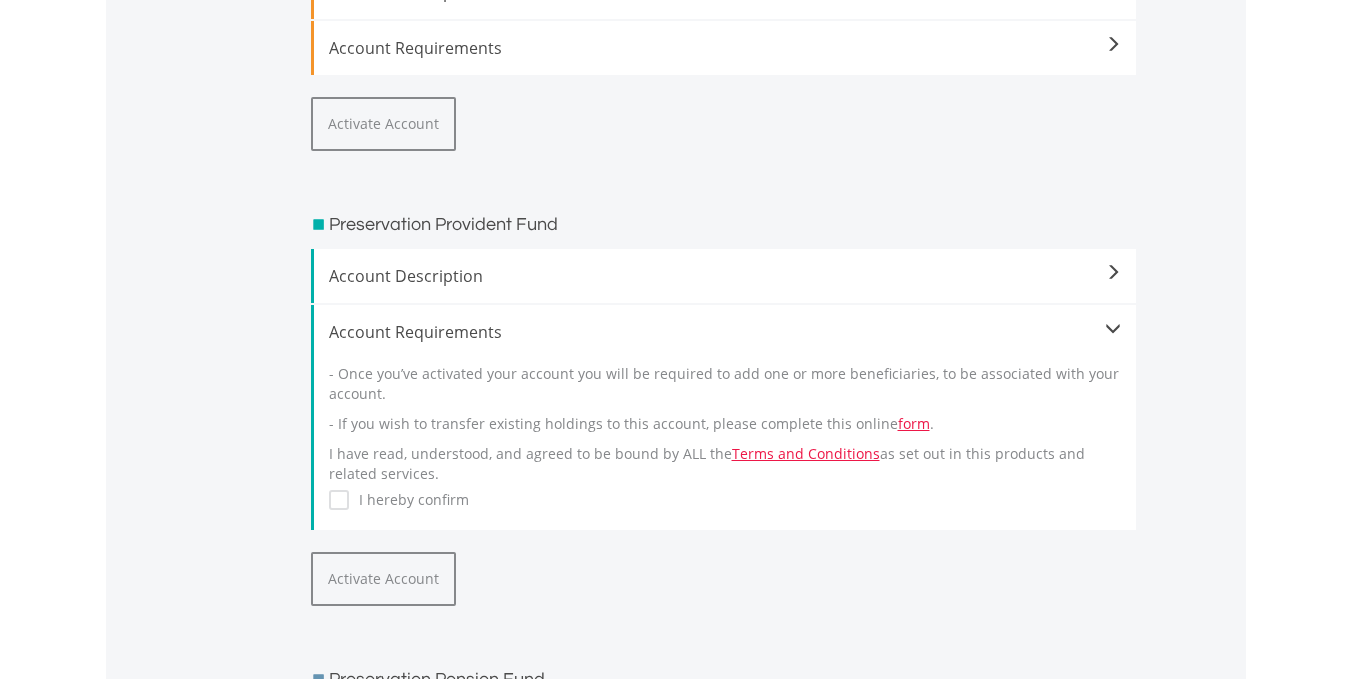 scroll, scrollTop: 643, scrollLeft: 0, axis: vertical 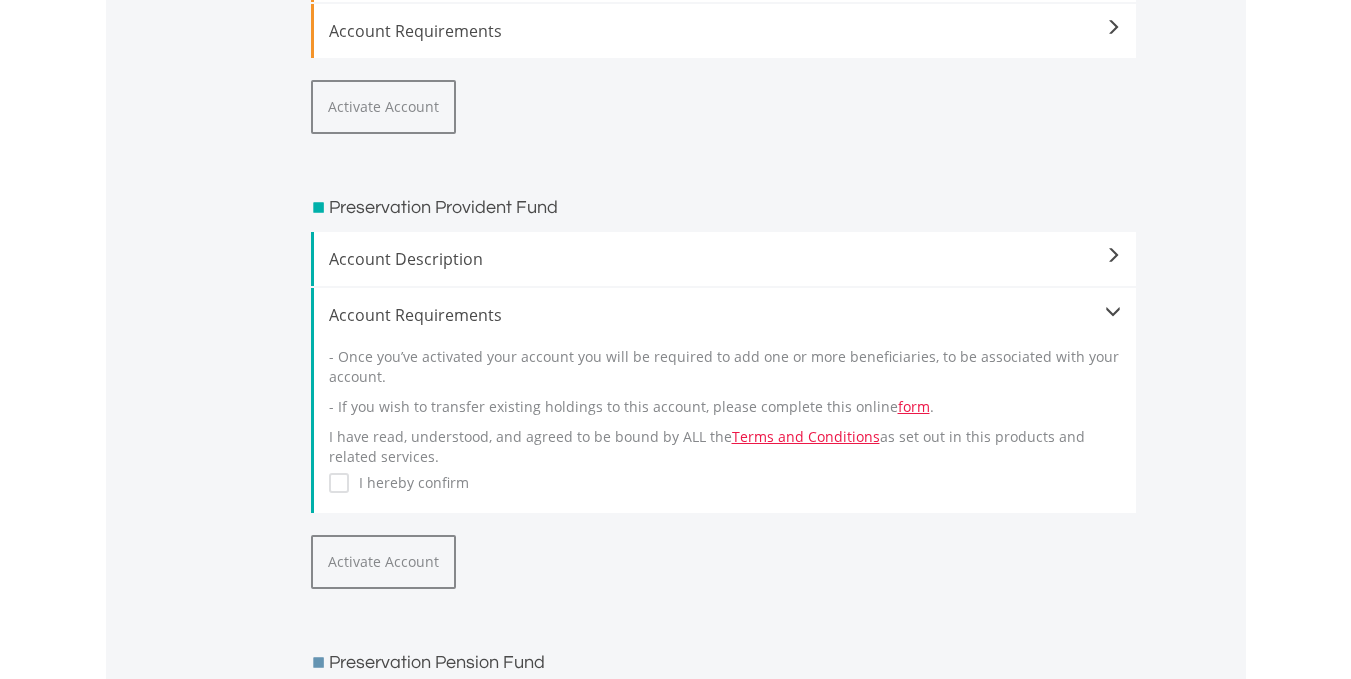 click at bounding box center [1113, 312] 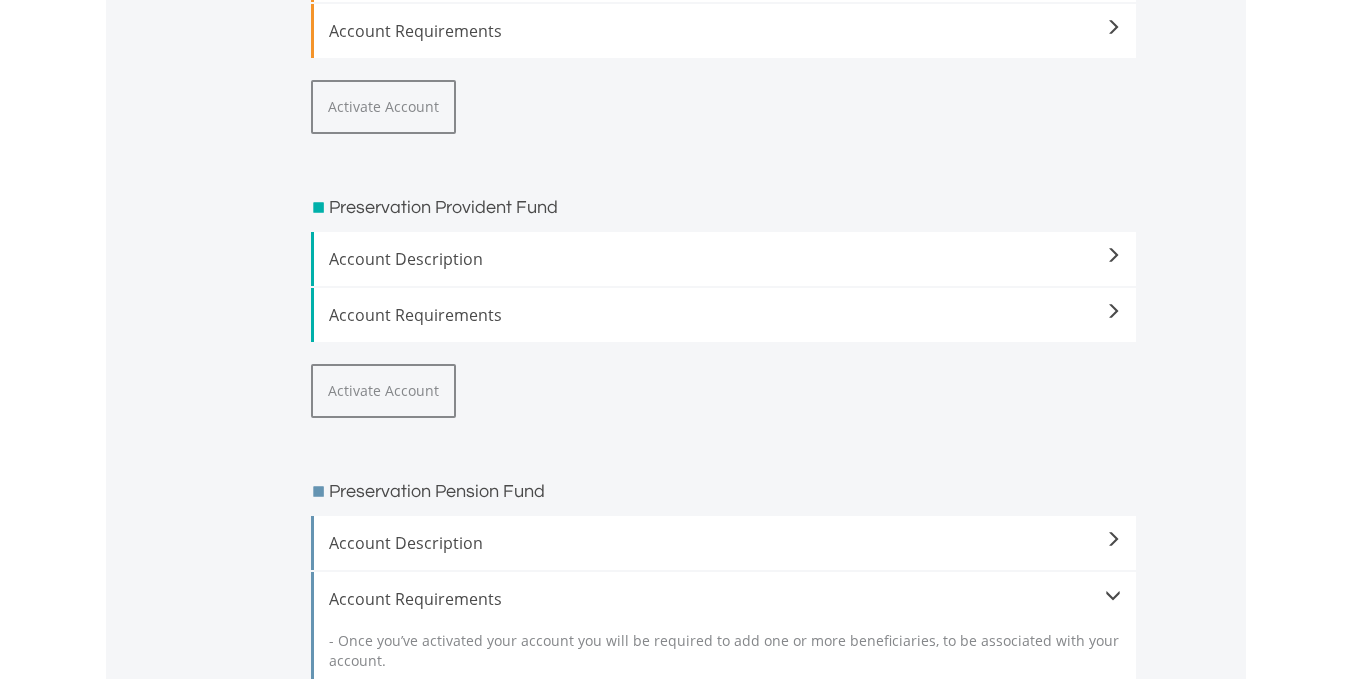 click on "Account Requirements" at bounding box center (725, 315) 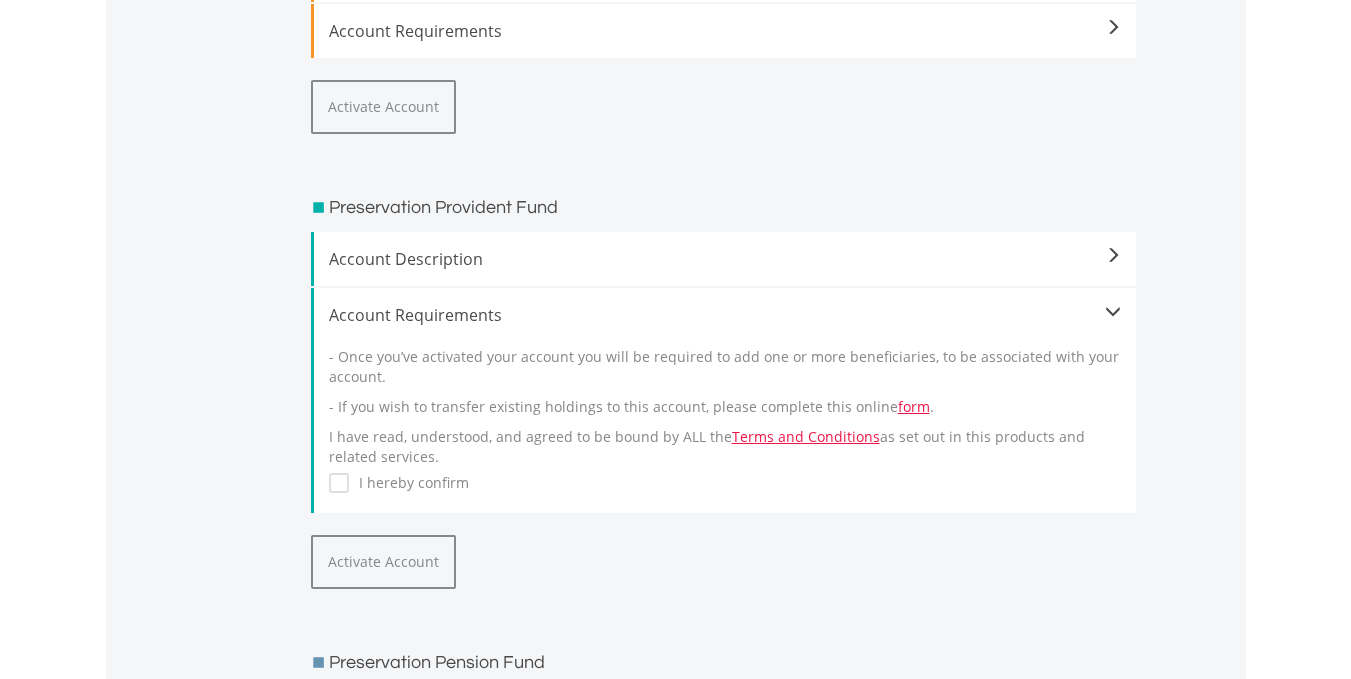 click at bounding box center (1113, -28) 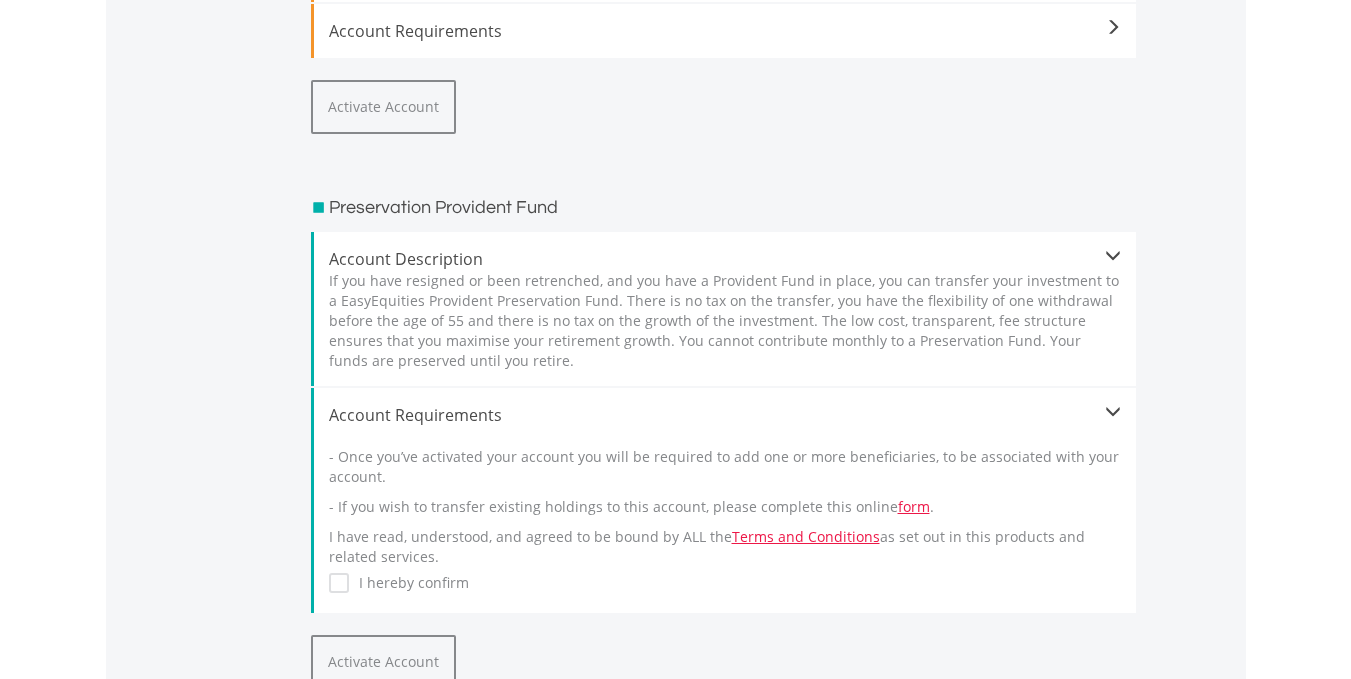 click at bounding box center [1113, 412] 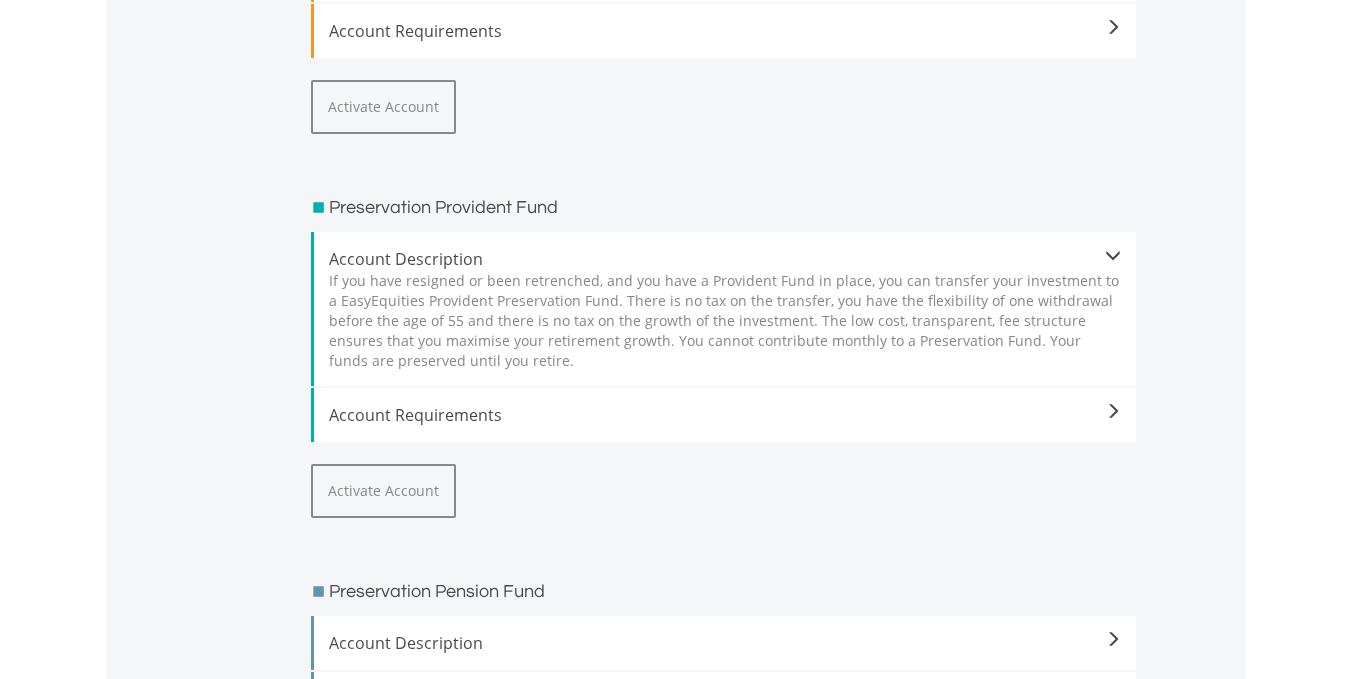 click at bounding box center [1113, 256] 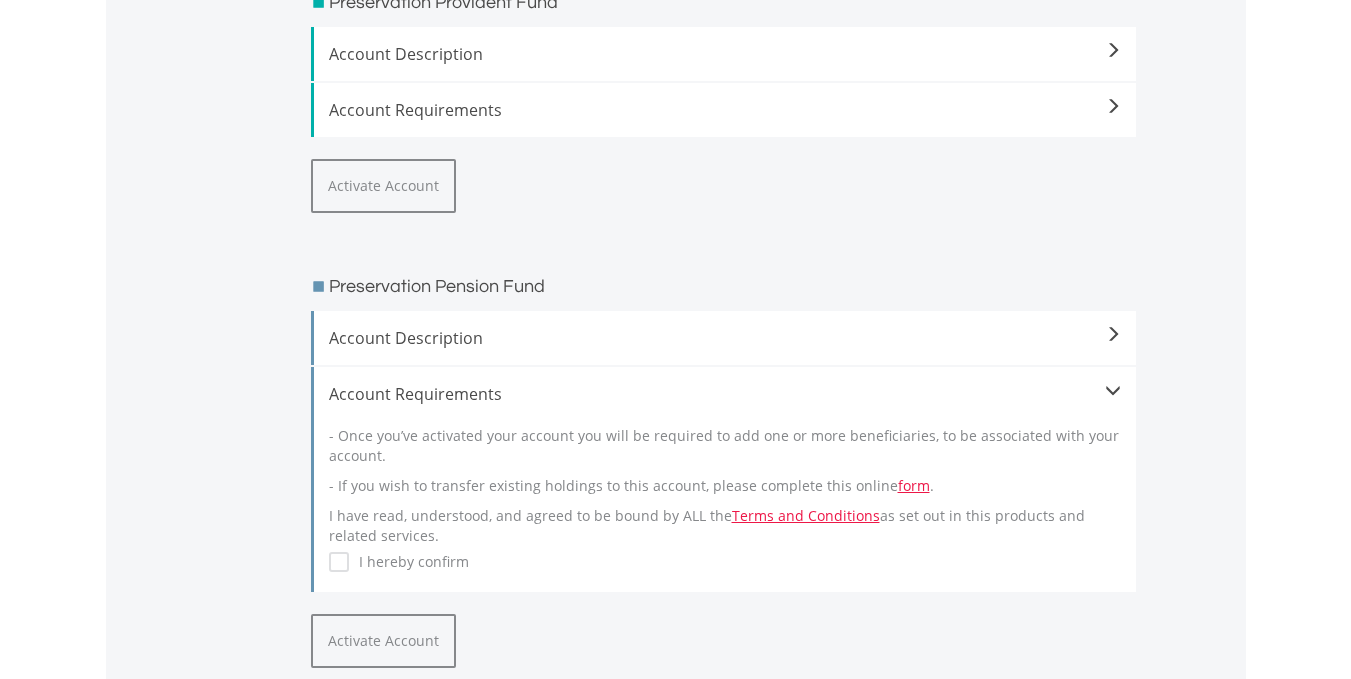 scroll, scrollTop: 904, scrollLeft: 0, axis: vertical 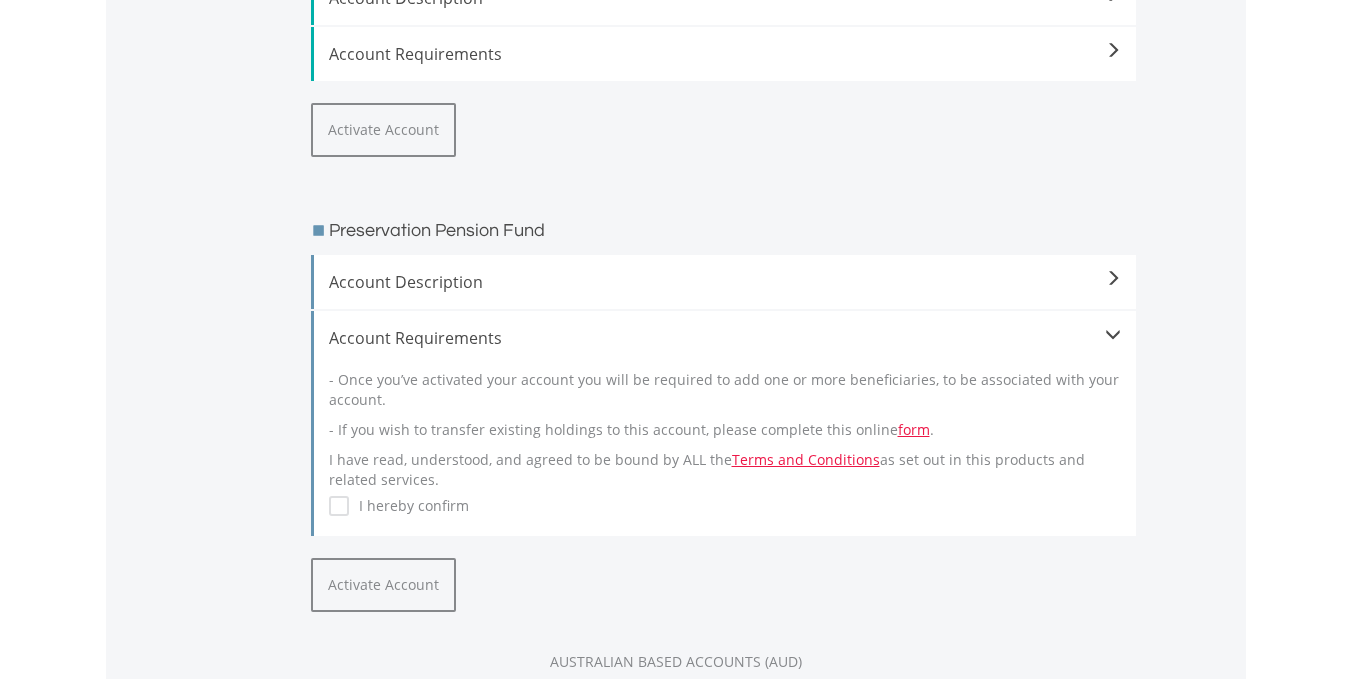 click at bounding box center (1113, 335) 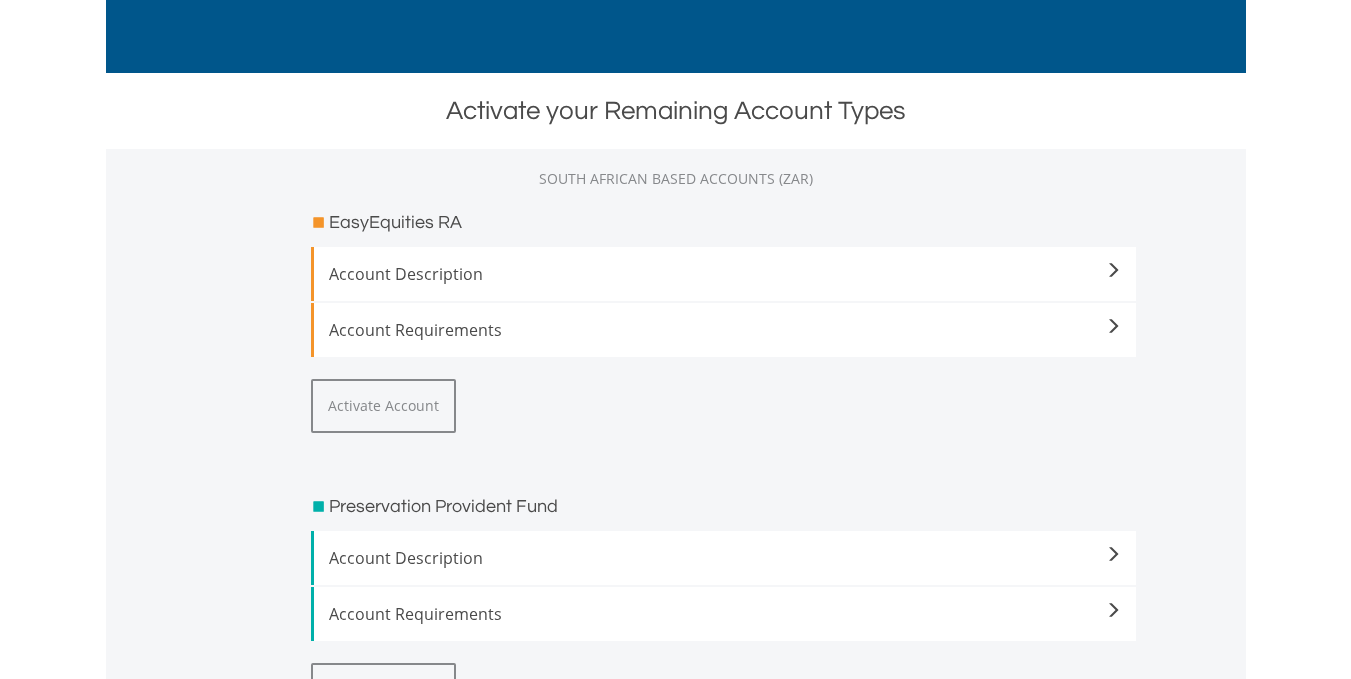 scroll, scrollTop: 338, scrollLeft: 0, axis: vertical 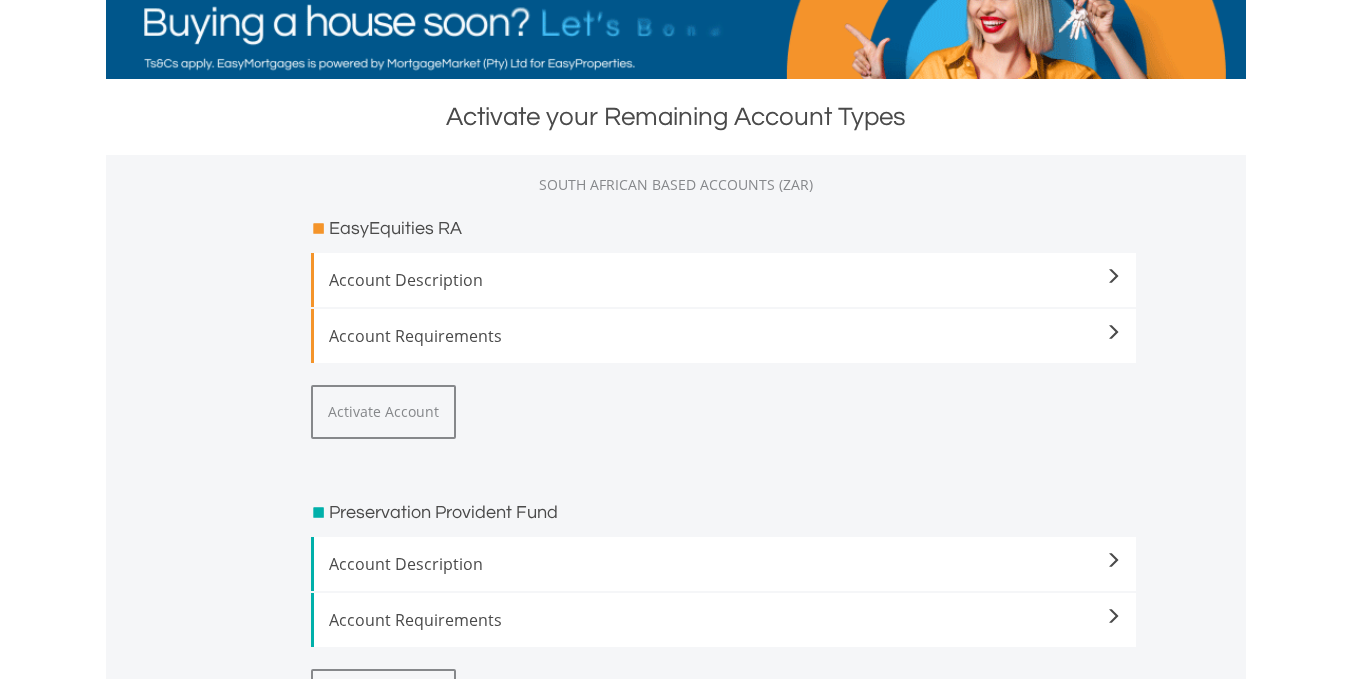 click on "Account Description" at bounding box center [725, 280] 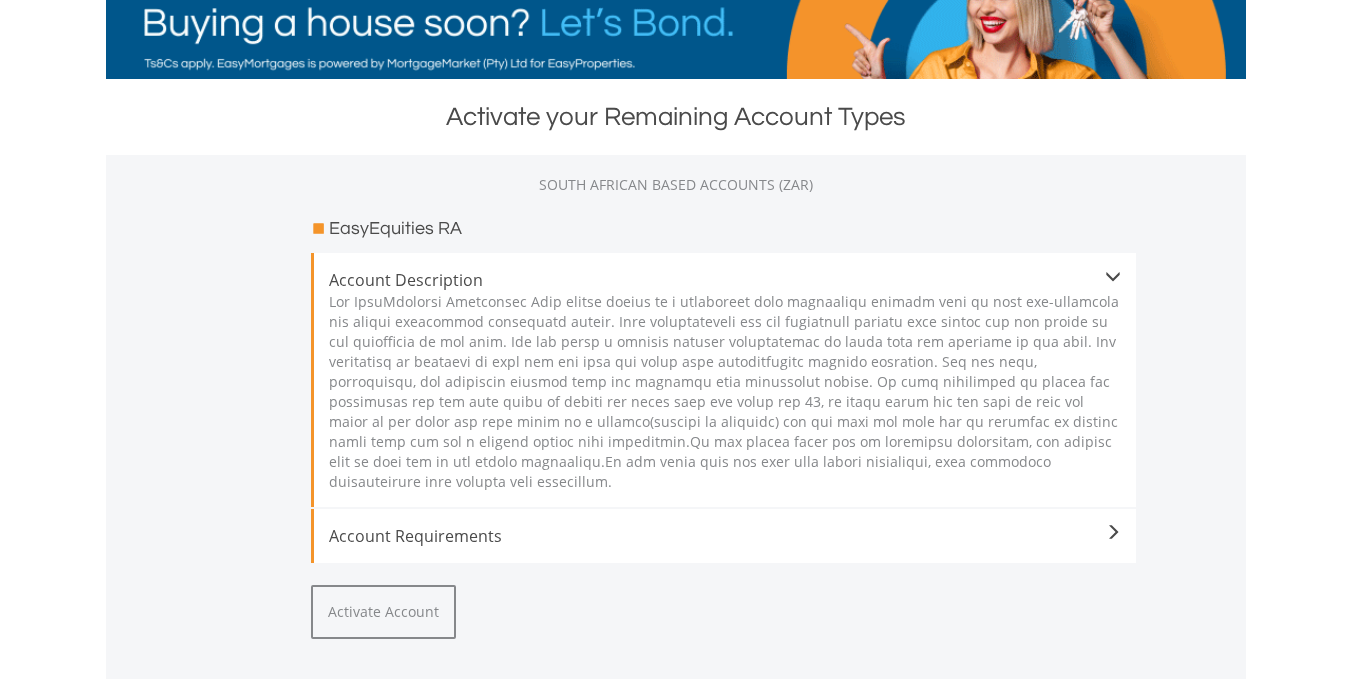 click on "Account Description" at bounding box center [725, 280] 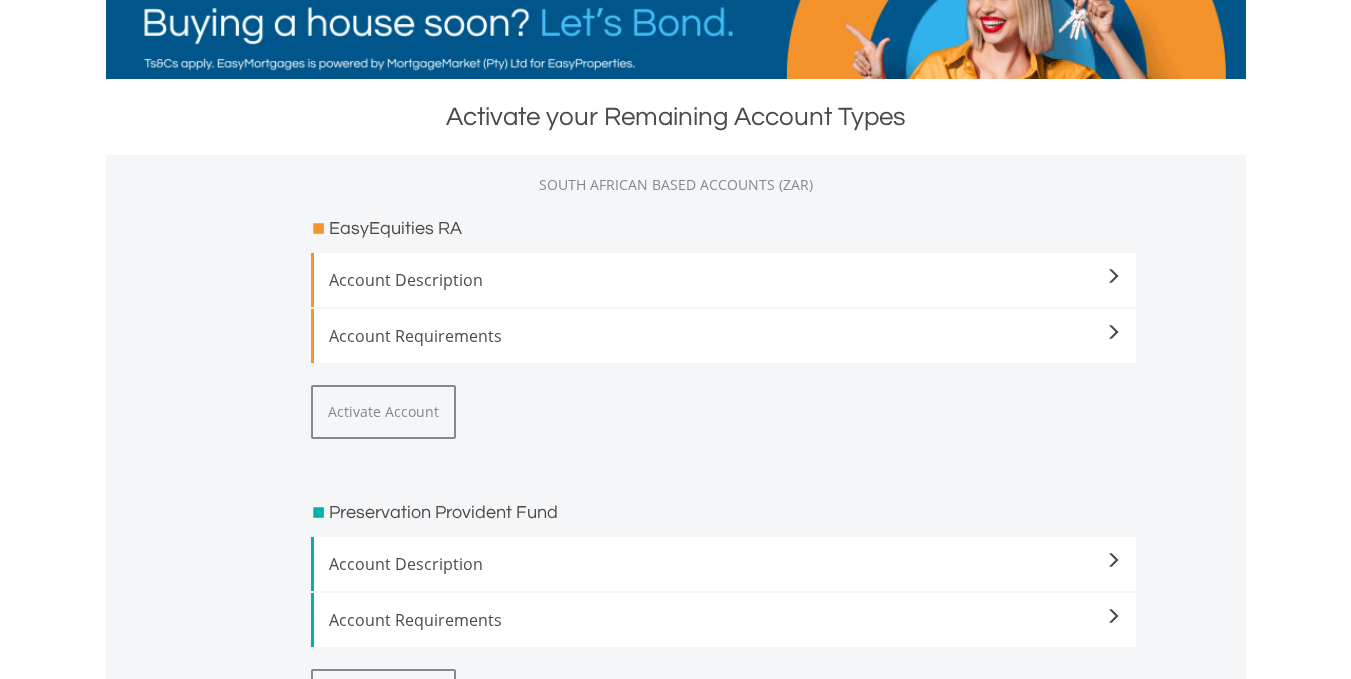 scroll, scrollTop: 566, scrollLeft: 0, axis: vertical 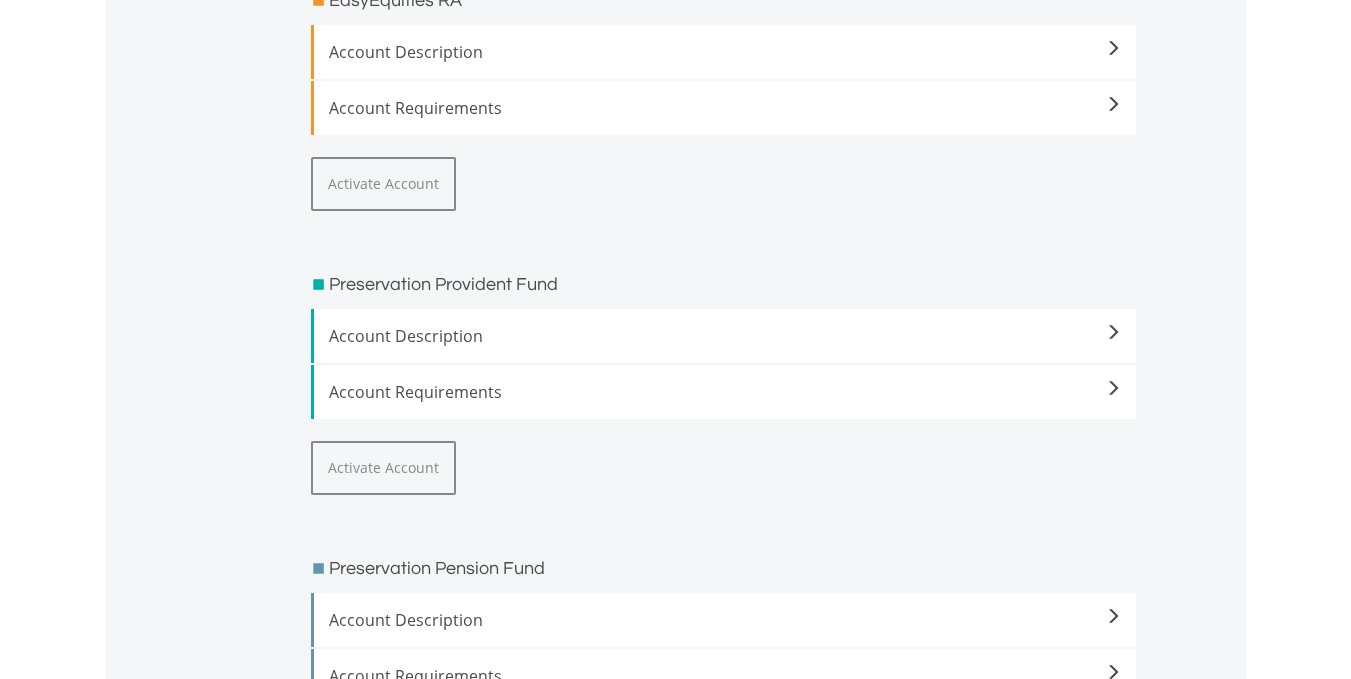 click at bounding box center (1113, 49) 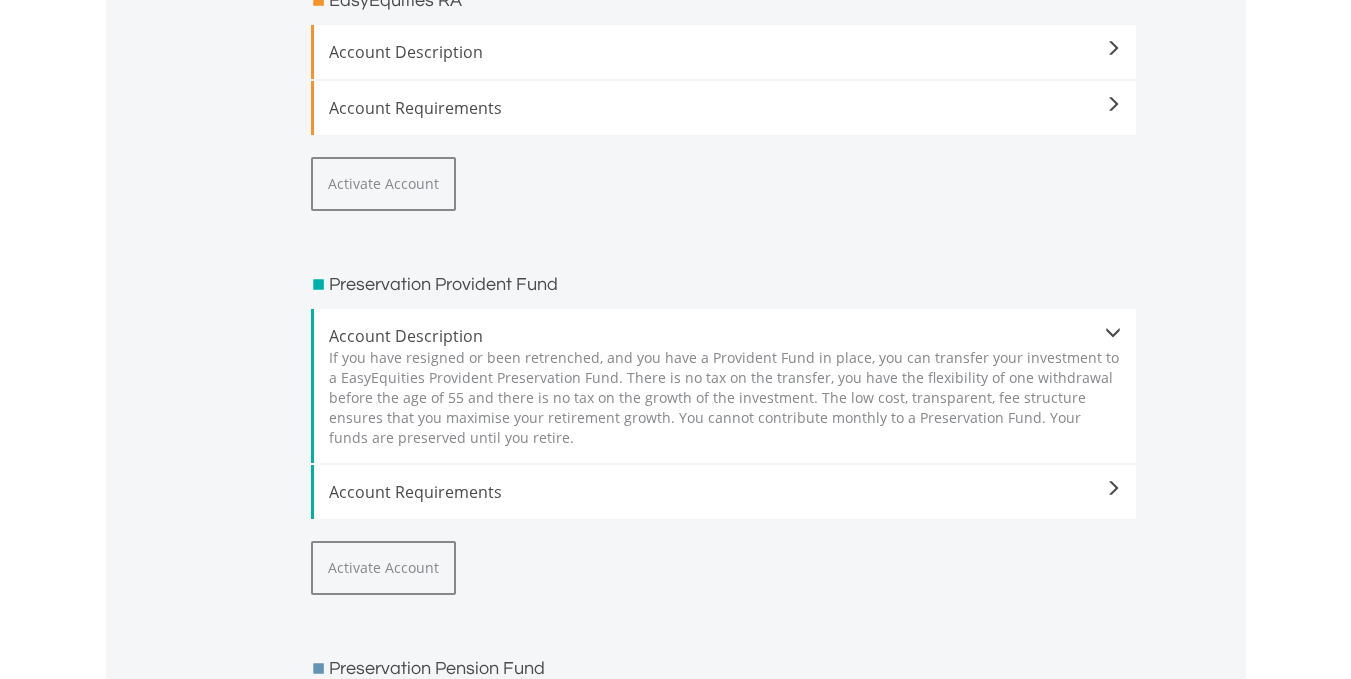 click at bounding box center [1113, 333] 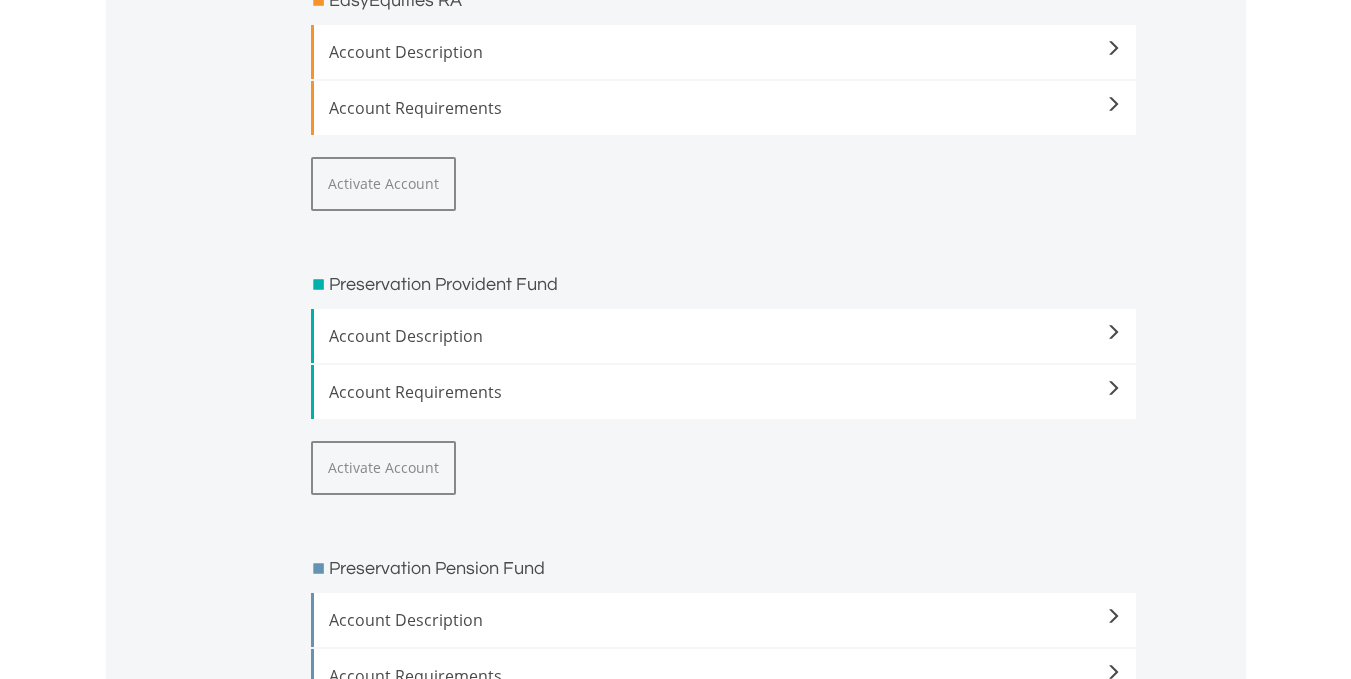 scroll, scrollTop: 898, scrollLeft: 0, axis: vertical 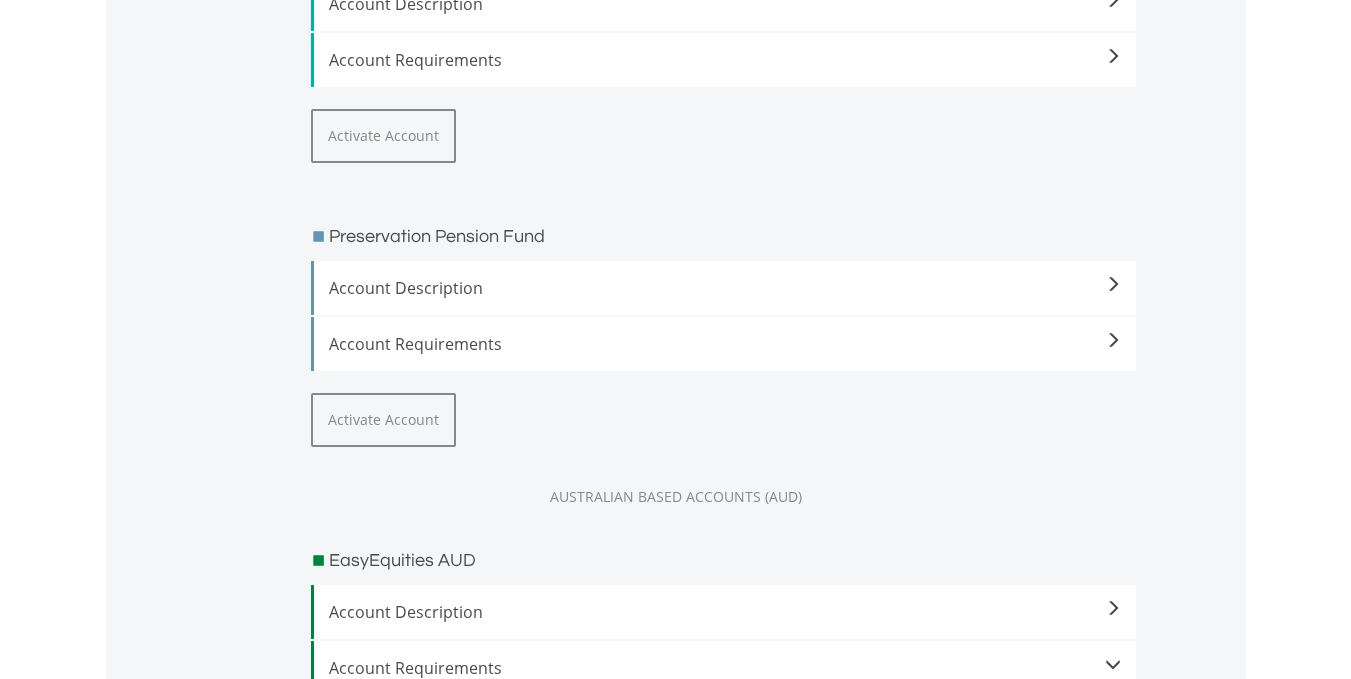 click on "Account Description" at bounding box center [725, 288] 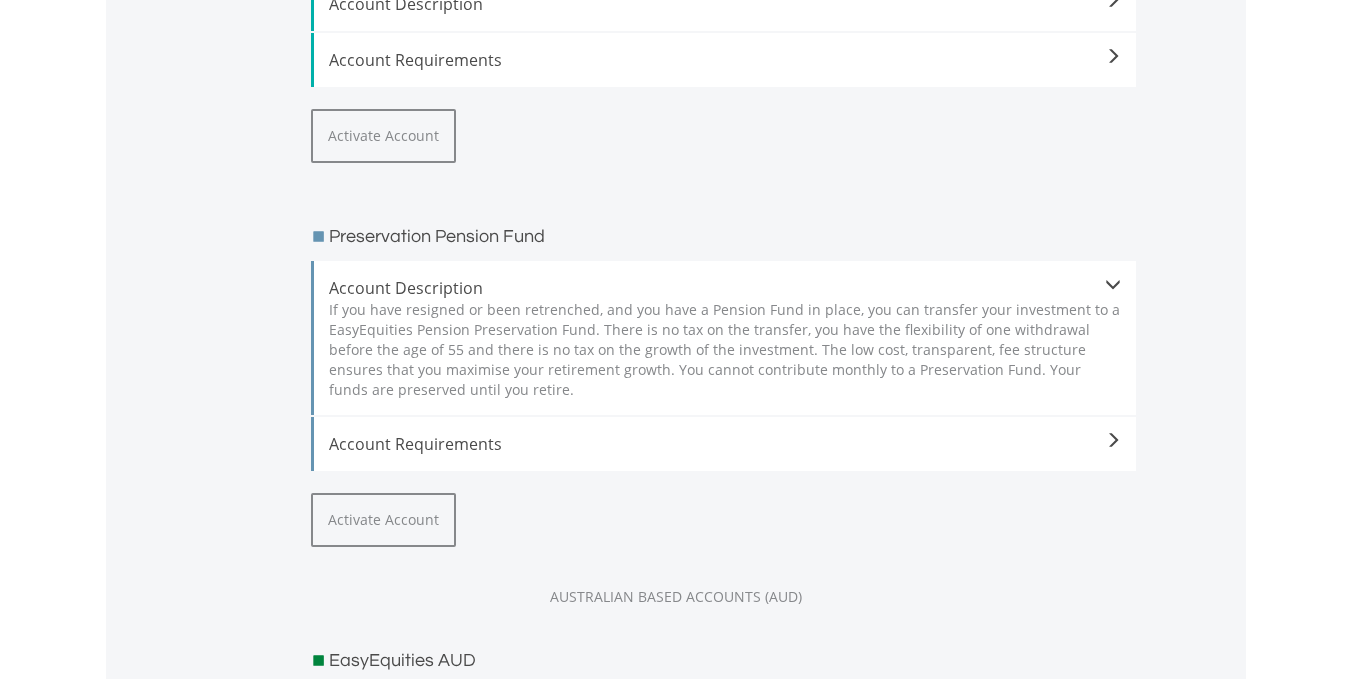 click on "Account Description" at bounding box center [725, 288] 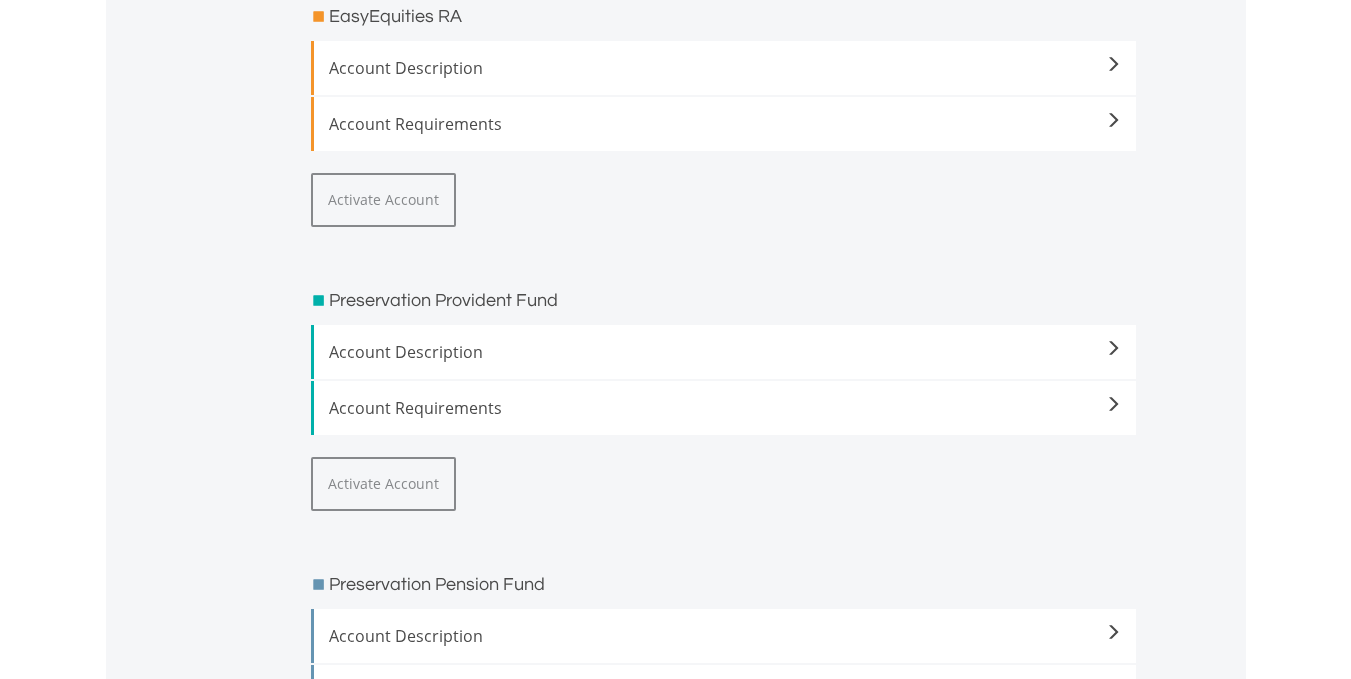 scroll, scrollTop: 518, scrollLeft: 0, axis: vertical 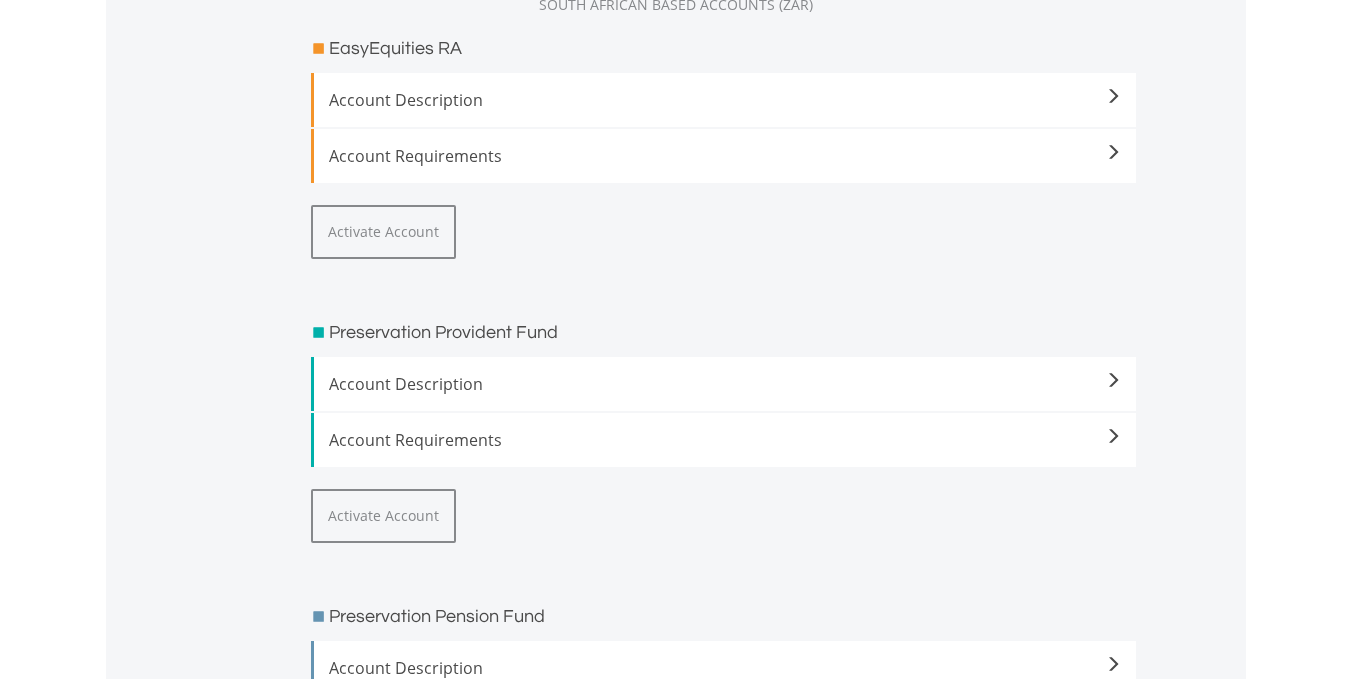click on "Account Description" at bounding box center (725, 384) 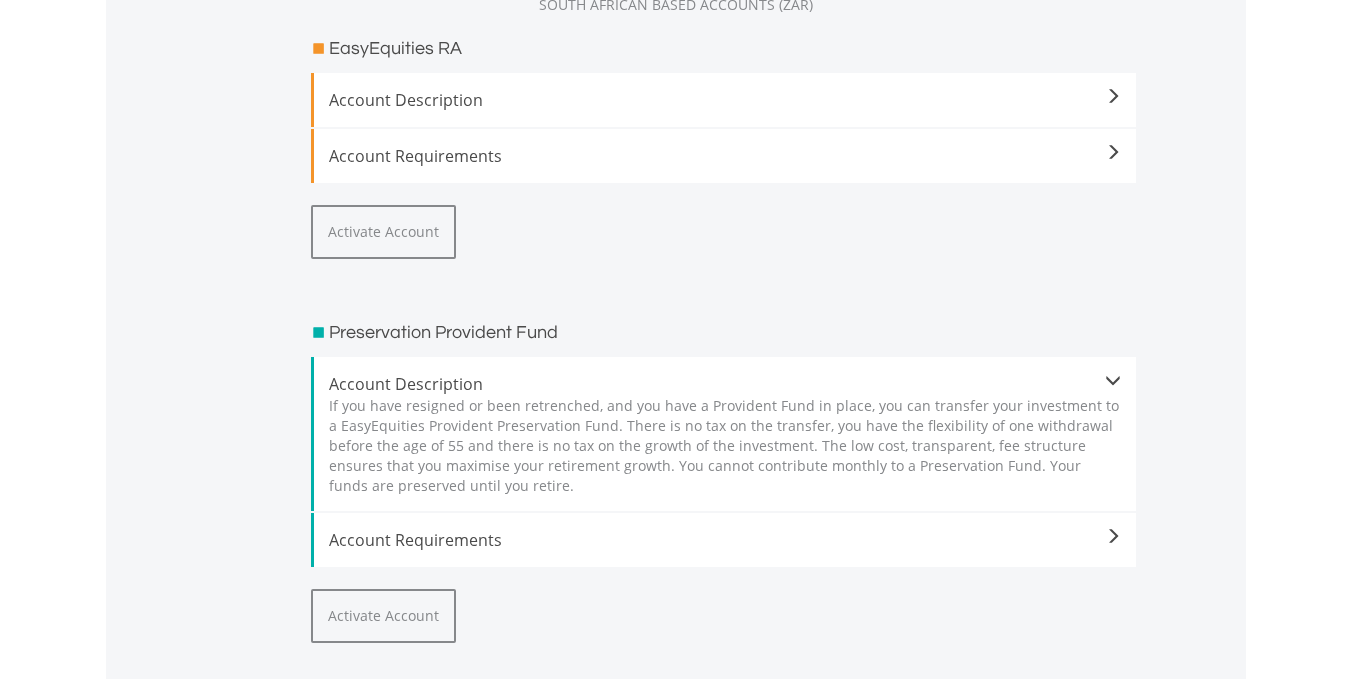 click on "Account Description" at bounding box center [725, 384] 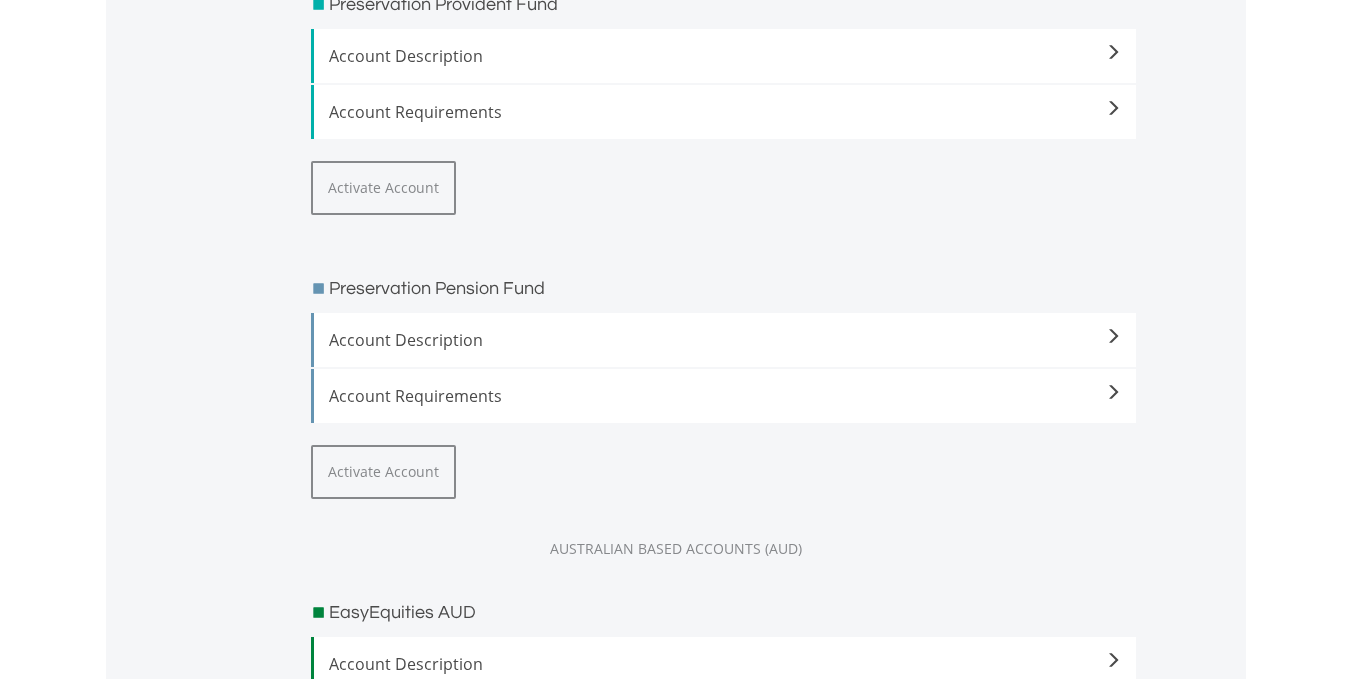 scroll, scrollTop: 872, scrollLeft: 0, axis: vertical 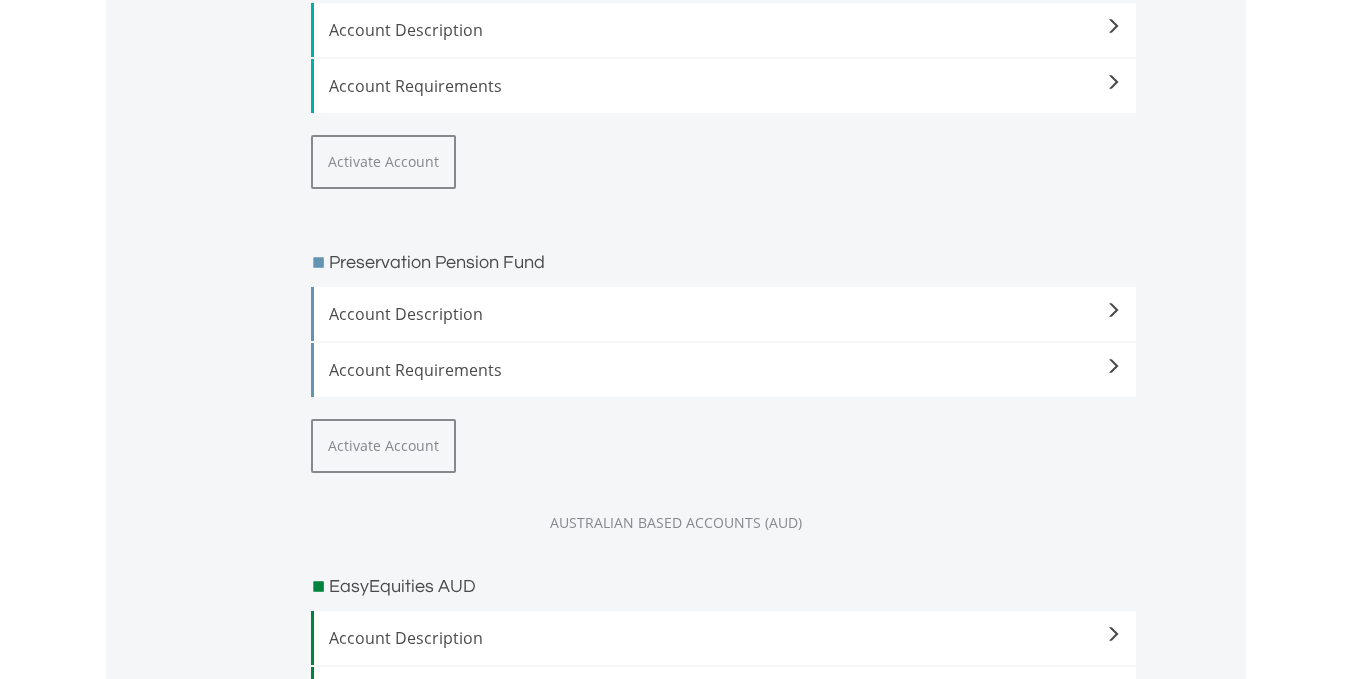 click on "Account Description" at bounding box center [725, 314] 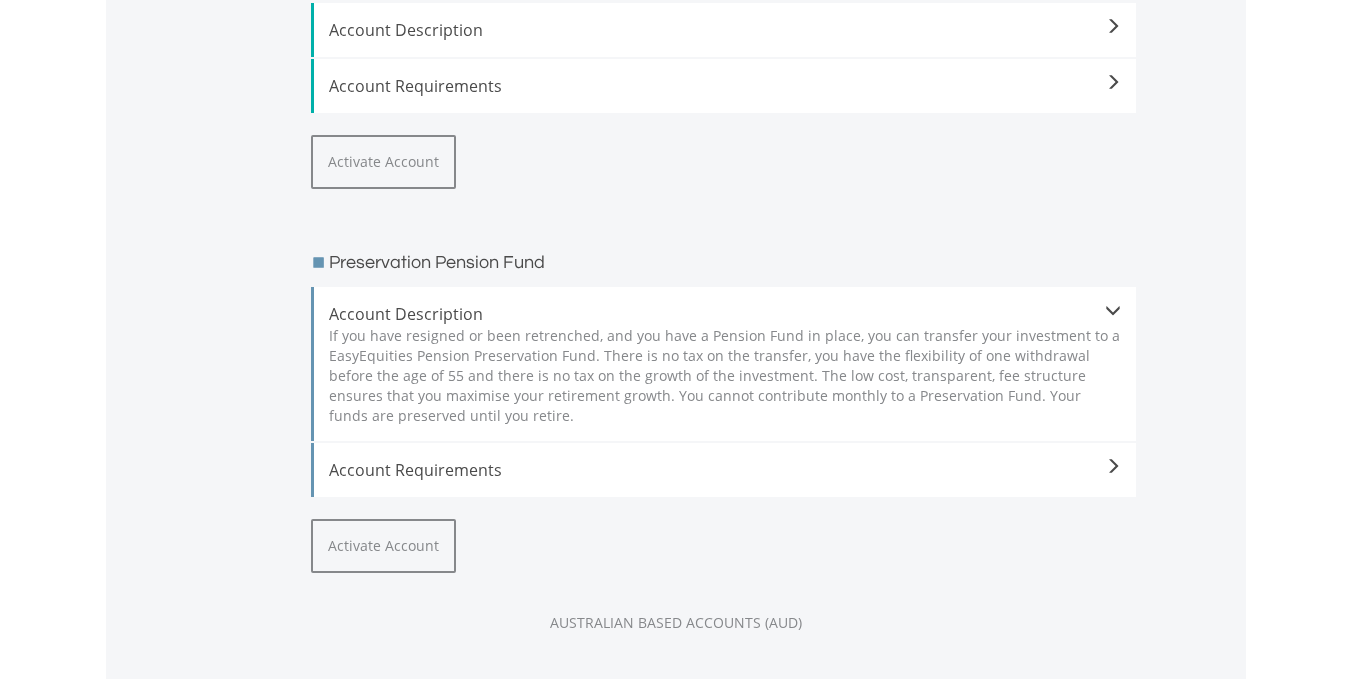click on "Account Requirements" at bounding box center [725, 470] 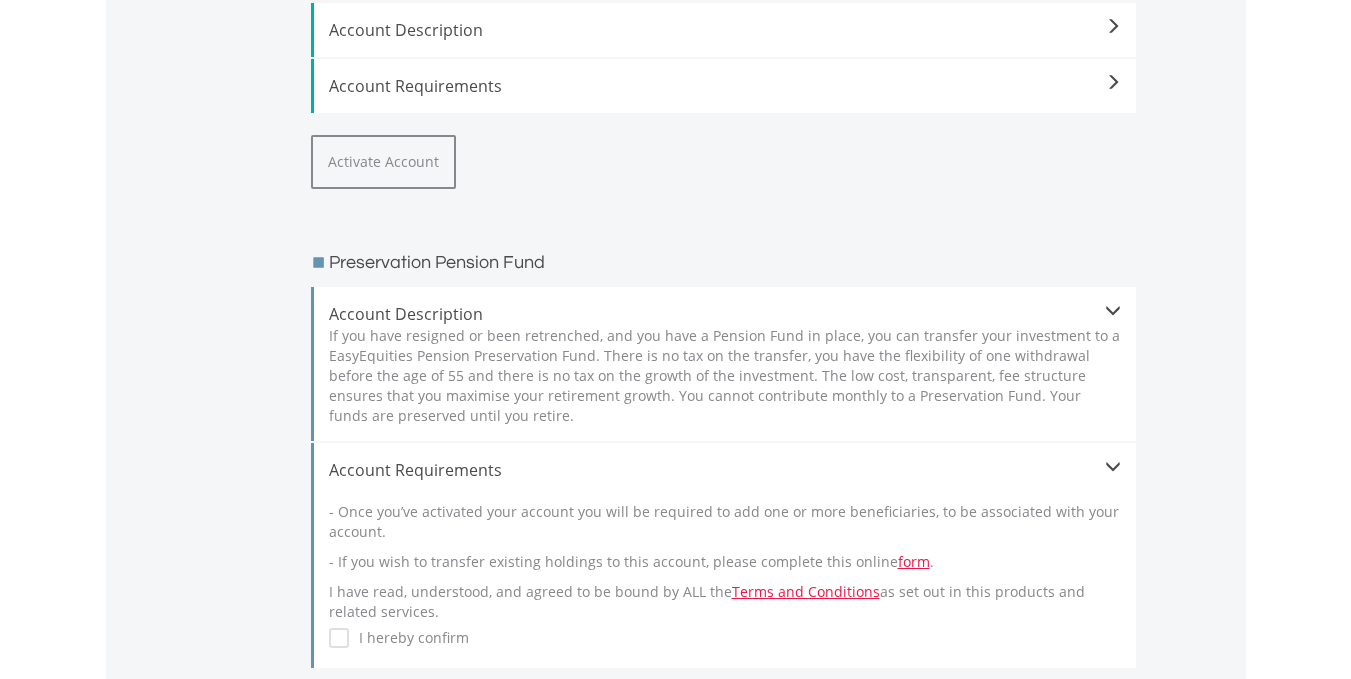 click on "Account Requirements" at bounding box center [725, 470] 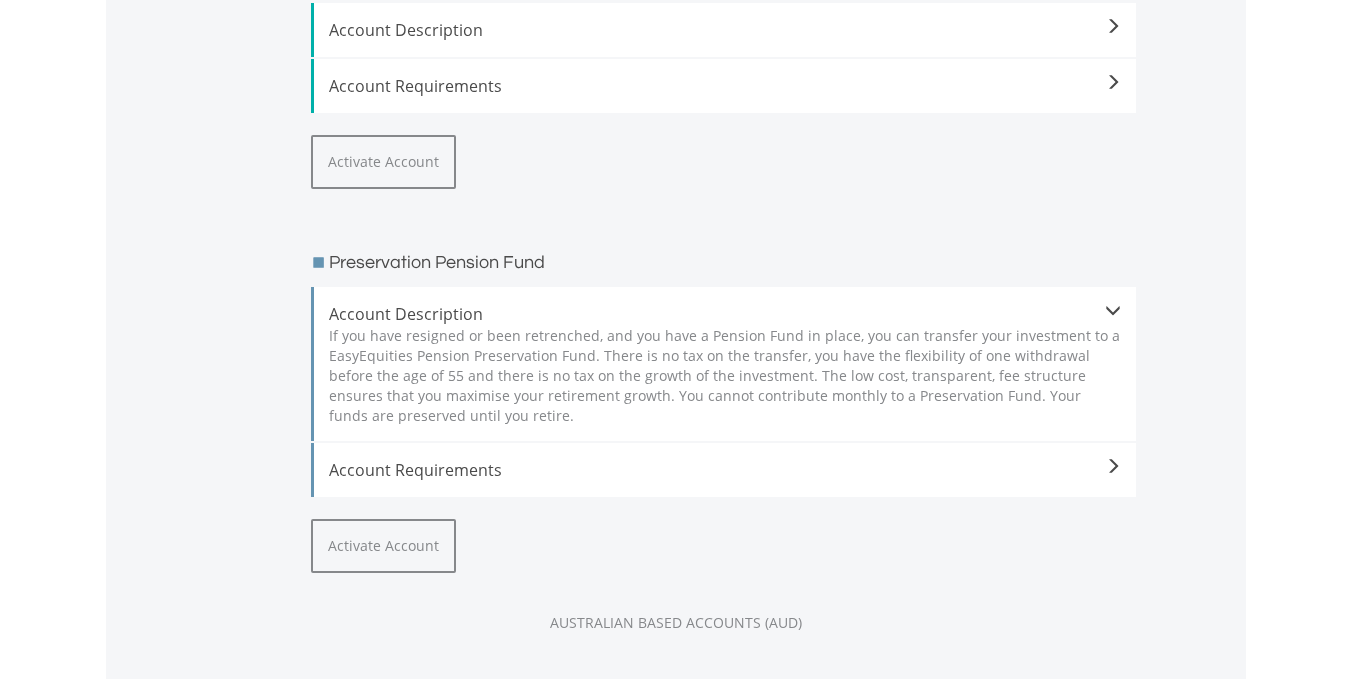 click on "Account Description" at bounding box center [725, 314] 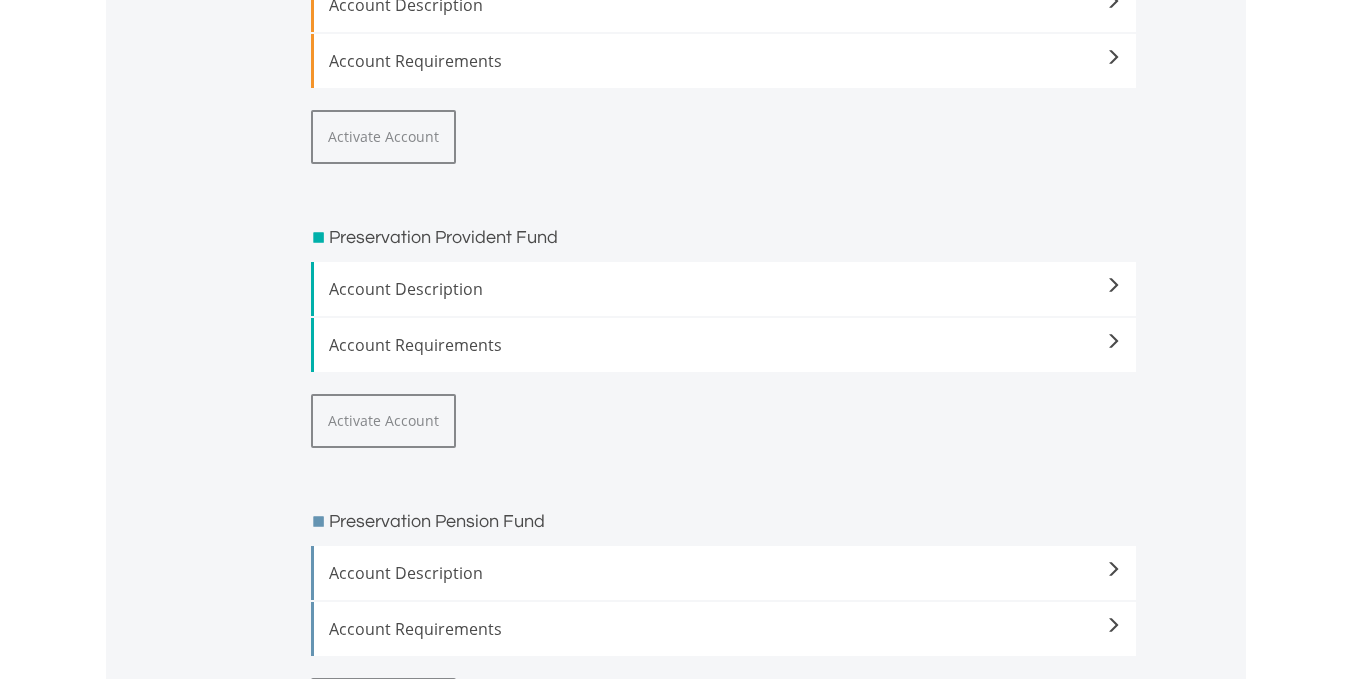 scroll, scrollTop: 280, scrollLeft: 0, axis: vertical 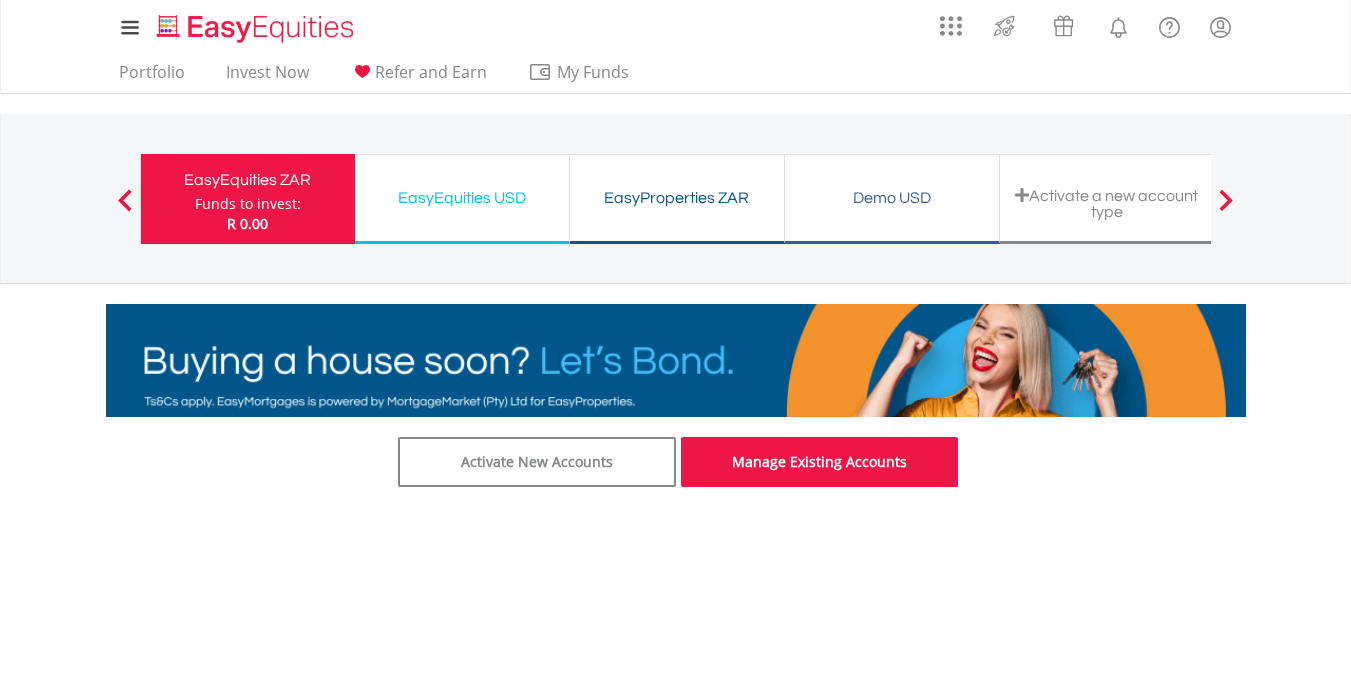 click on "Manage Existing Accounts" at bounding box center [820, 462] 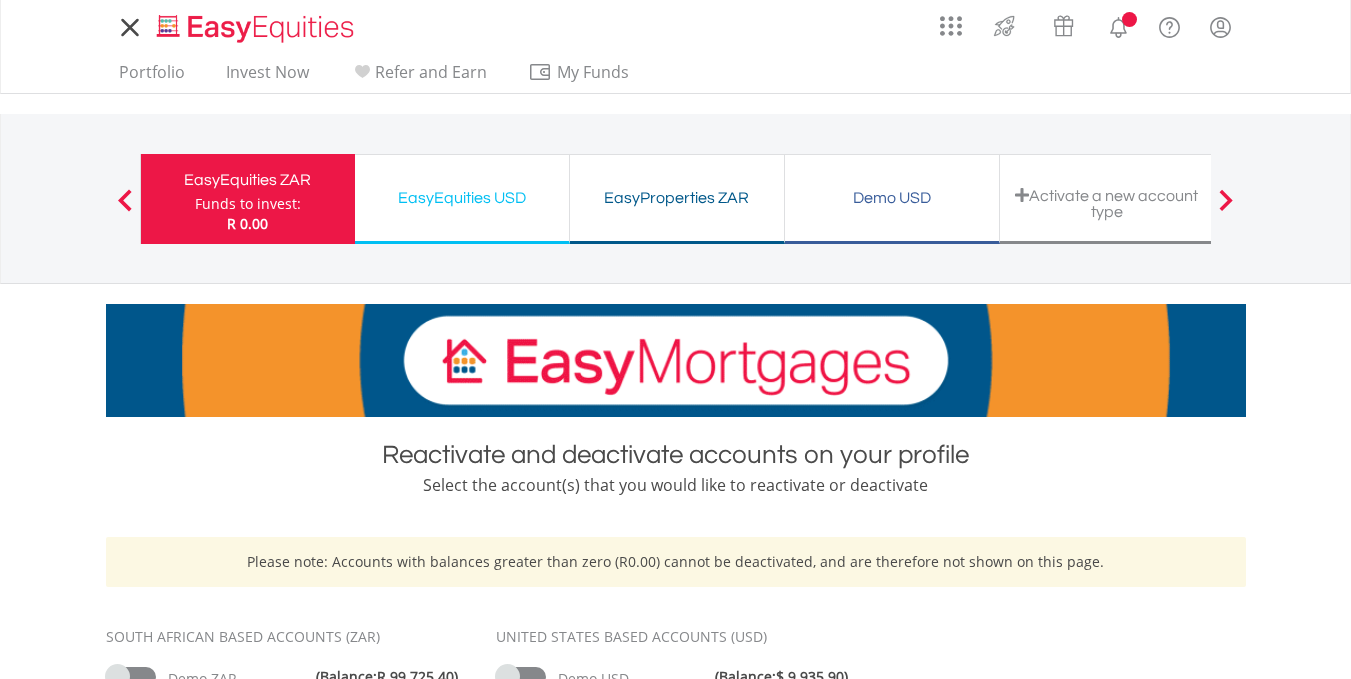 scroll, scrollTop: 0, scrollLeft: 0, axis: both 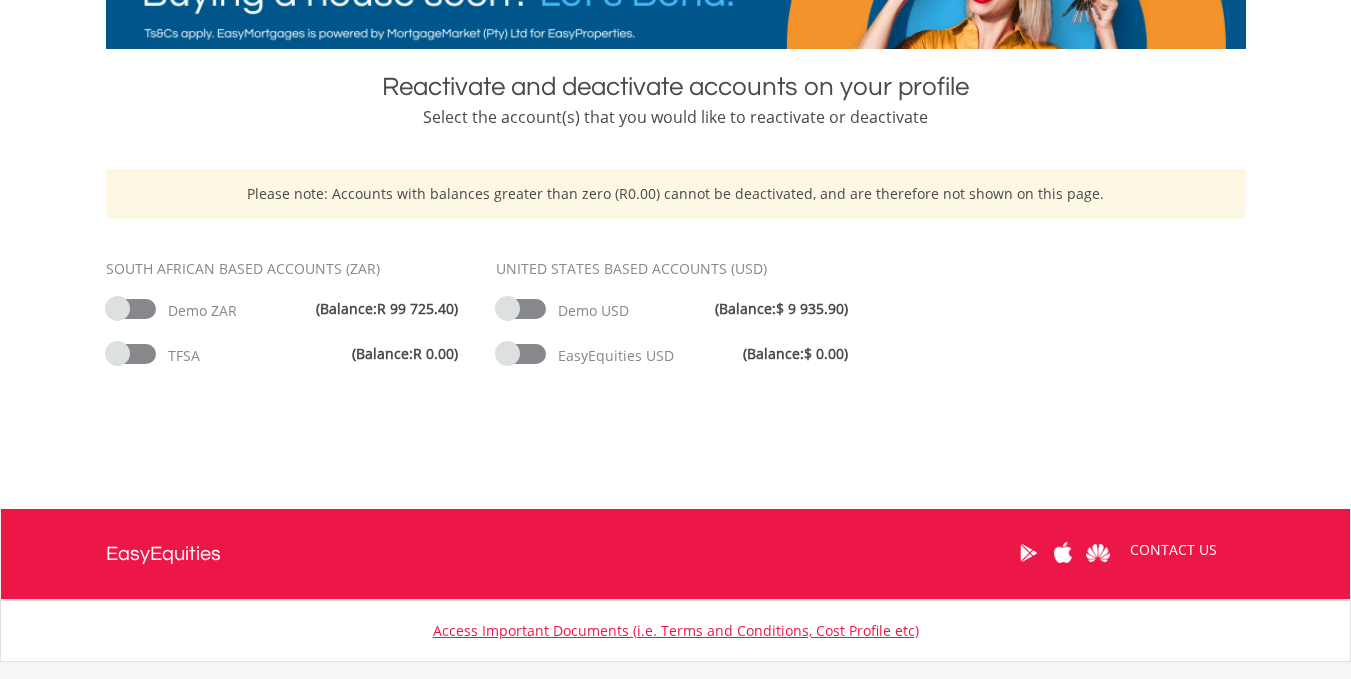 click at bounding box center (131, 354) 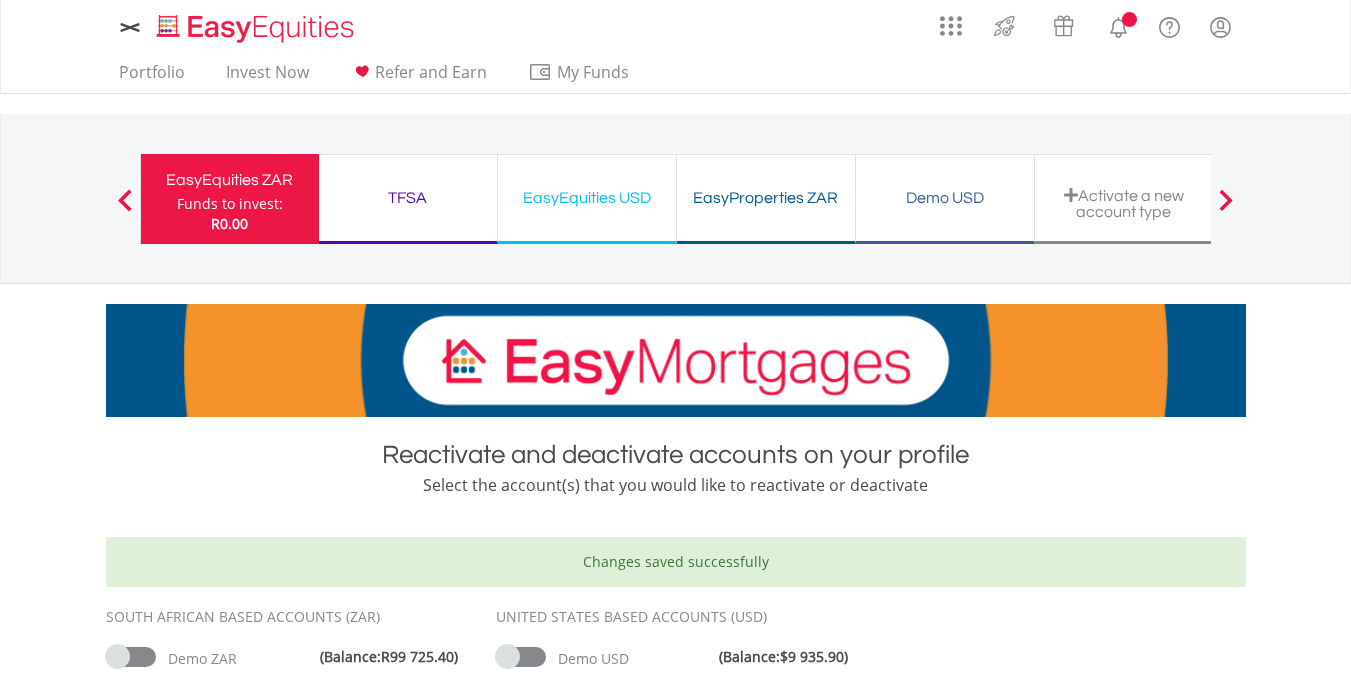 scroll, scrollTop: 0, scrollLeft: 0, axis: both 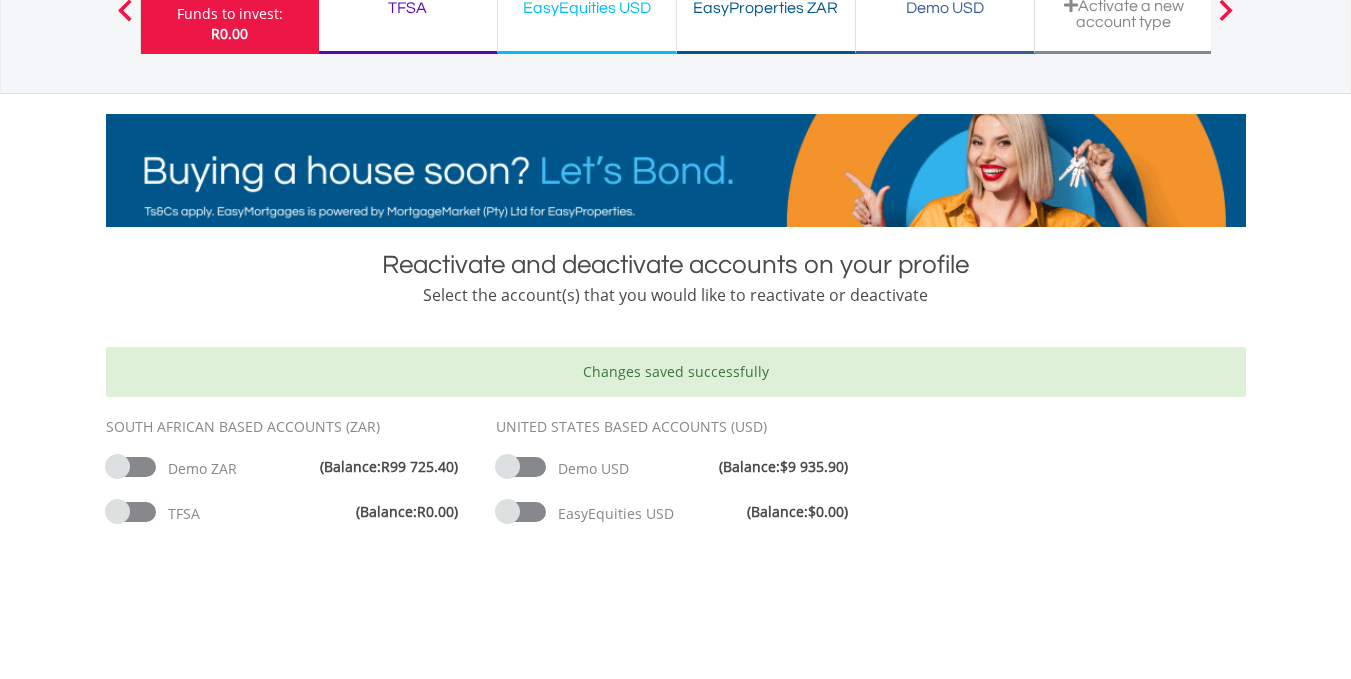 click at bounding box center [131, 467] 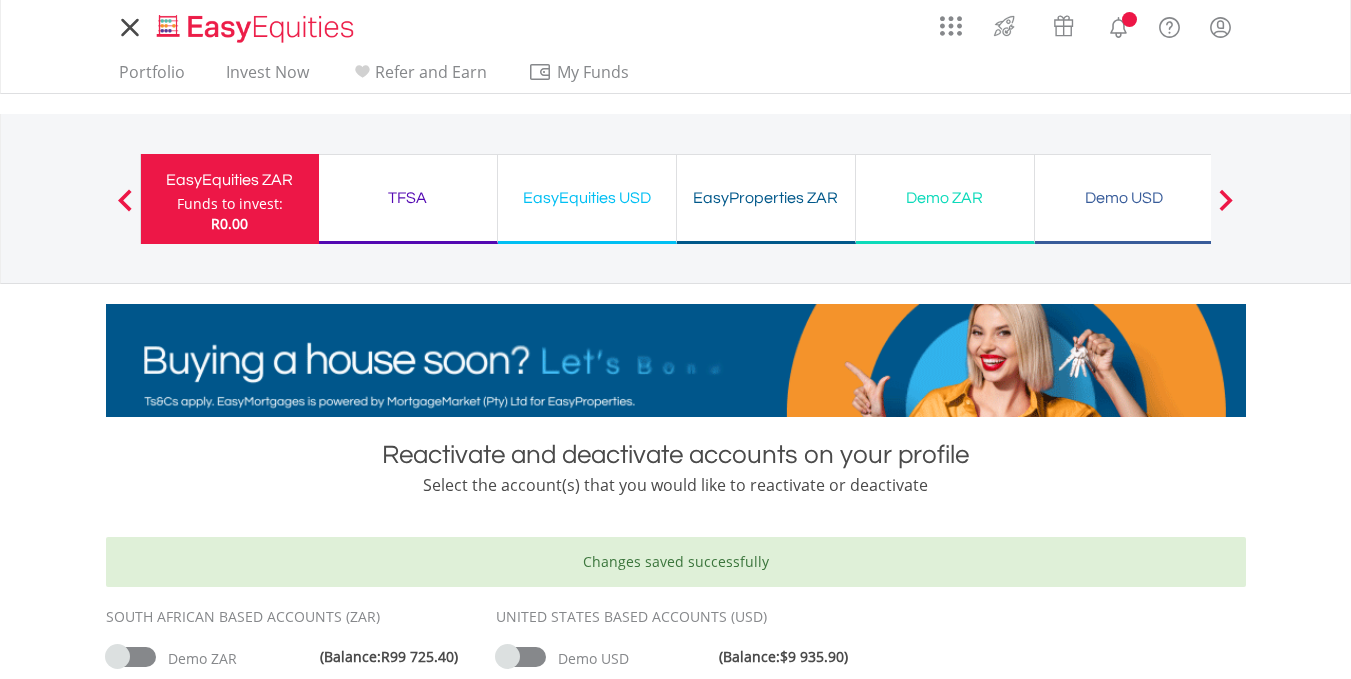 scroll, scrollTop: 0, scrollLeft: 0, axis: both 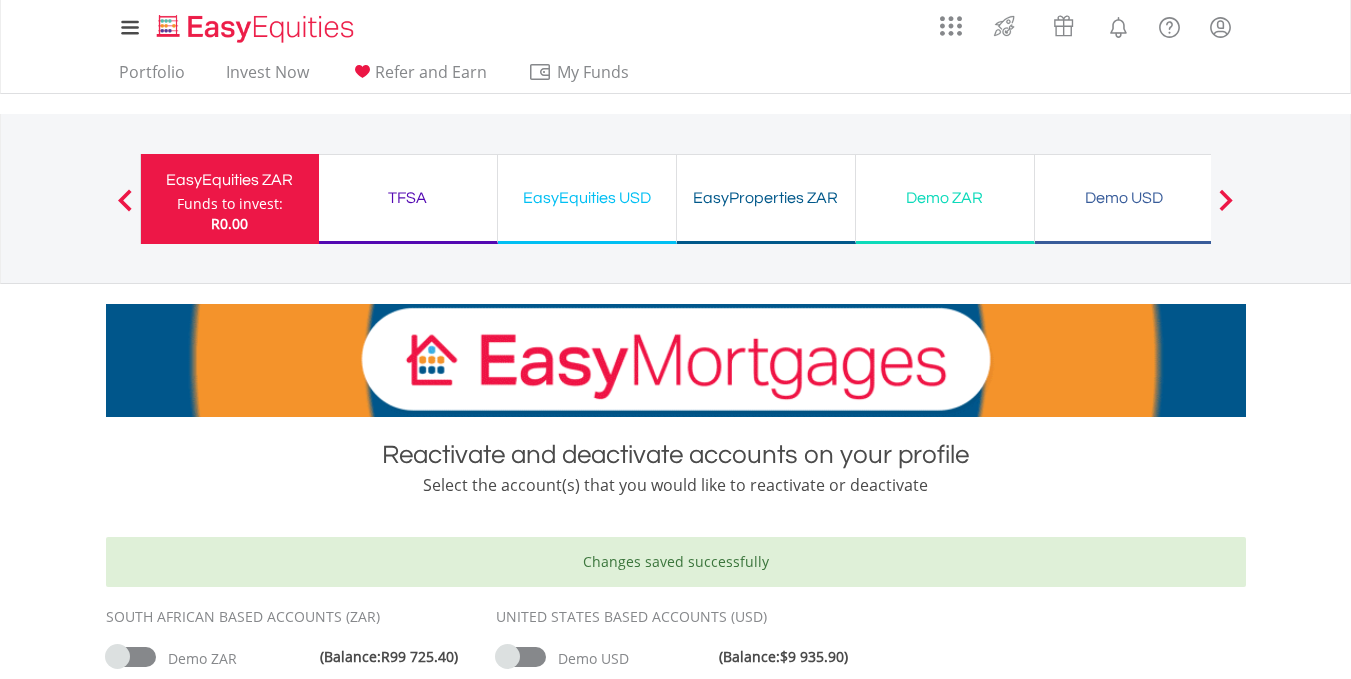 click on "TFSA" at bounding box center [408, 198] 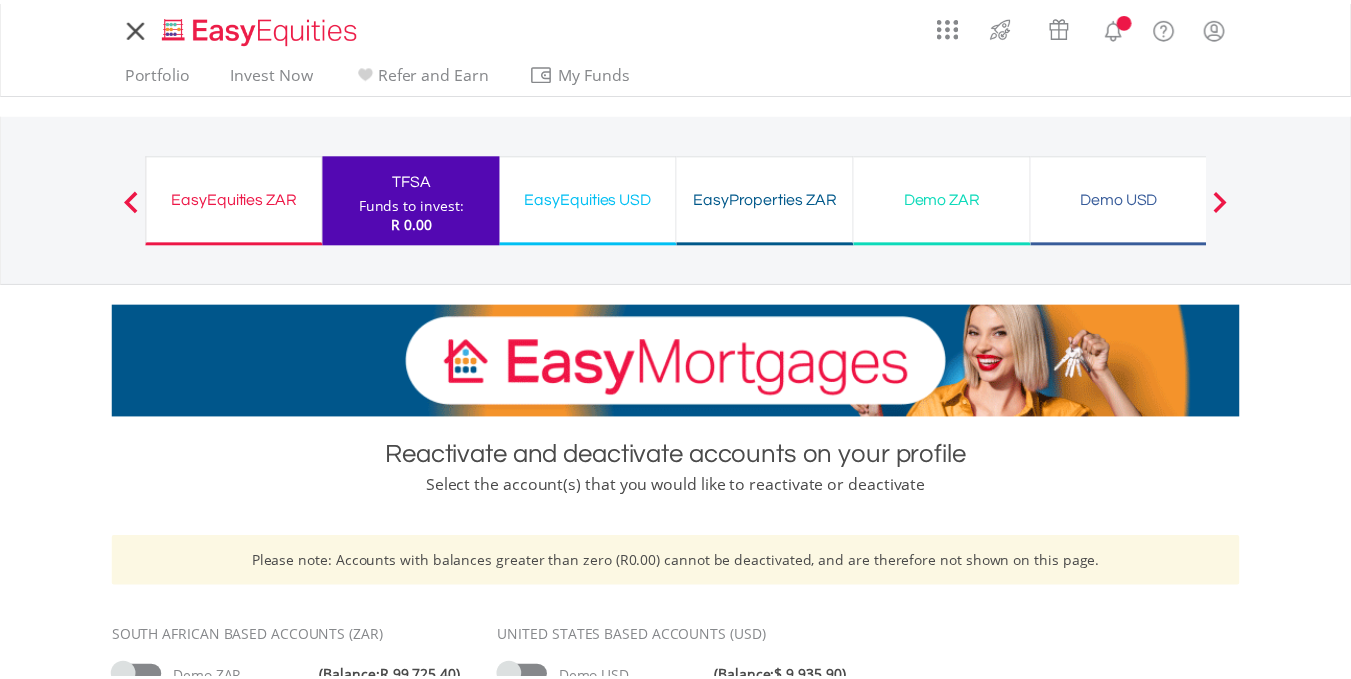 scroll, scrollTop: 0, scrollLeft: 0, axis: both 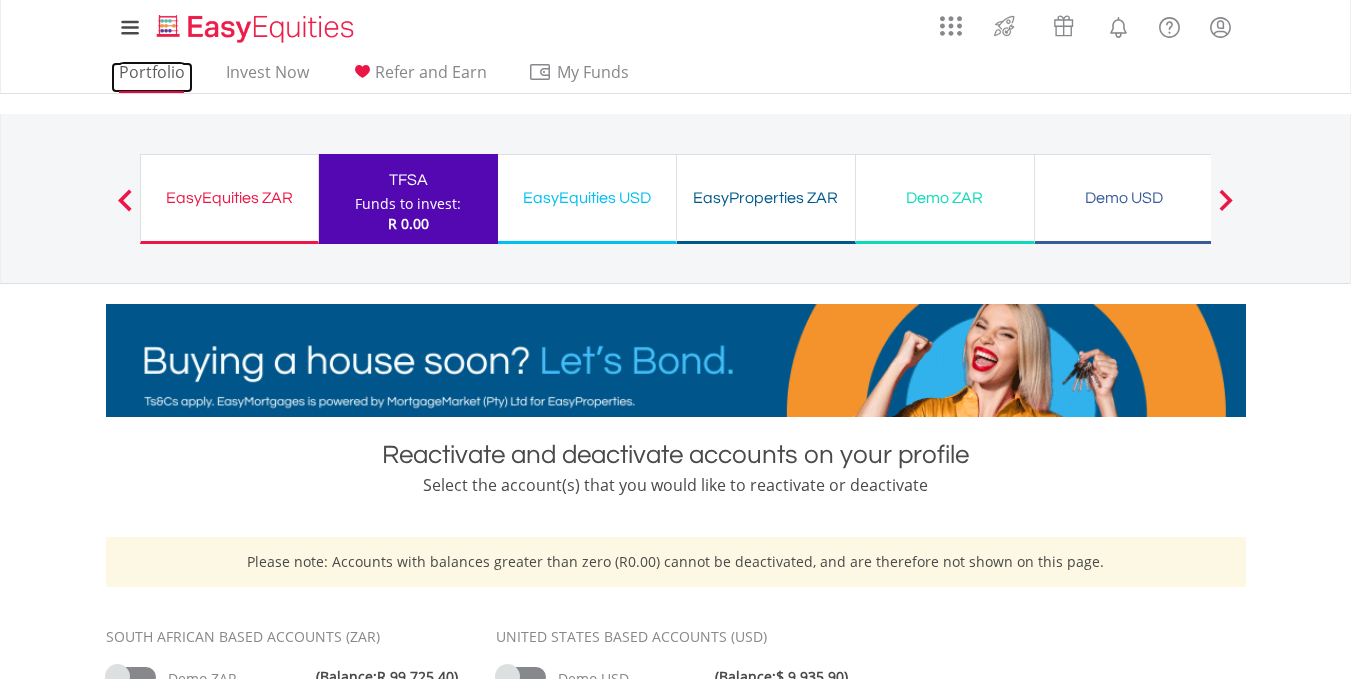click on "Portfolio" at bounding box center (152, 77) 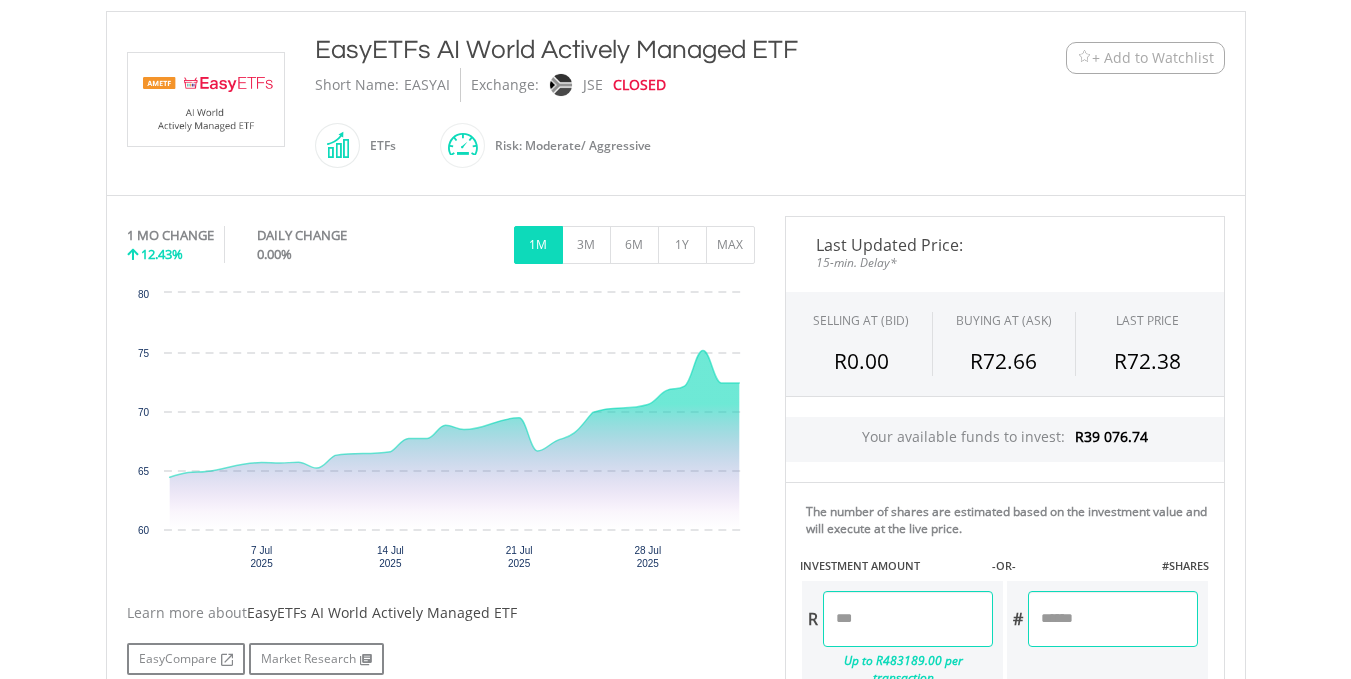 scroll, scrollTop: 406, scrollLeft: 0, axis: vertical 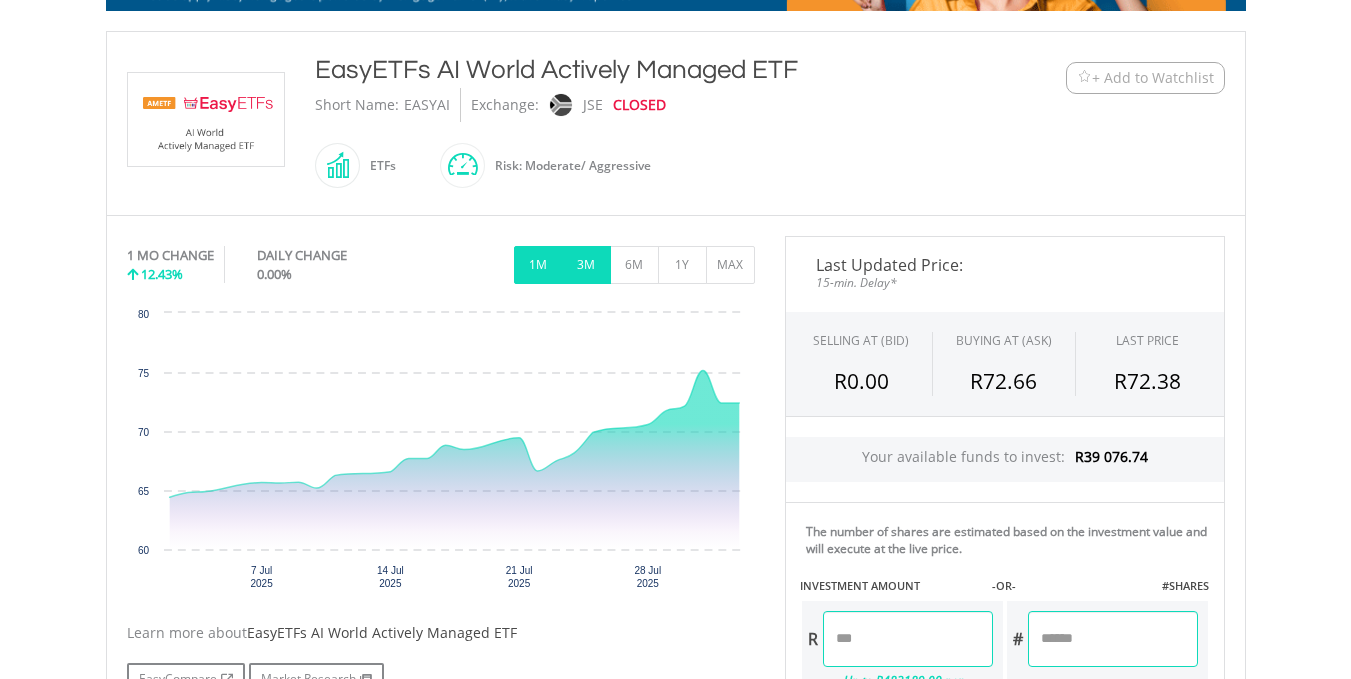 click on "3M" at bounding box center [586, 265] 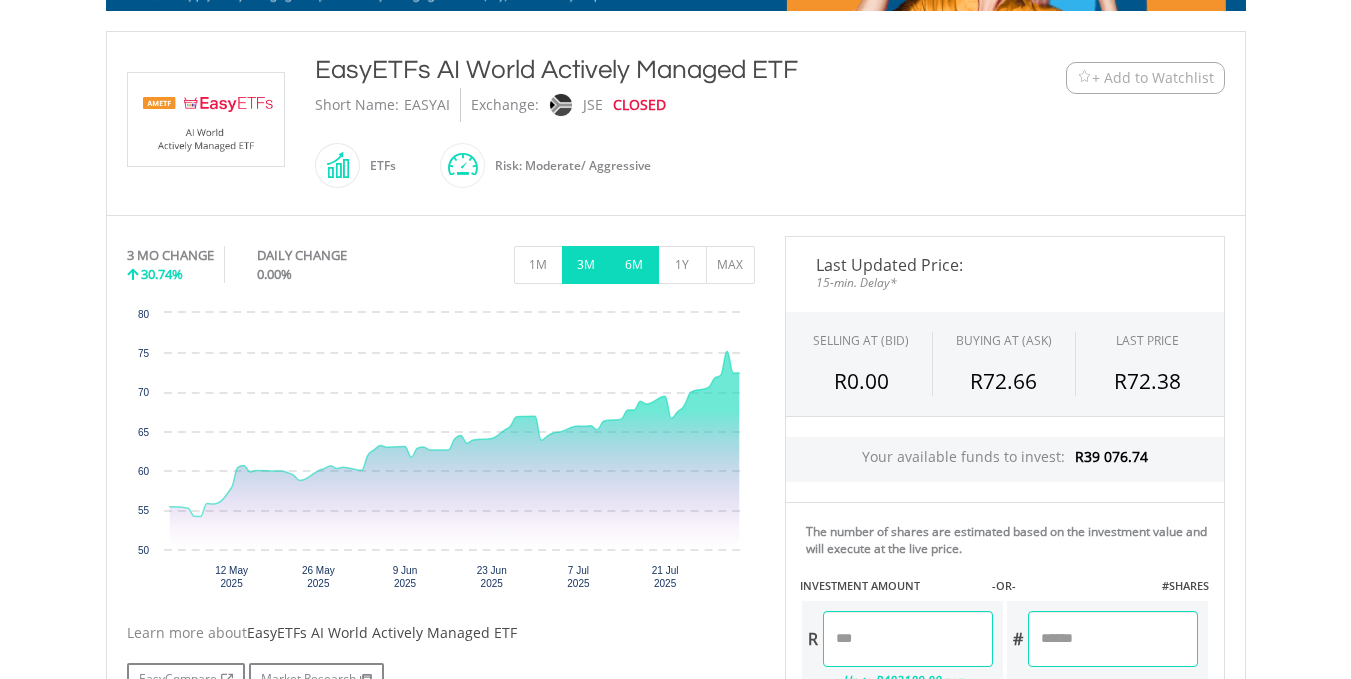 click on "6M" at bounding box center [634, 265] 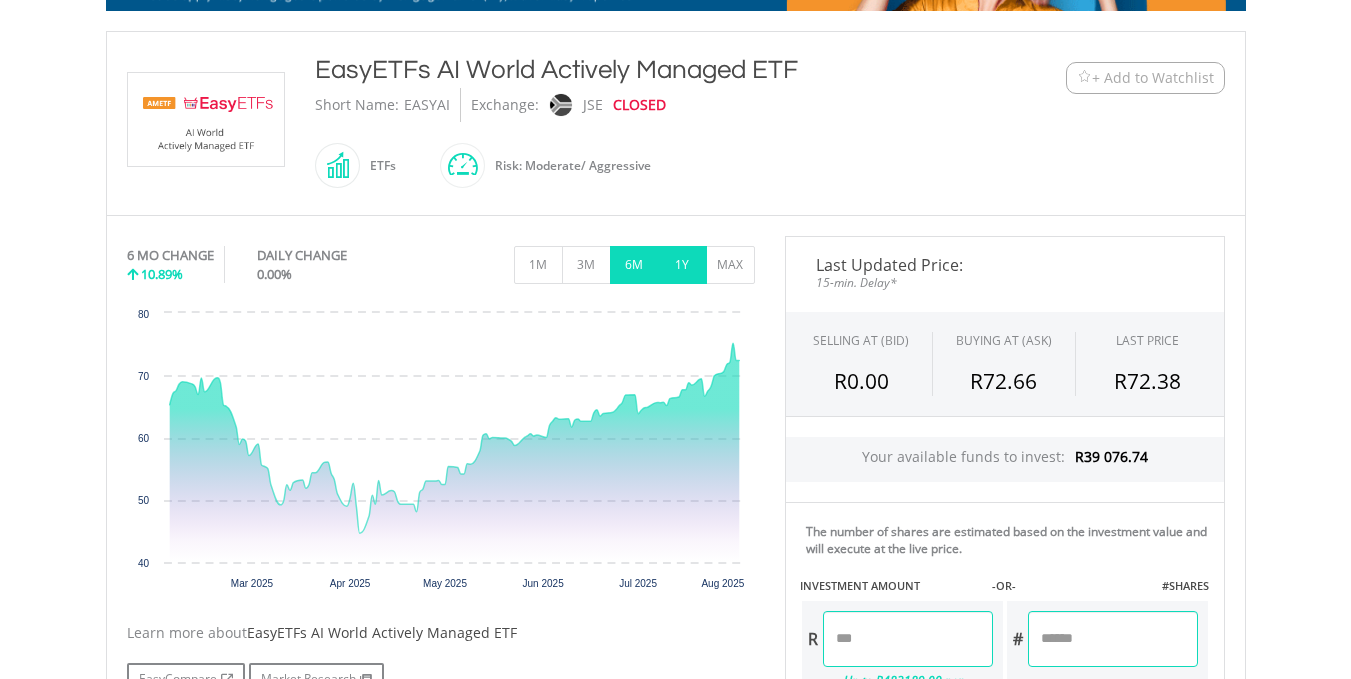 click on "1Y" at bounding box center (682, 265) 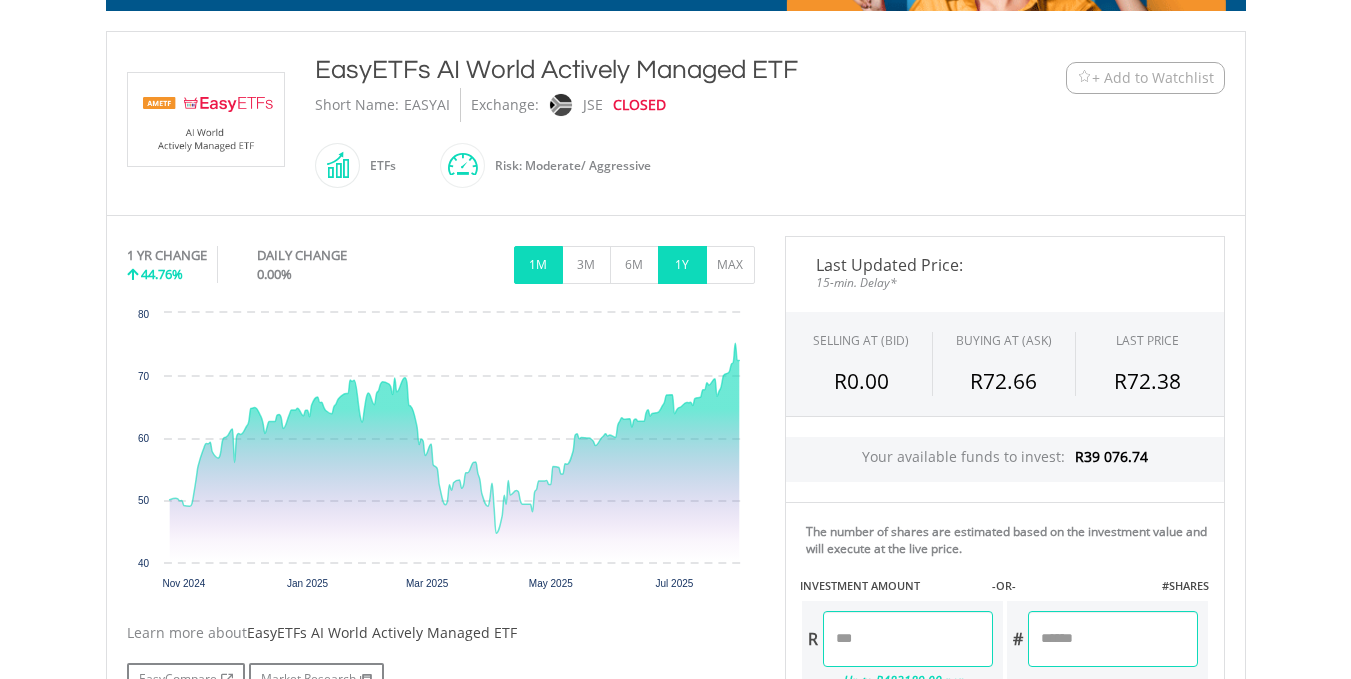 click on "1M" at bounding box center (538, 265) 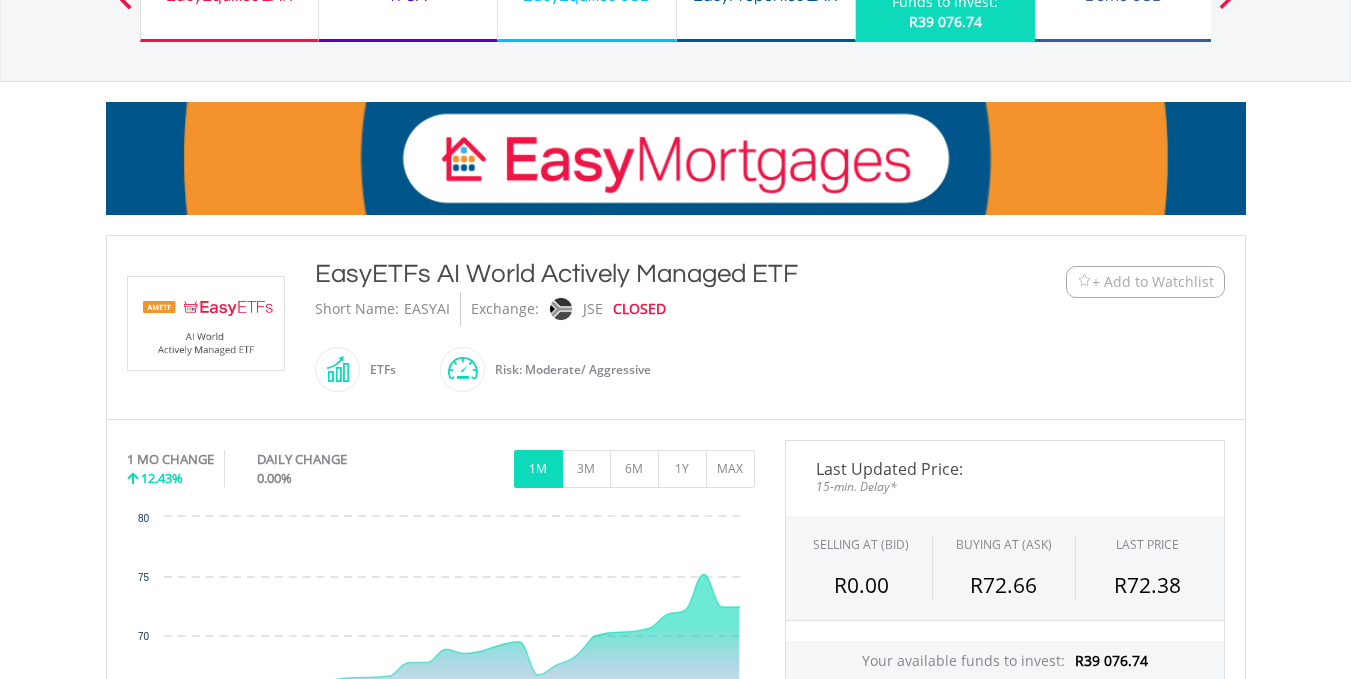 scroll, scrollTop: 154, scrollLeft: 0, axis: vertical 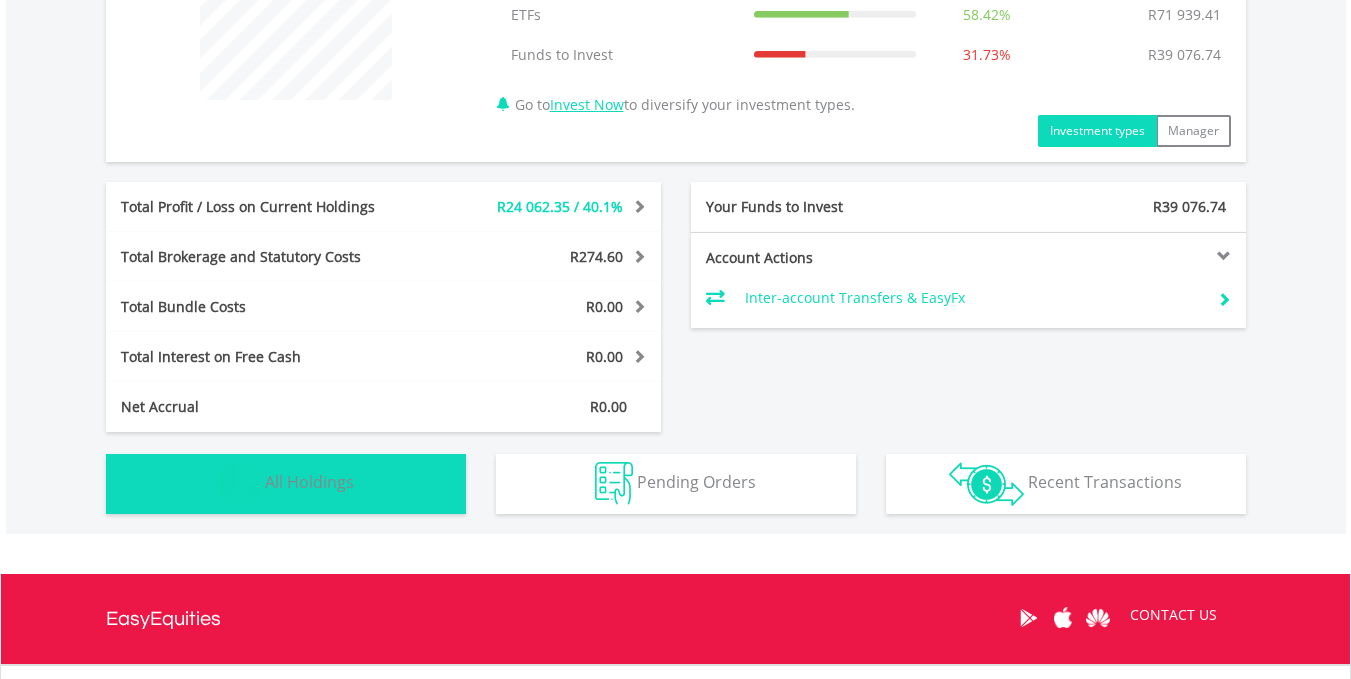 click on "Holdings
All Holdings" at bounding box center [286, 484] 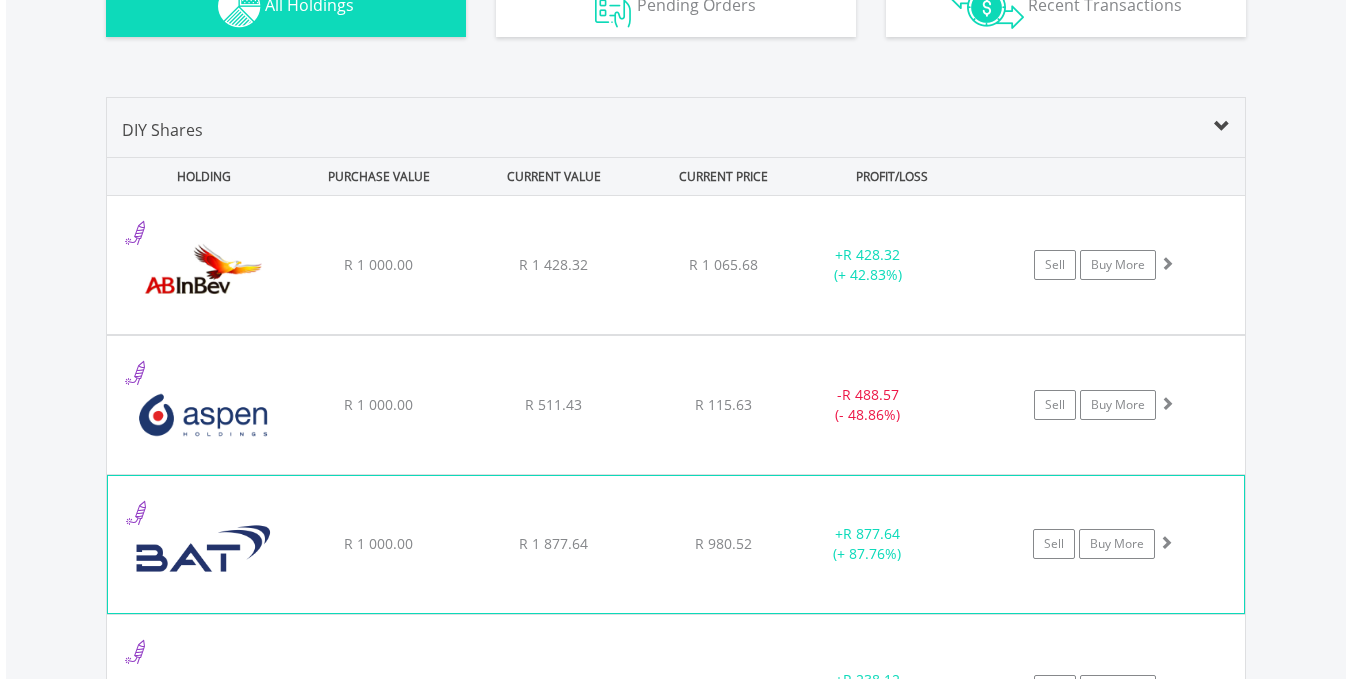 scroll, scrollTop: 1443, scrollLeft: 0, axis: vertical 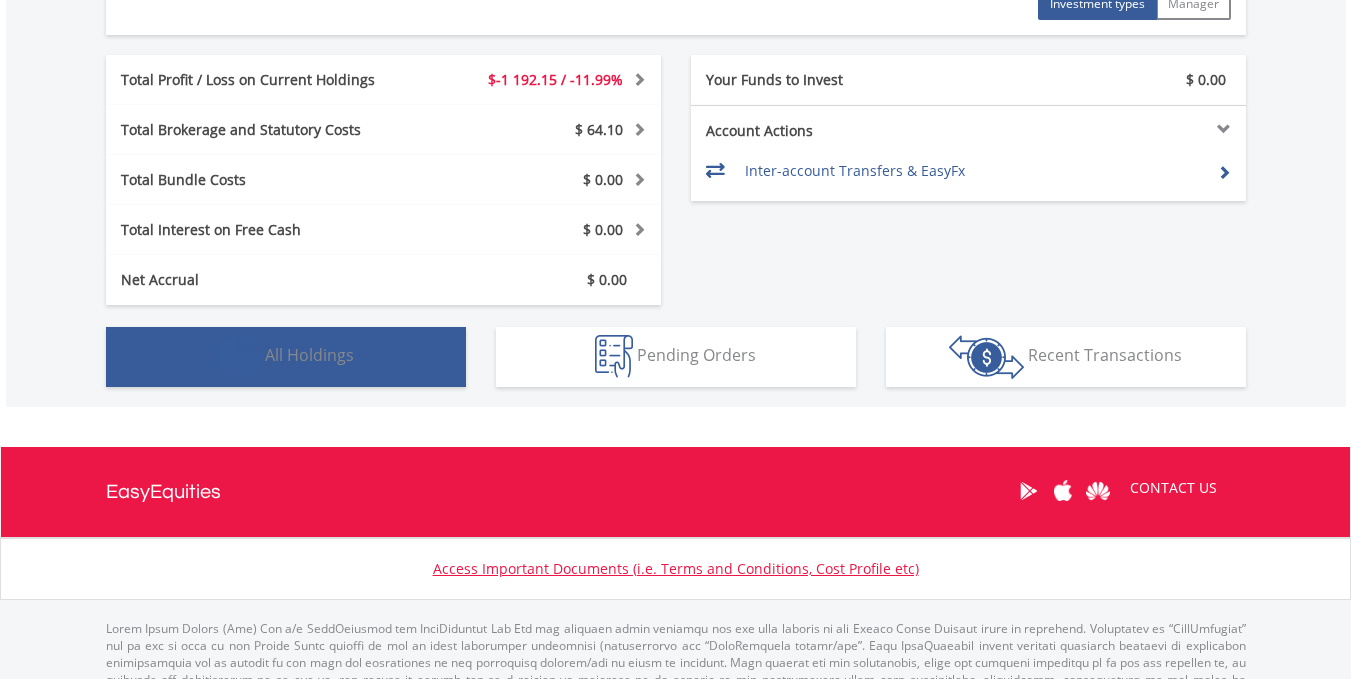 click on "Holdings
All Holdings" at bounding box center (286, 357) 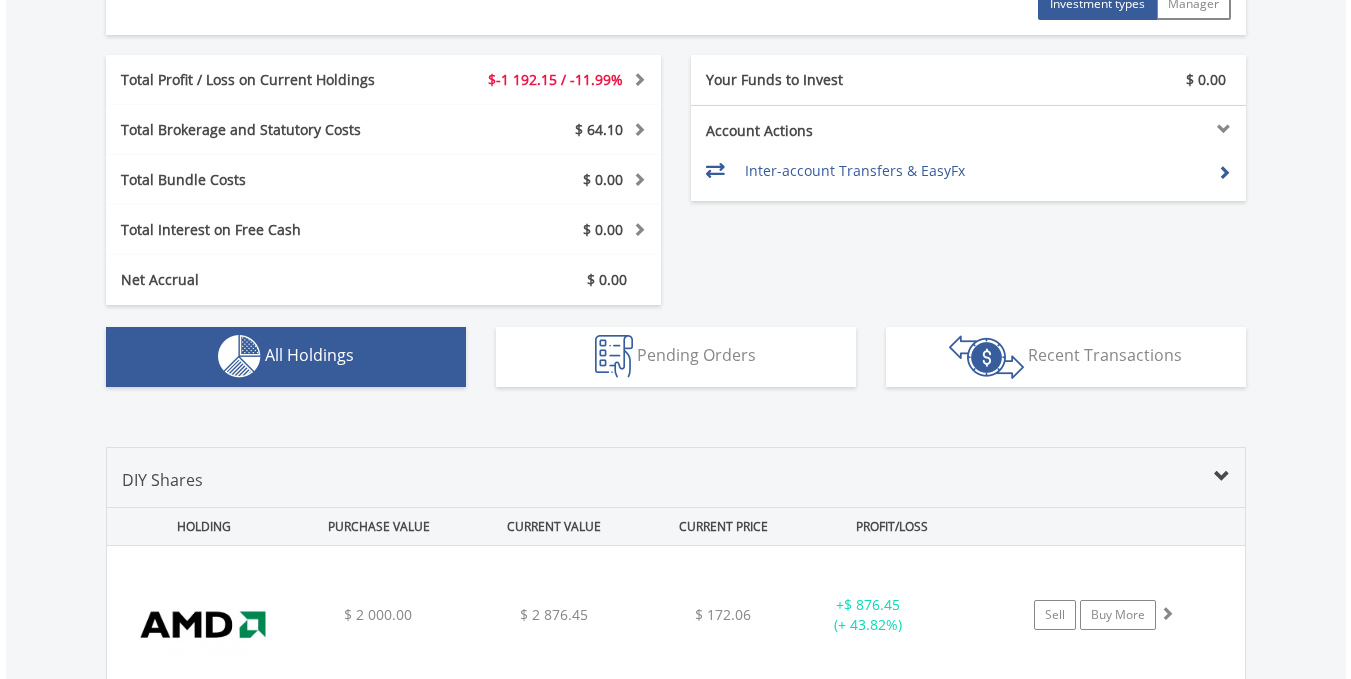 scroll, scrollTop: 1443, scrollLeft: 0, axis: vertical 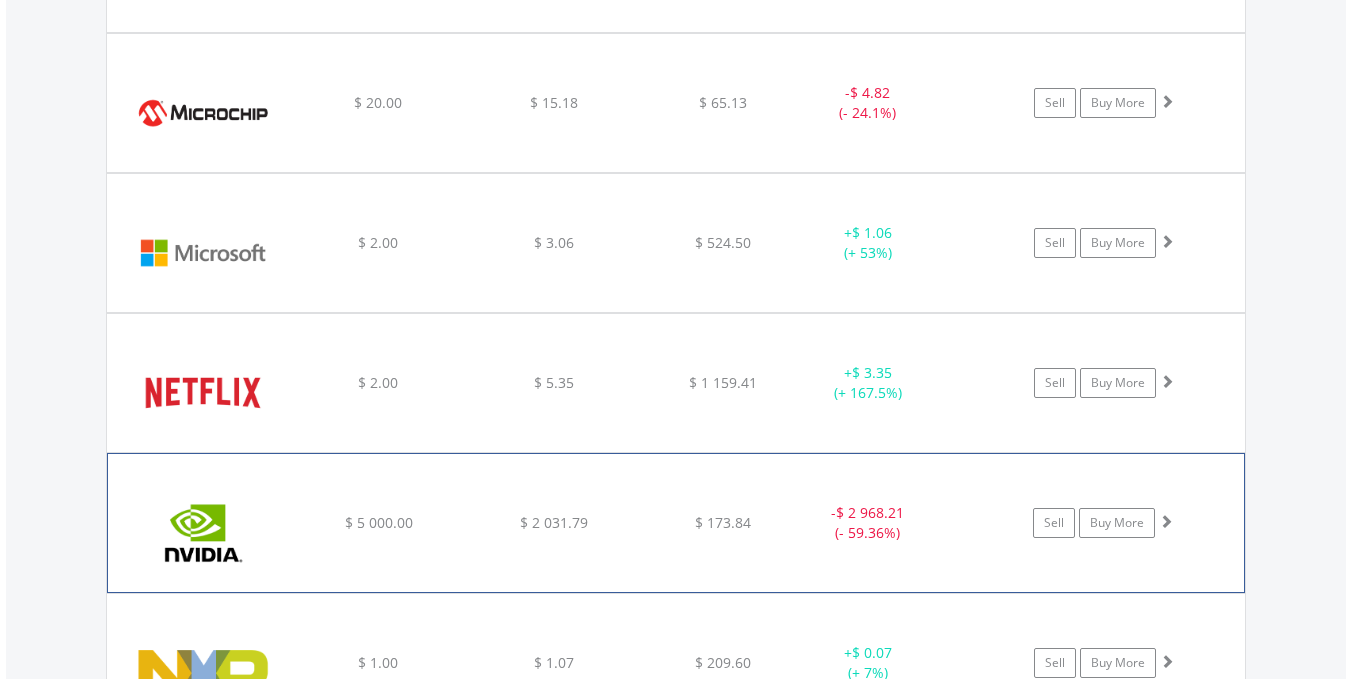 click on "﻿
Nvidia Corp
$ 5 000.00
$ 2 031.79
$ 173.84
-  $ 2 968.21 (- 59.36%)
Sell
Buy More" at bounding box center [676, -1474] 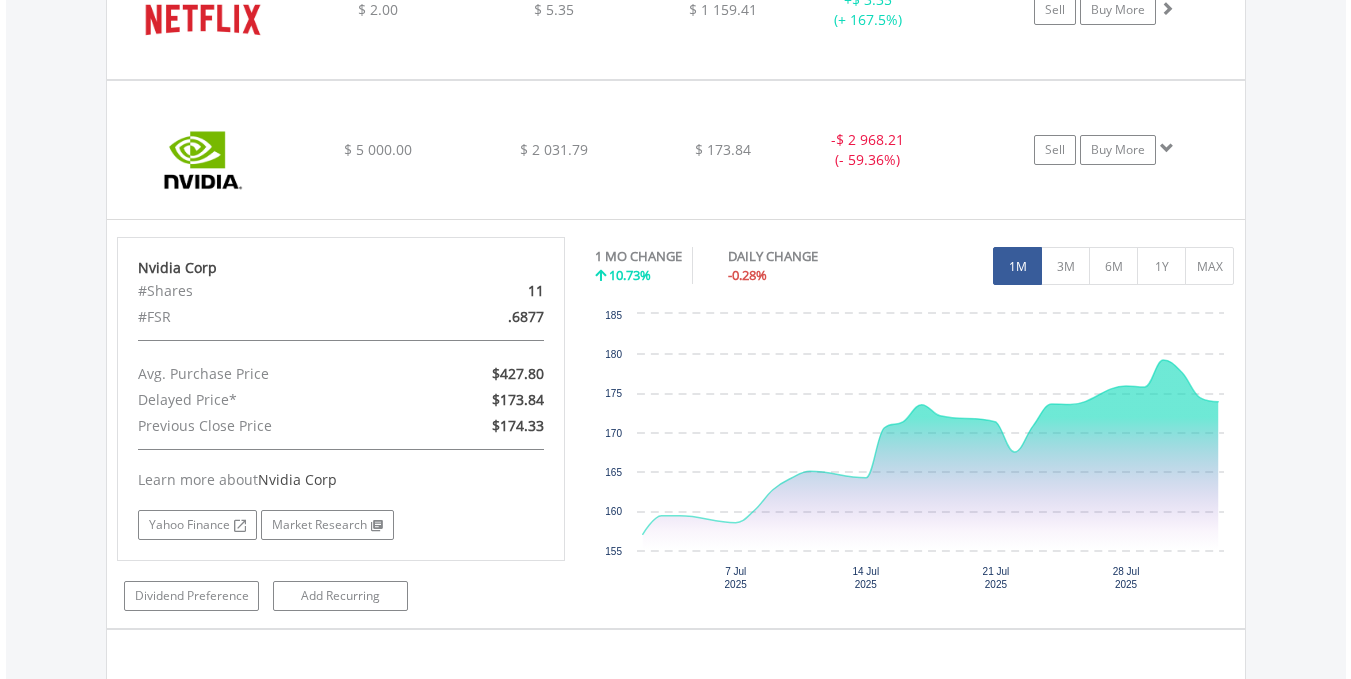 scroll, scrollTop: 3466, scrollLeft: 0, axis: vertical 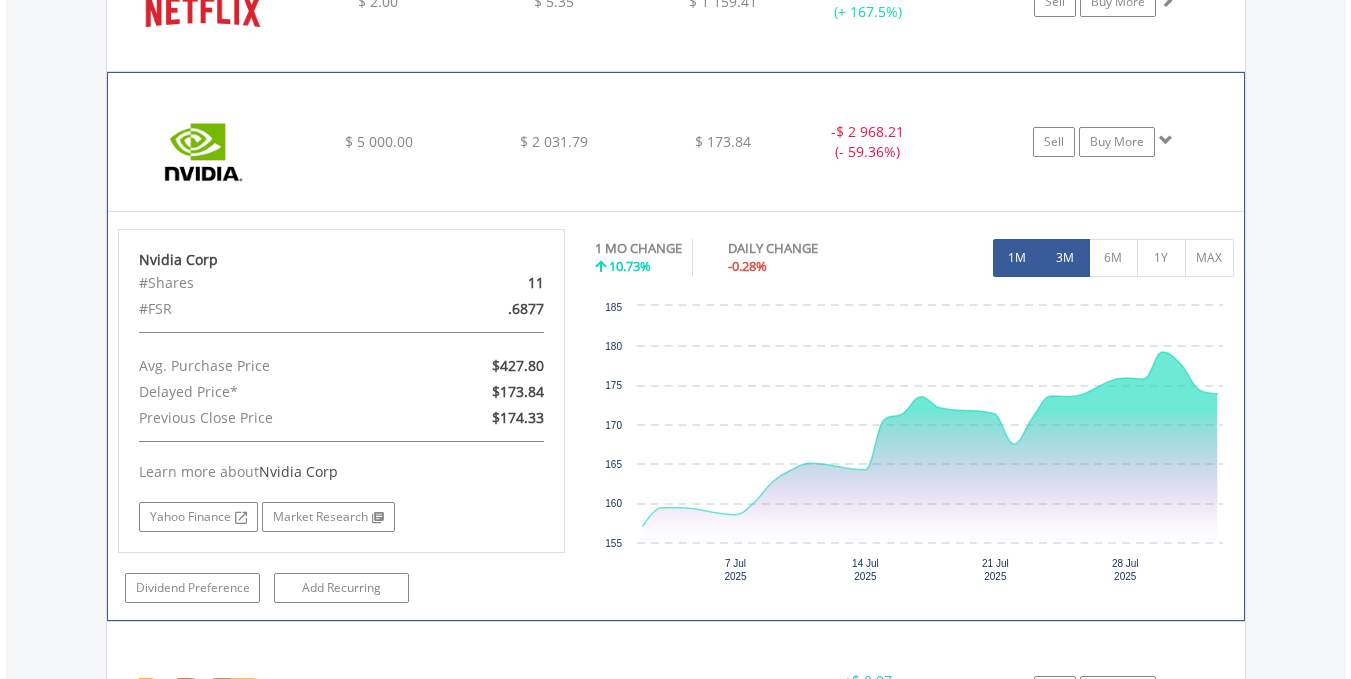 click on "3M" at bounding box center (1065, 258) 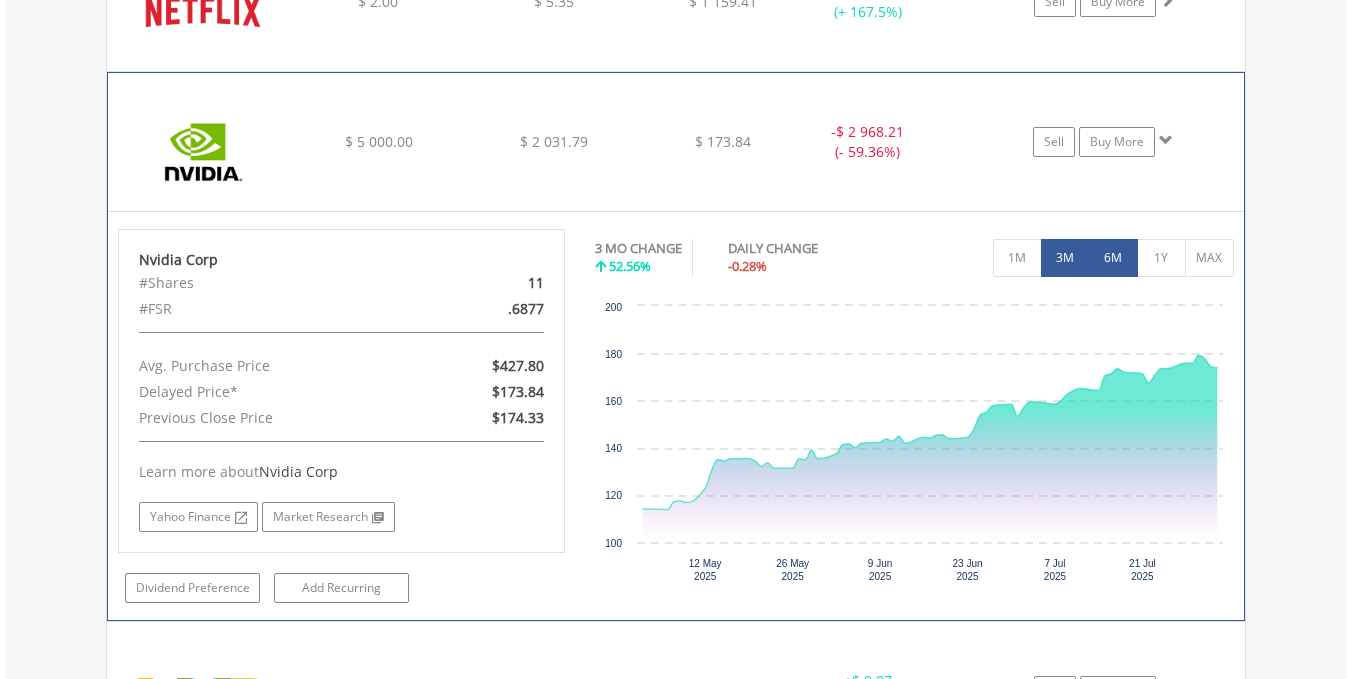 click on "6M" at bounding box center (1113, 258) 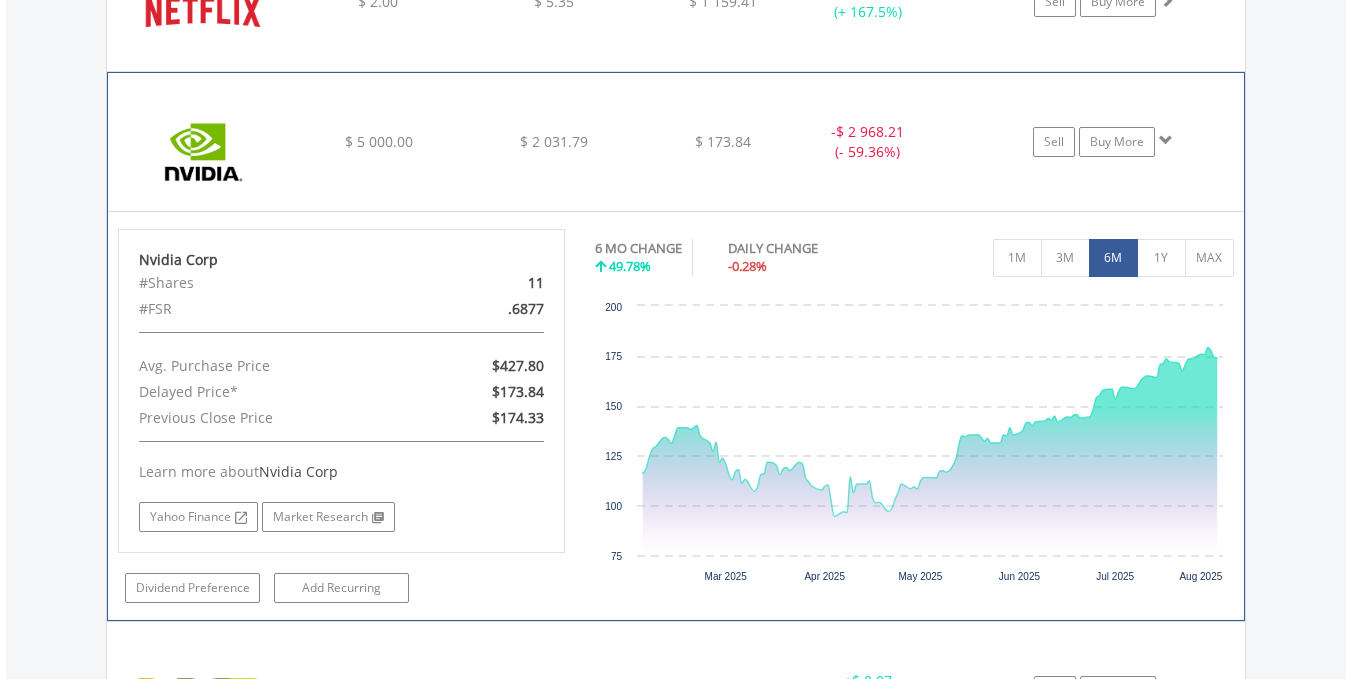 click on "$ 2 031.79" at bounding box center [553, -1855] 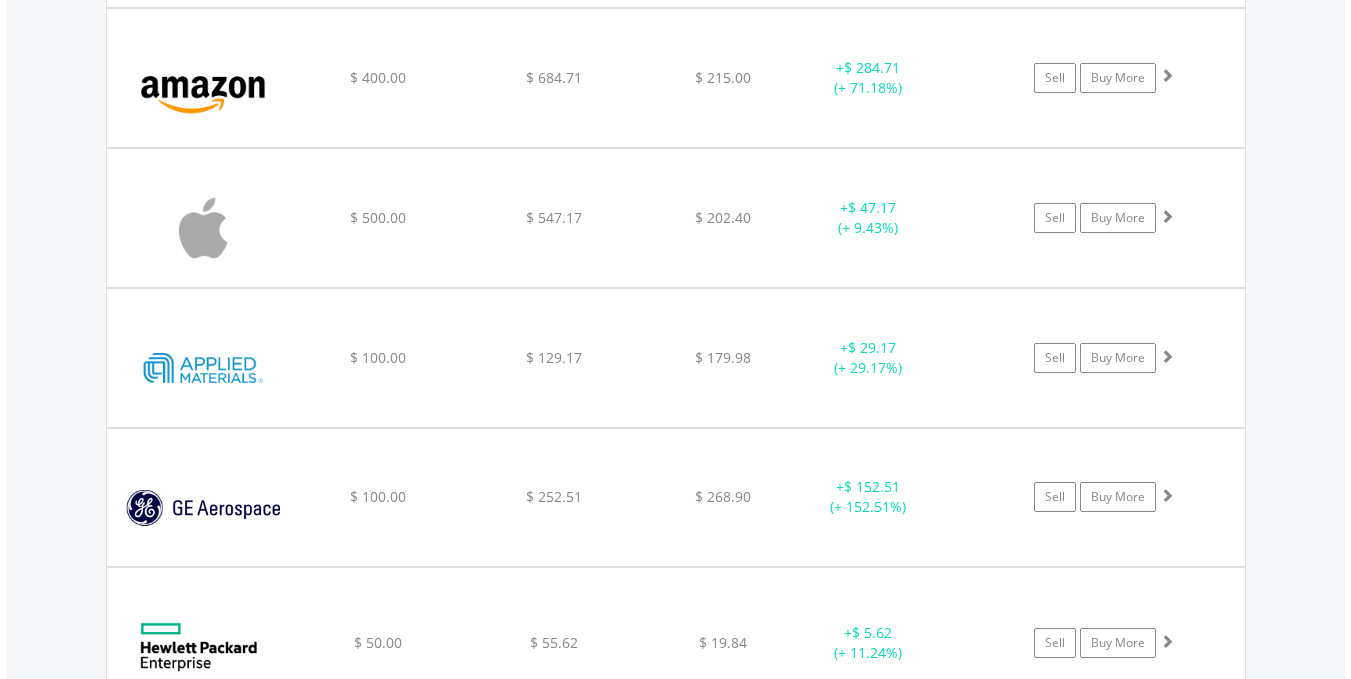 scroll, scrollTop: 1667, scrollLeft: 0, axis: vertical 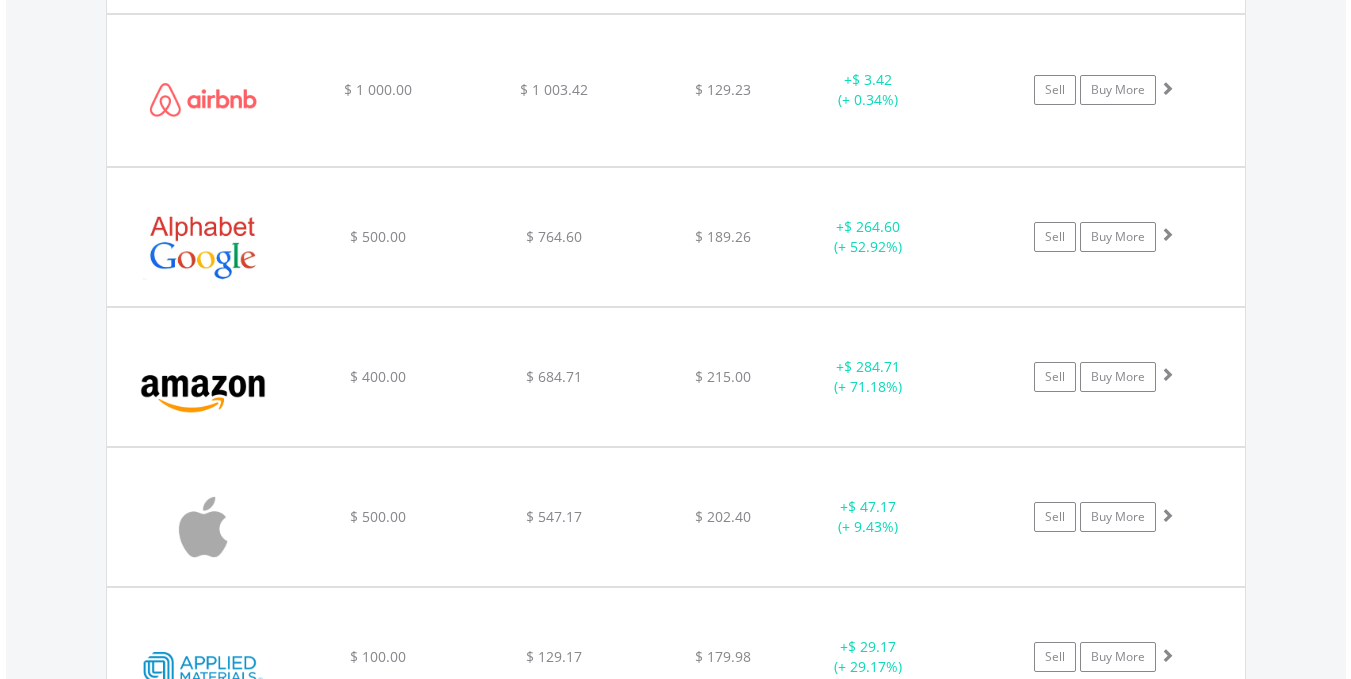 drag, startPoint x: 1347, startPoint y: 264, endPoint x: 1342, endPoint y: 170, distance: 94.13288 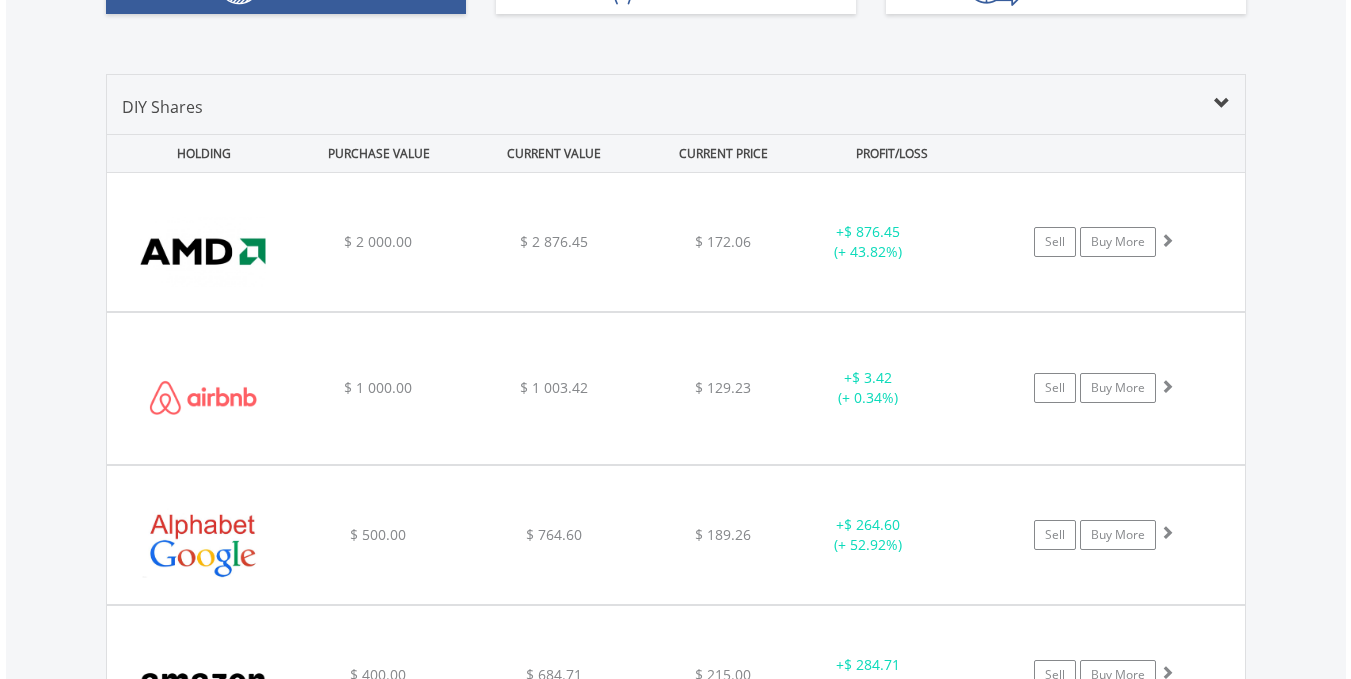 scroll, scrollTop: 1399, scrollLeft: 0, axis: vertical 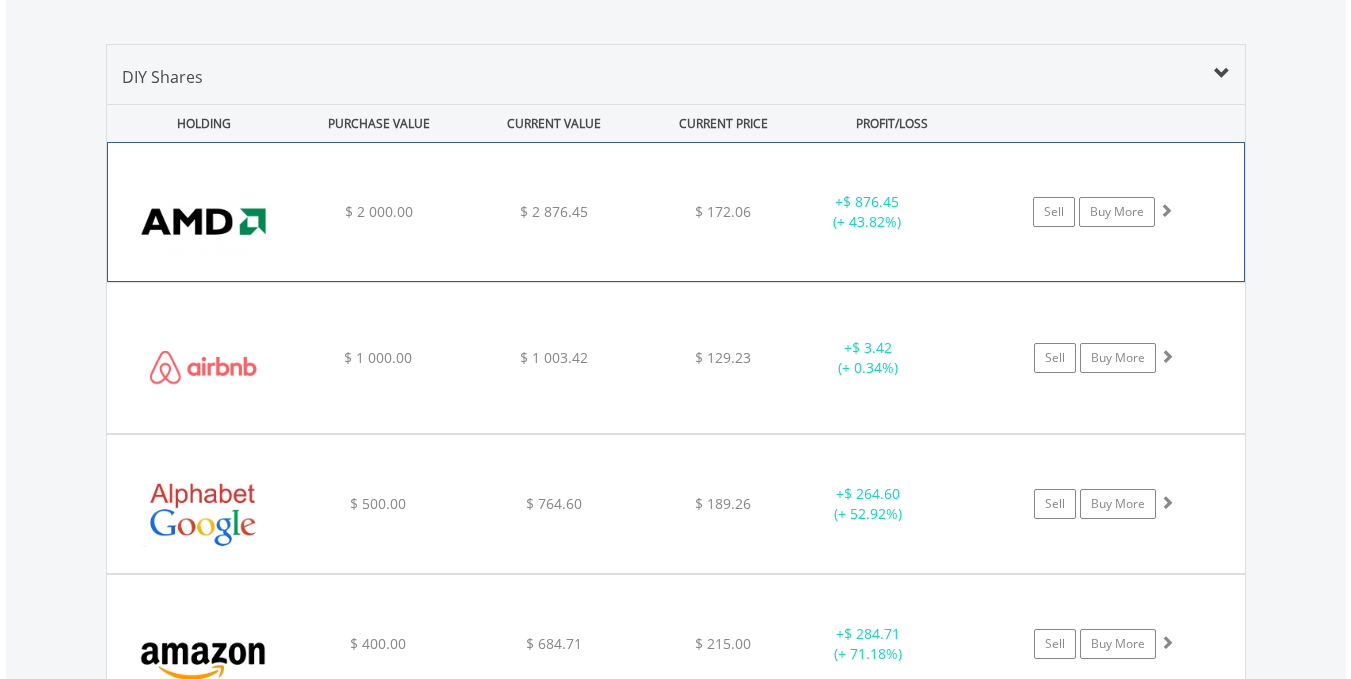 click on "+  $ 876.45 (+ 43.82%)" at bounding box center (867, 212) 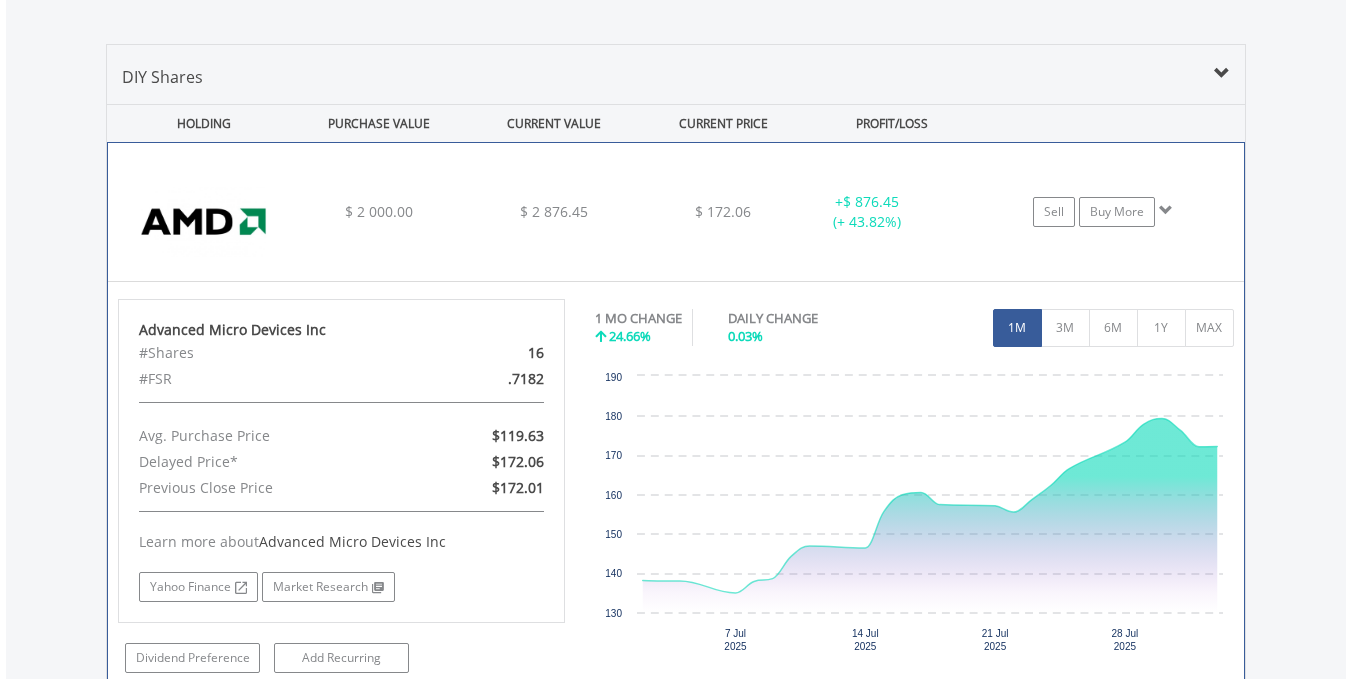 click on "﻿
Advanced Micro Devices Inc
$ 2 000.00
$ 2 876.45
$ 172.06
+  $ 876.45 (+ 43.82%)
Sell
Buy More" at bounding box center (676, 212) 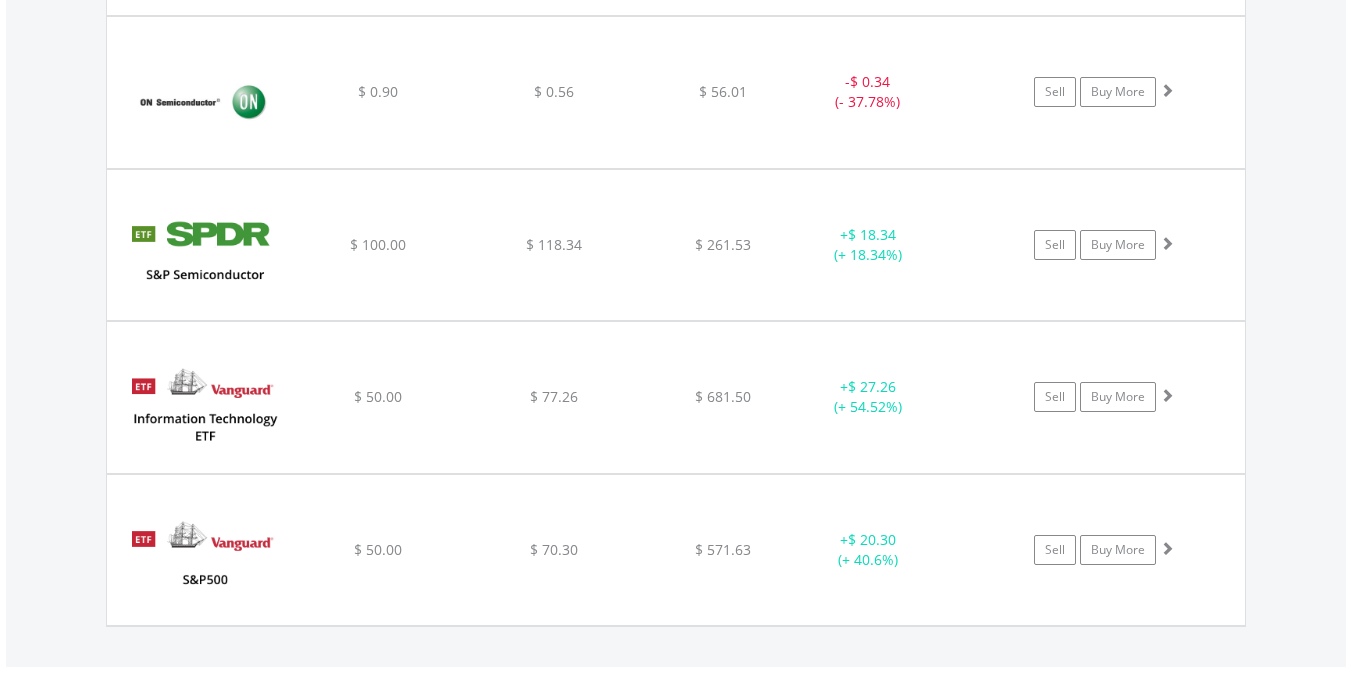 scroll, scrollTop: 3861, scrollLeft: 0, axis: vertical 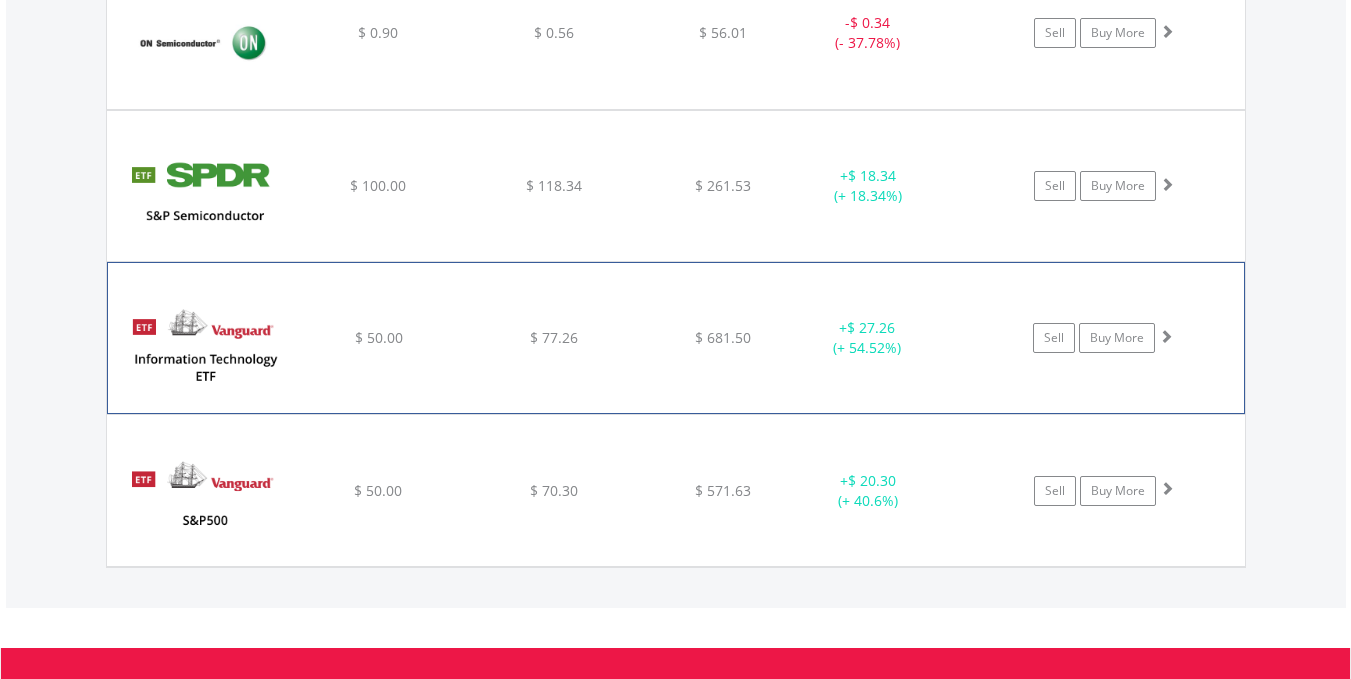 click on "$ 27.26" at bounding box center [872, -2261] 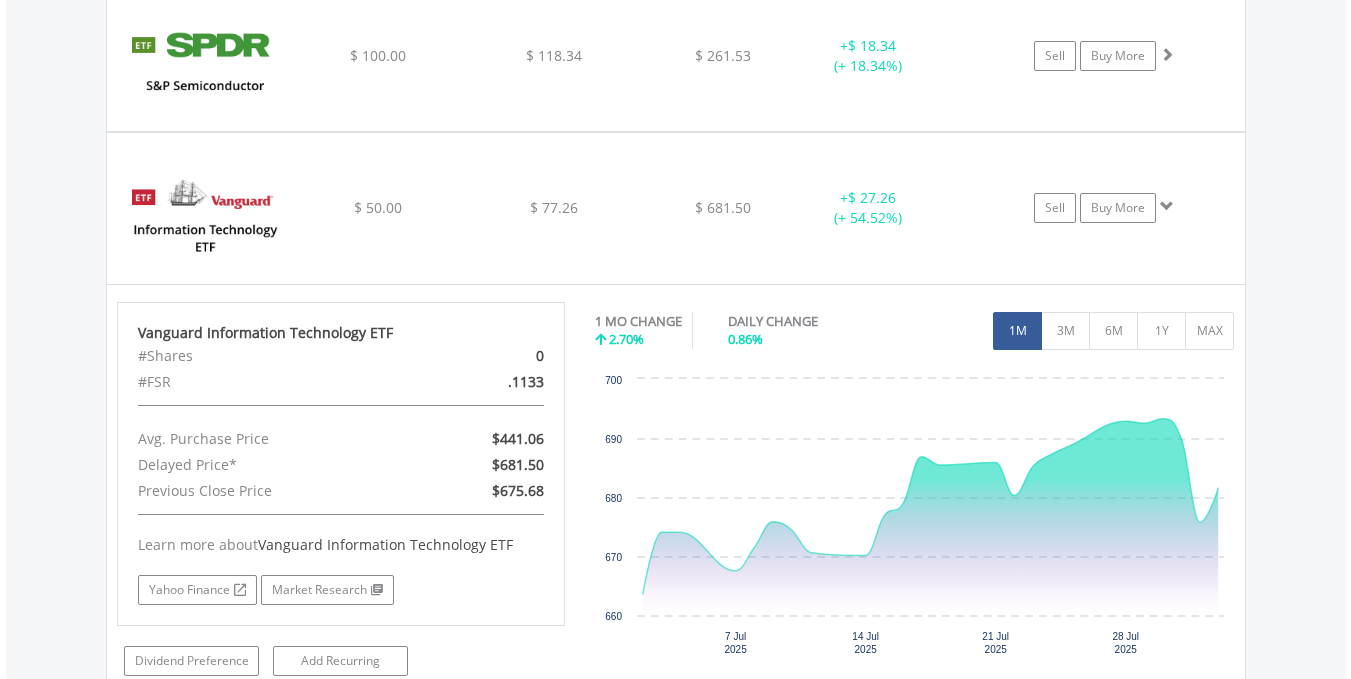 scroll, scrollTop: 4015, scrollLeft: 0, axis: vertical 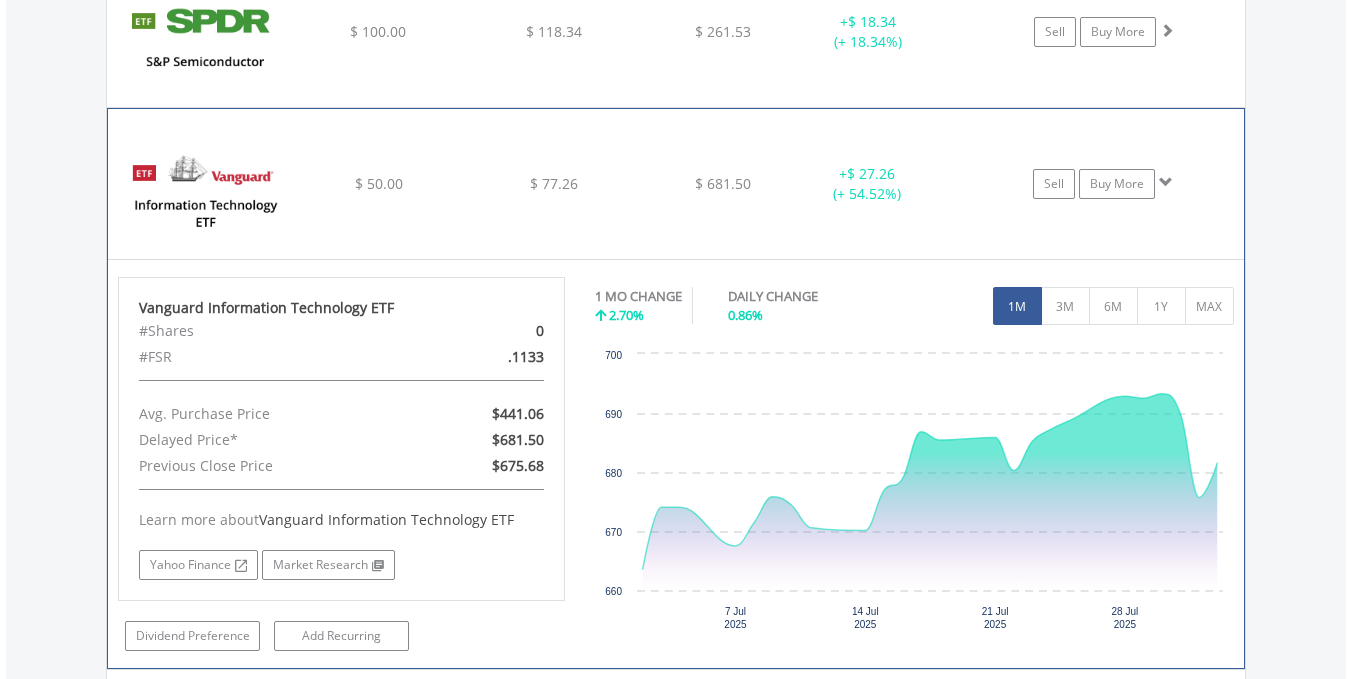 click on "Sell
Buy More" at bounding box center (1114, -2404) 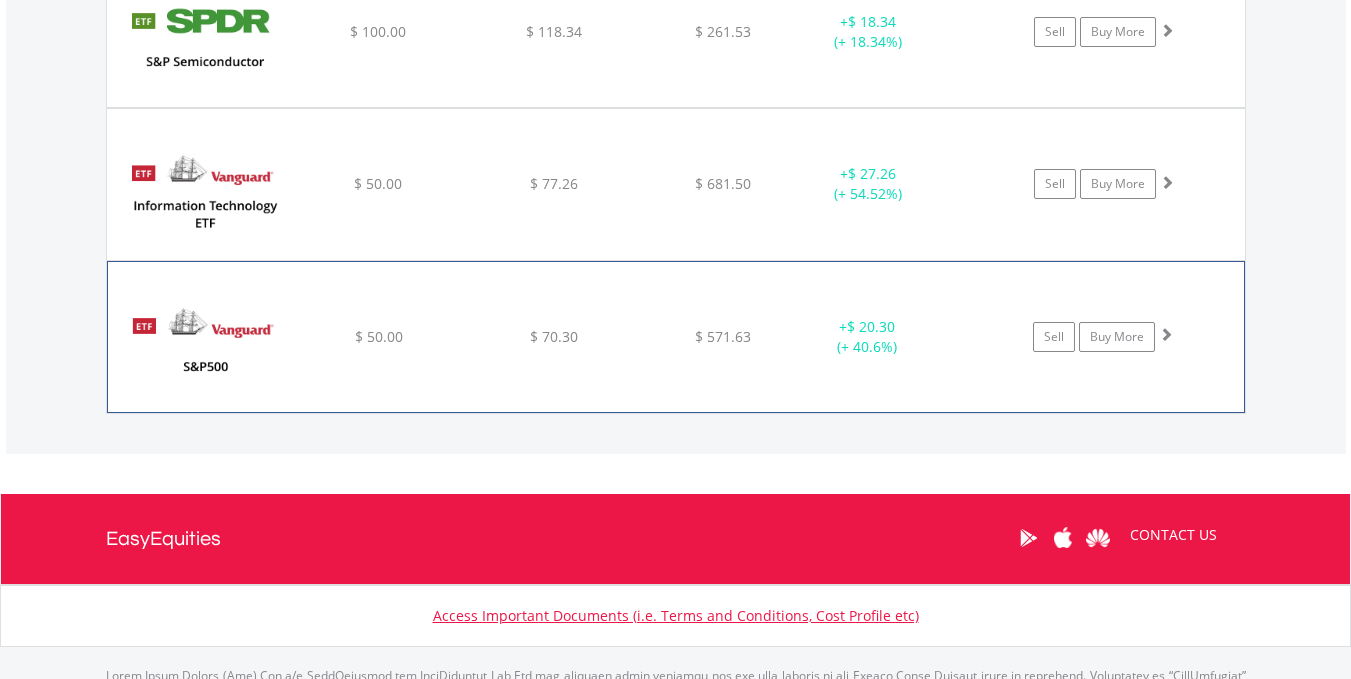 click on "+  $ 20.30 (+ 40.6%)" at bounding box center (868, -2404) 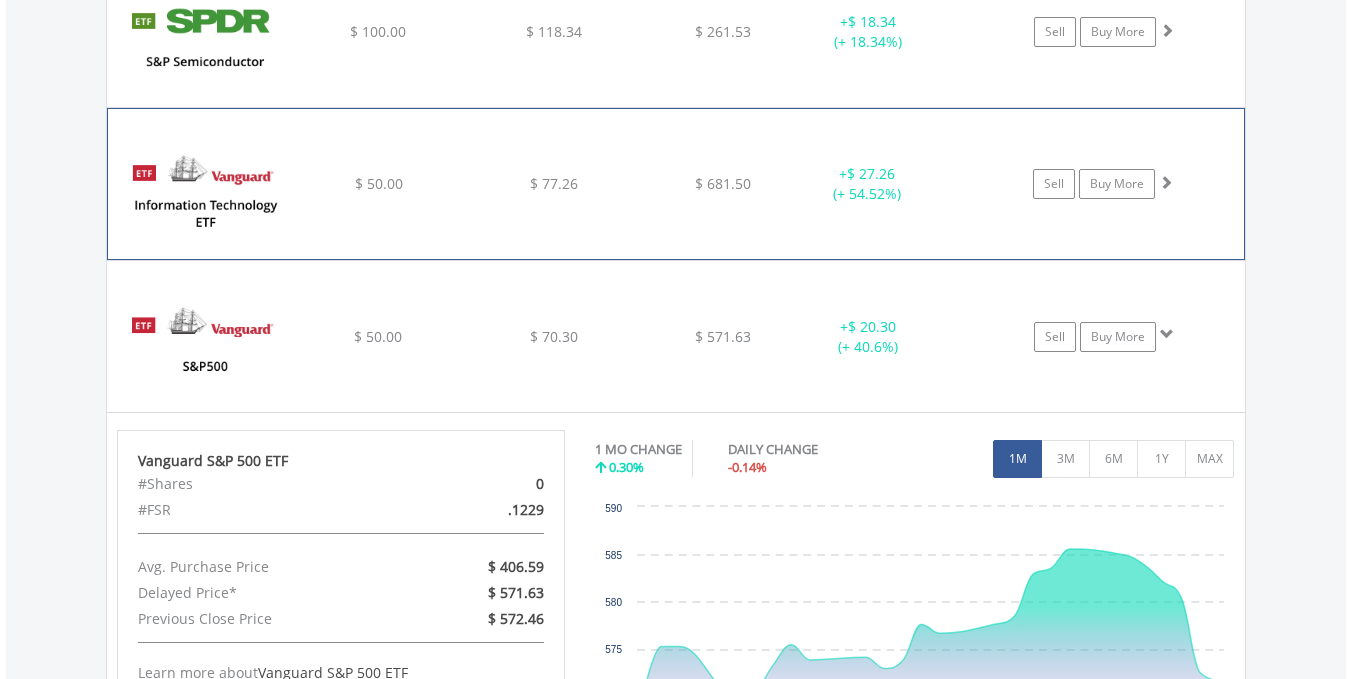 click on "+  $ 27.26 (+ 54.52%)" at bounding box center [893, -2404] 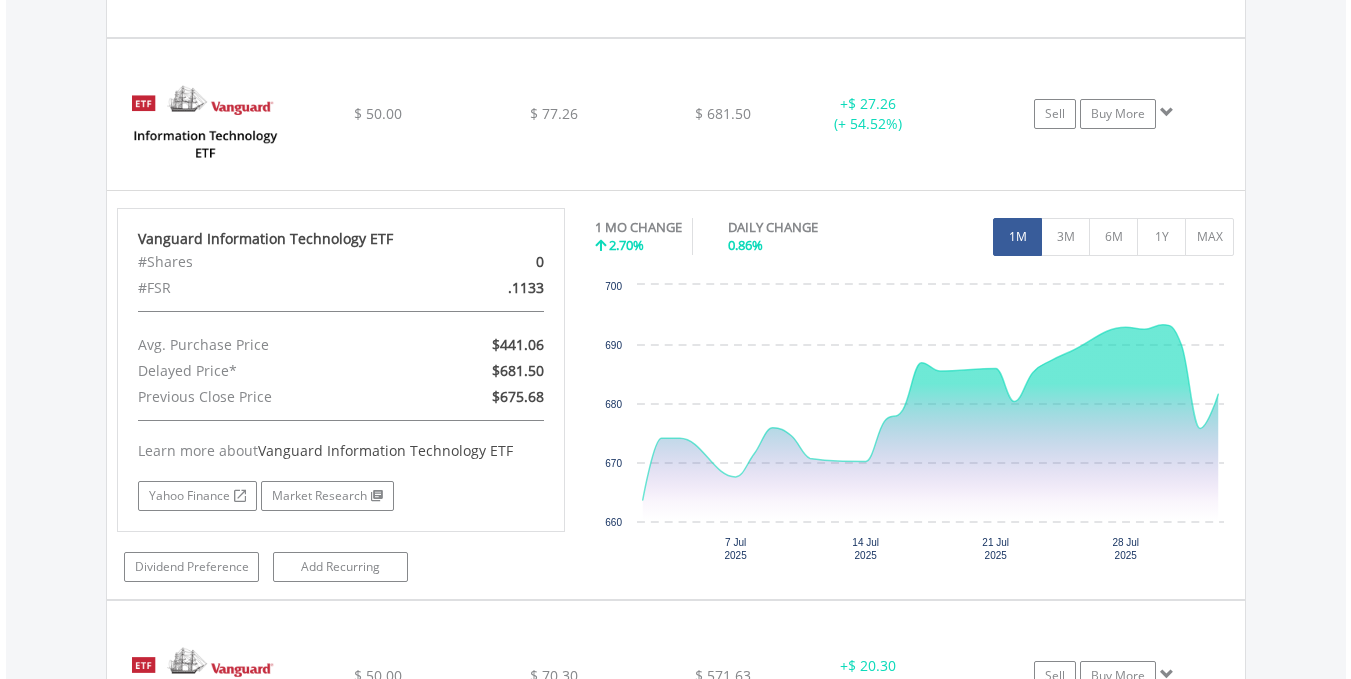 scroll, scrollTop: 4103, scrollLeft: 0, axis: vertical 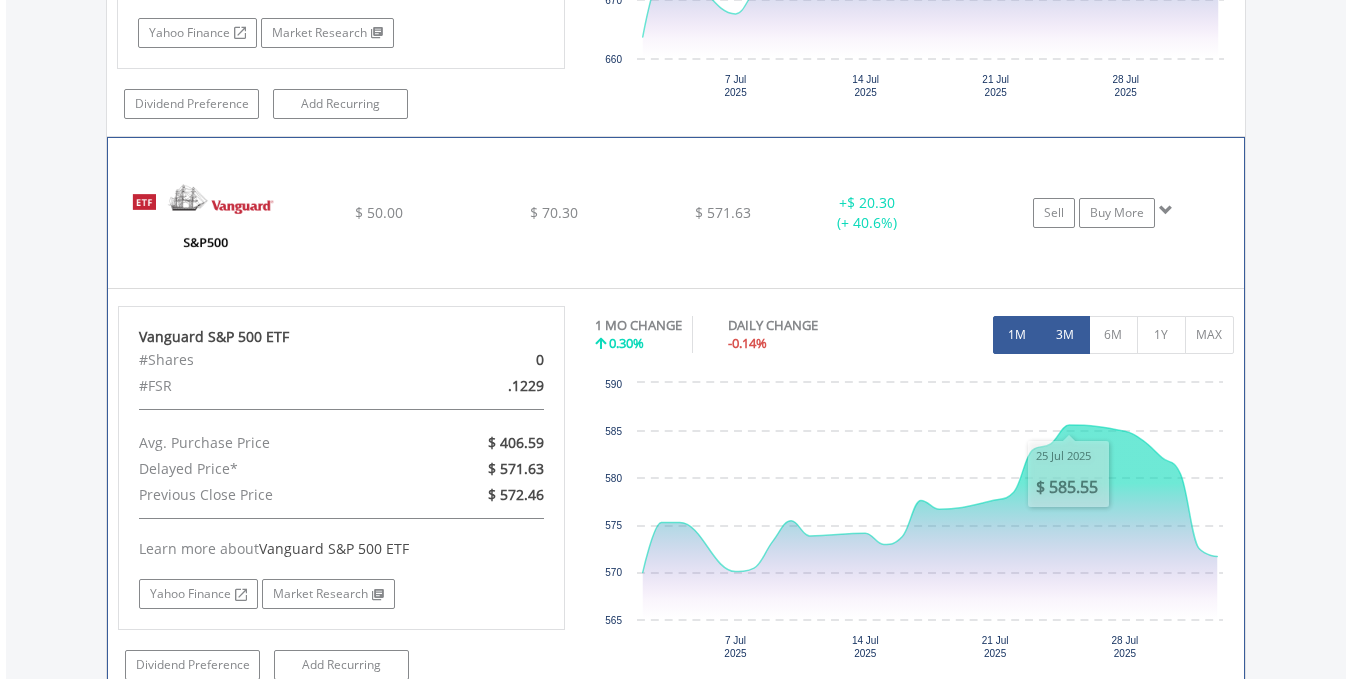 click on "3M" at bounding box center (1065, 335) 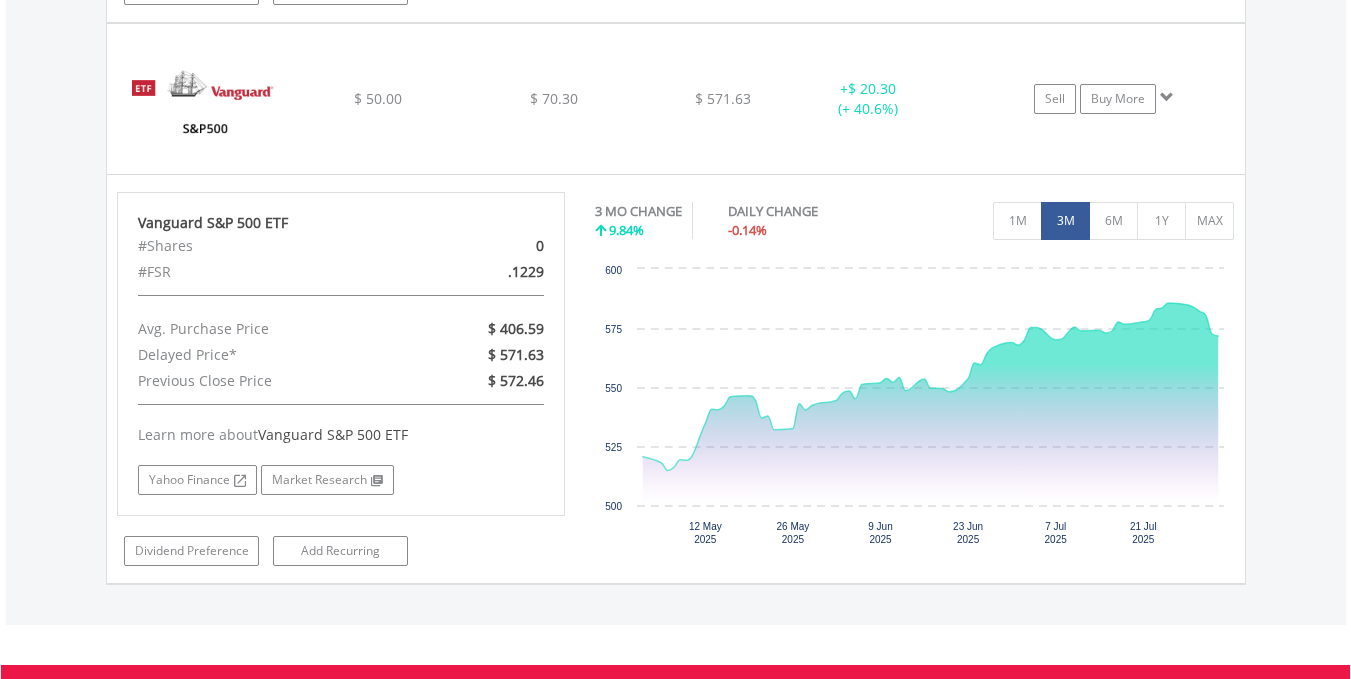 scroll, scrollTop: 4705, scrollLeft: 0, axis: vertical 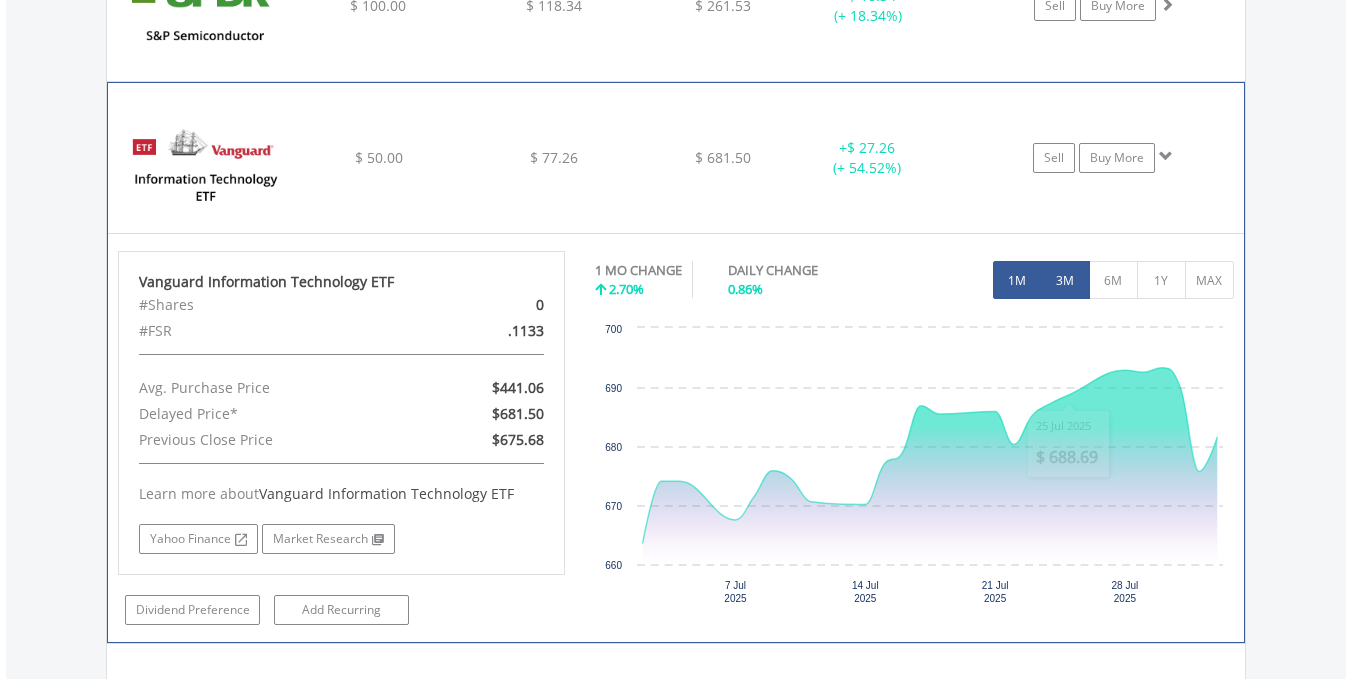 click on "3M" at bounding box center (1065, 280) 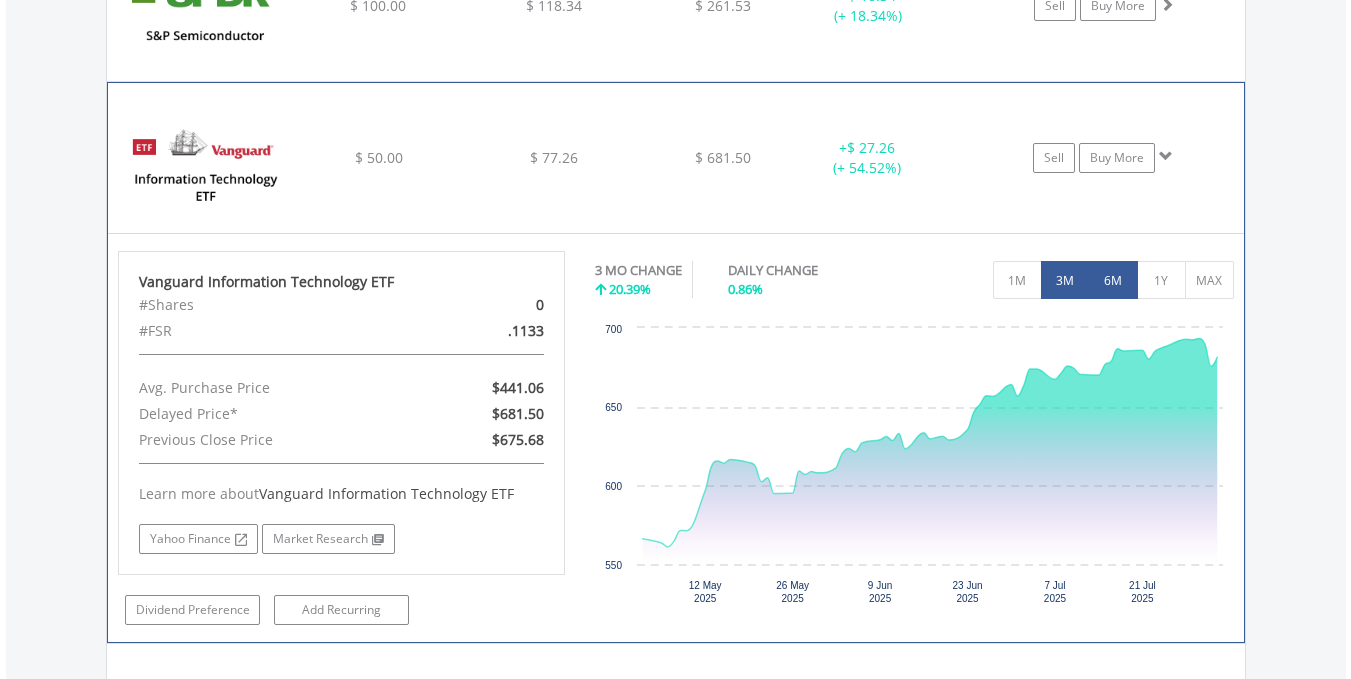 click on "6M" at bounding box center [1113, 280] 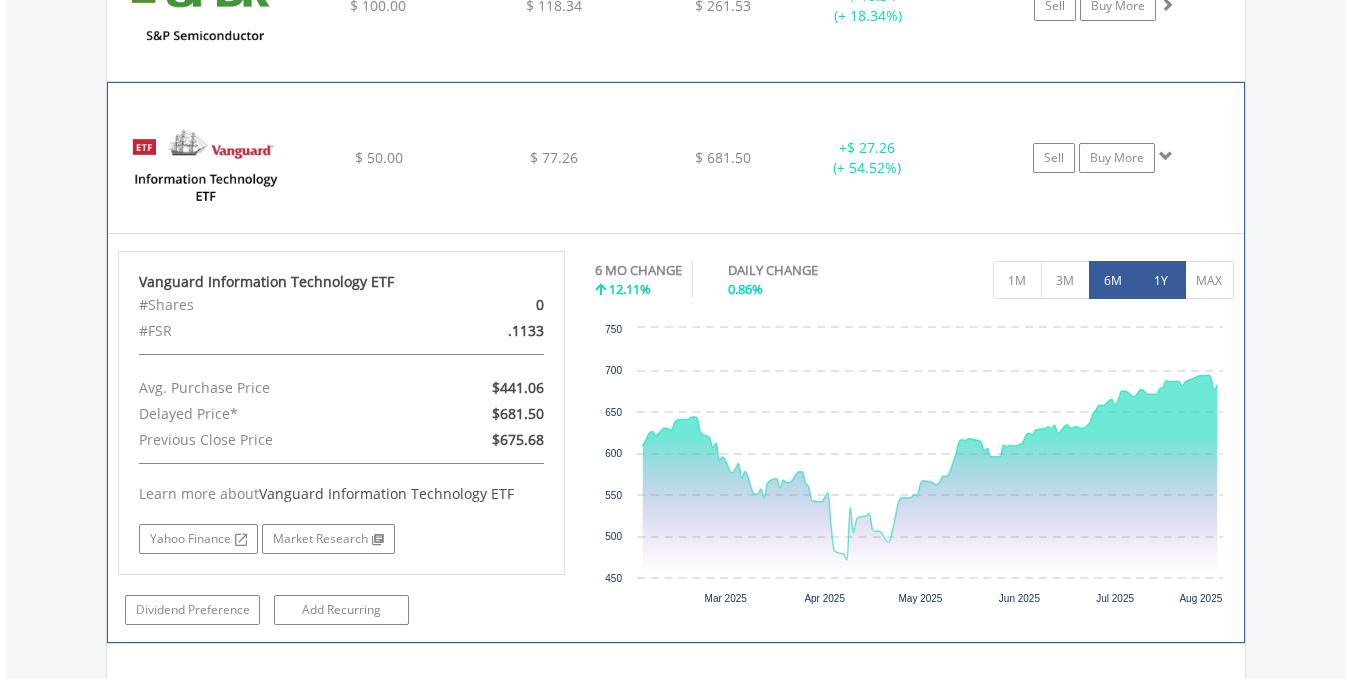click on "1Y" at bounding box center (1161, 280) 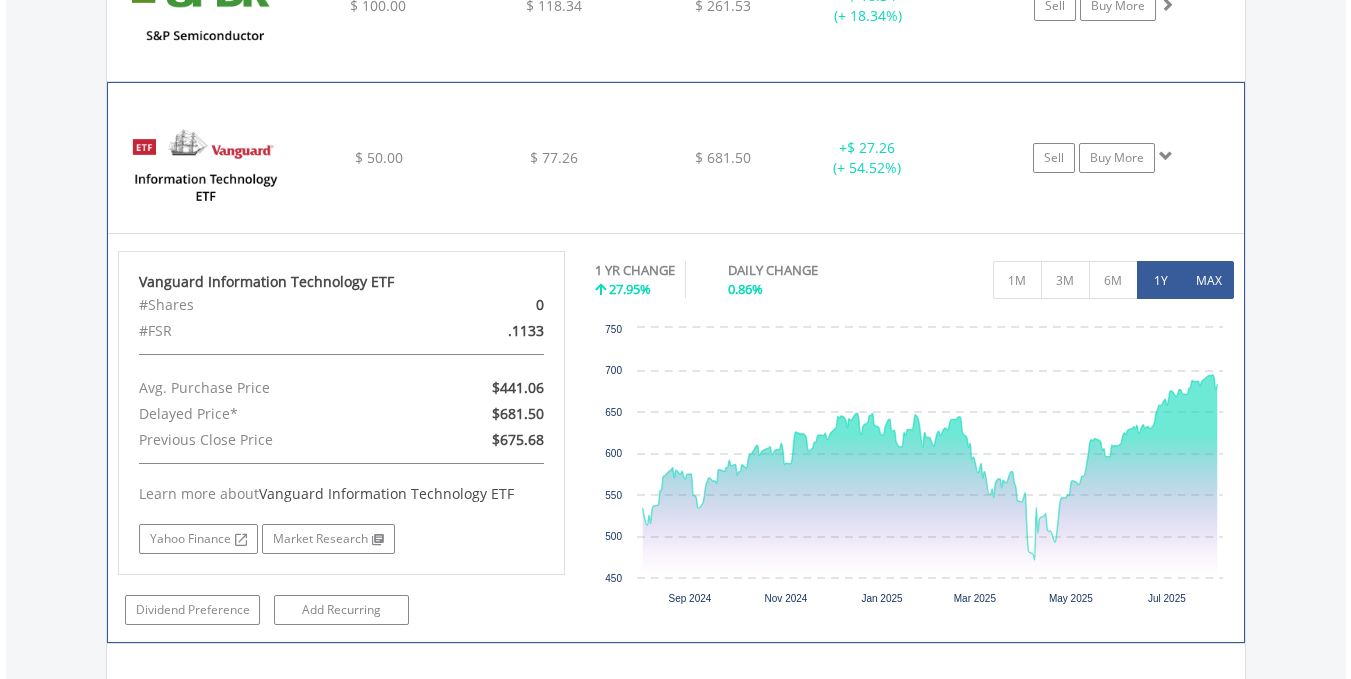 click on "MAX" at bounding box center (1209, 280) 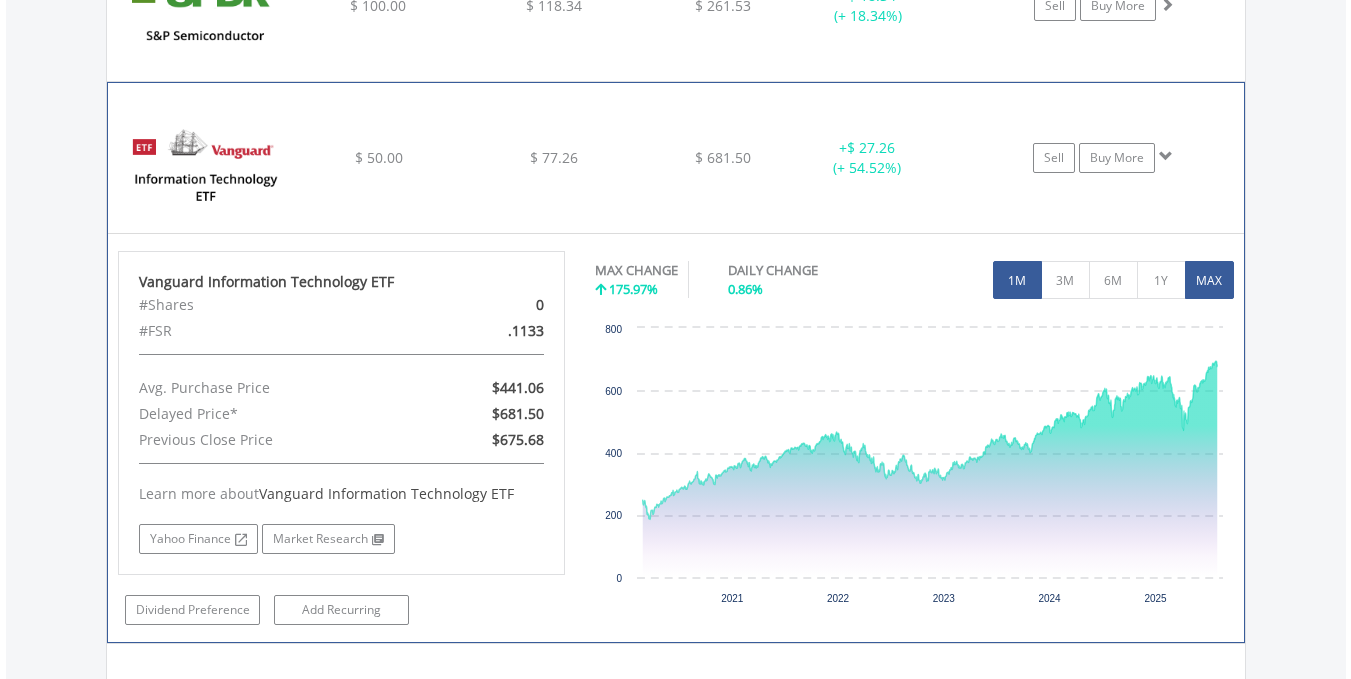 click on "1M" at bounding box center [1017, 280] 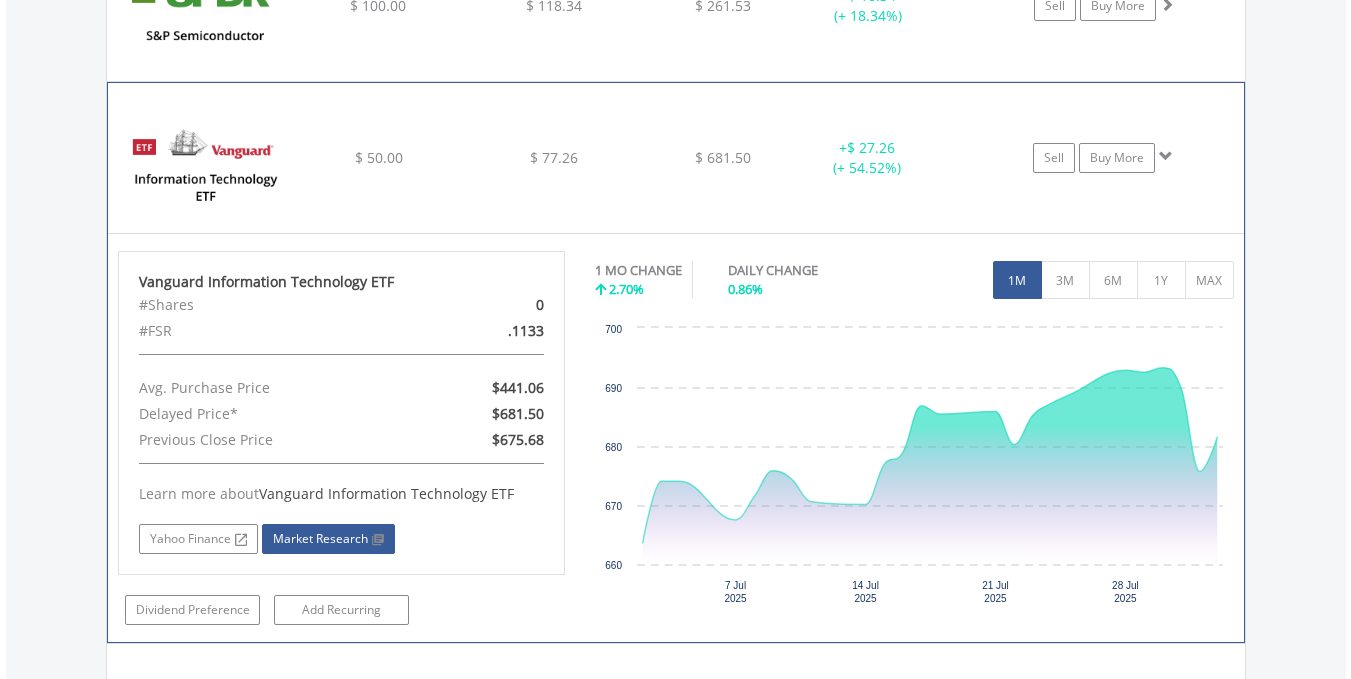 click on "Market Research" at bounding box center [328, 539] 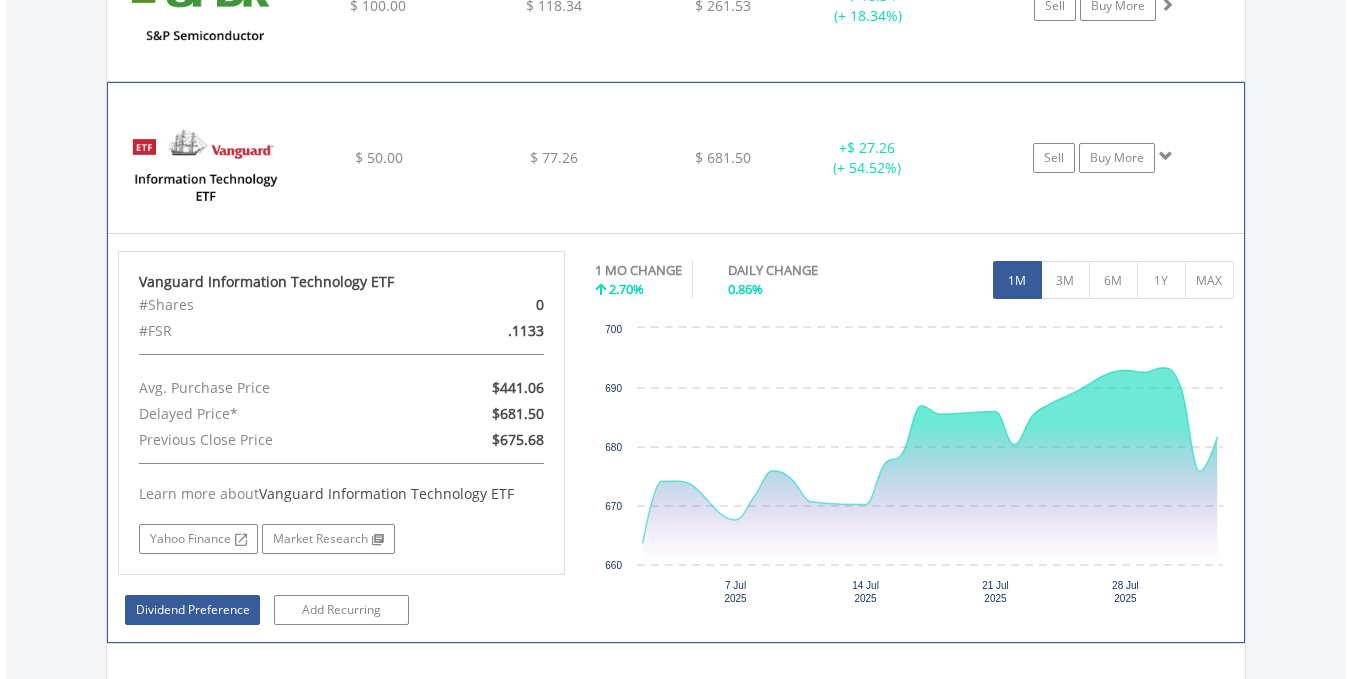 click on "Dividend Preference" at bounding box center (192, 610) 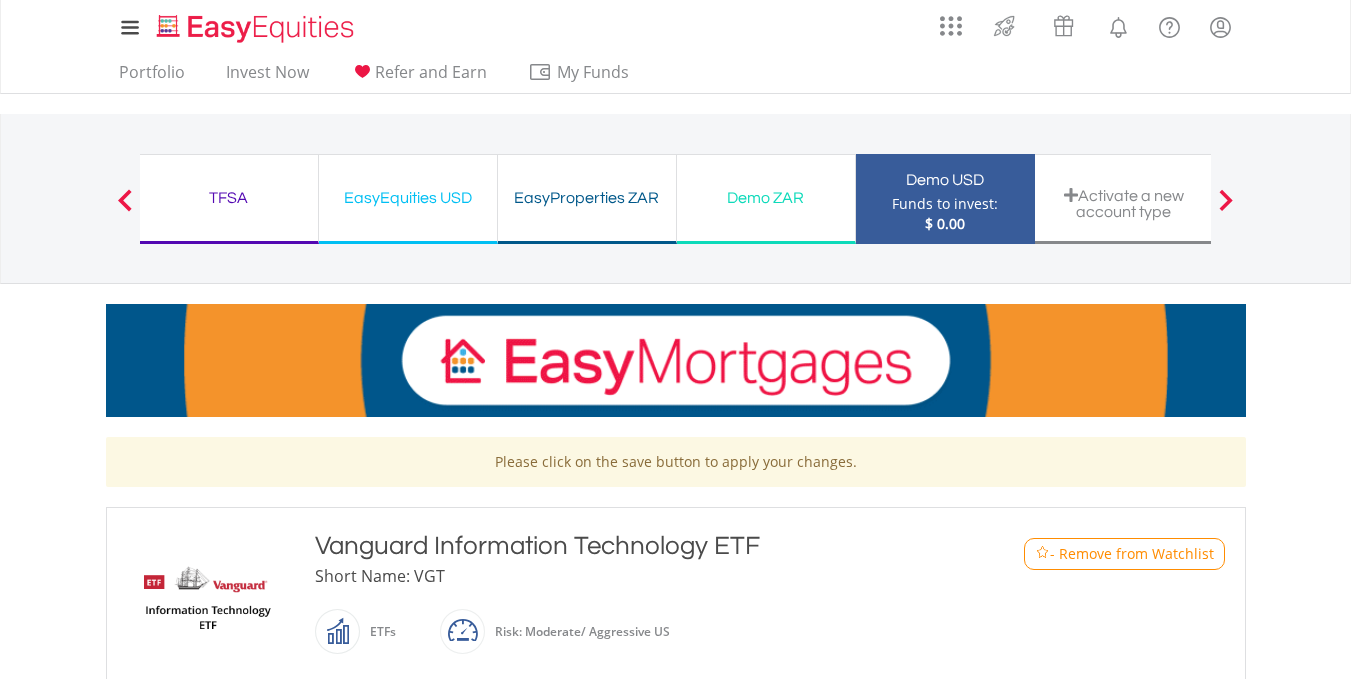scroll, scrollTop: 0, scrollLeft: 0, axis: both 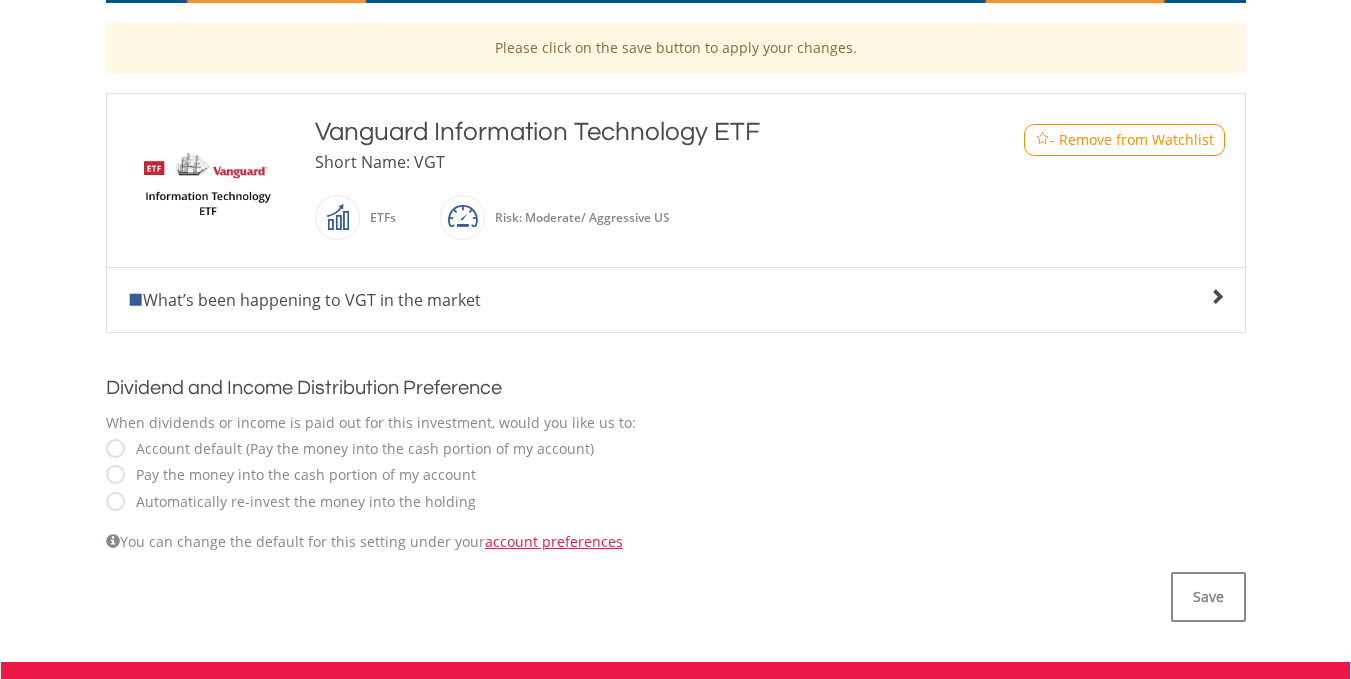 click on "What’s been happening to VGT in the market" at bounding box center (676, 300) 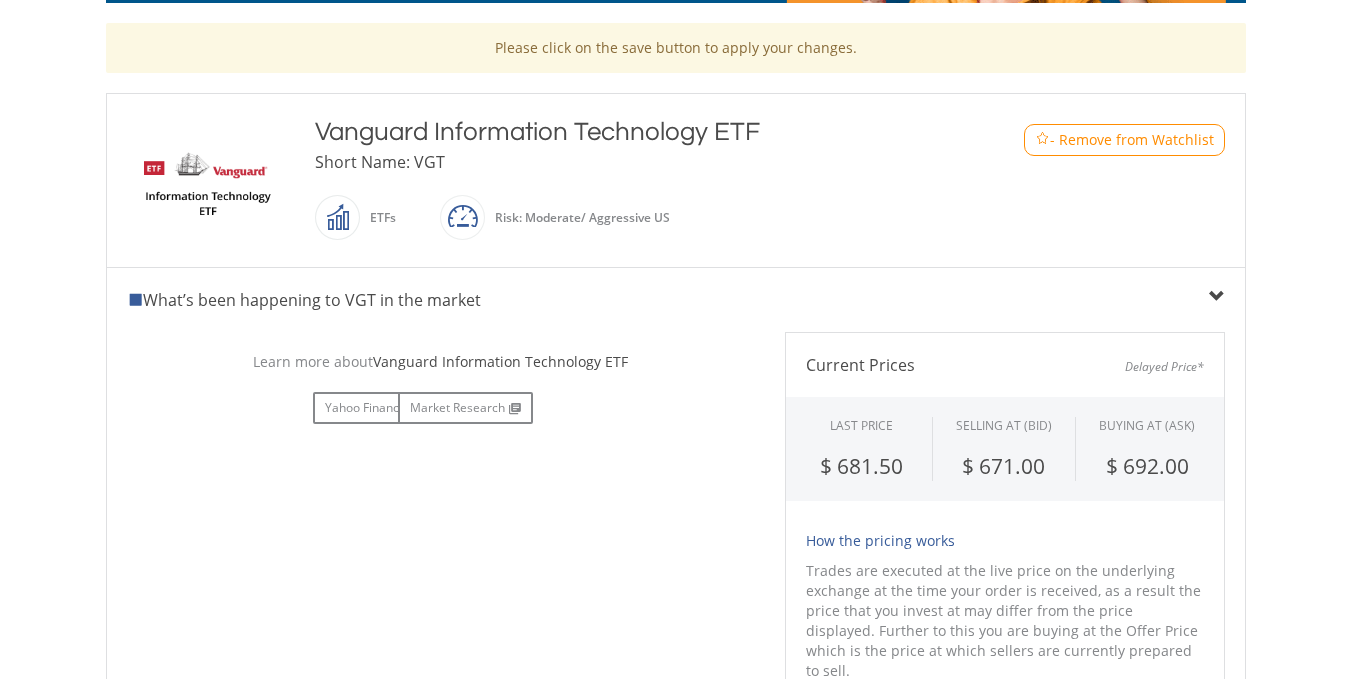 click on "What’s been happening to VGT in the market" at bounding box center (676, 300) 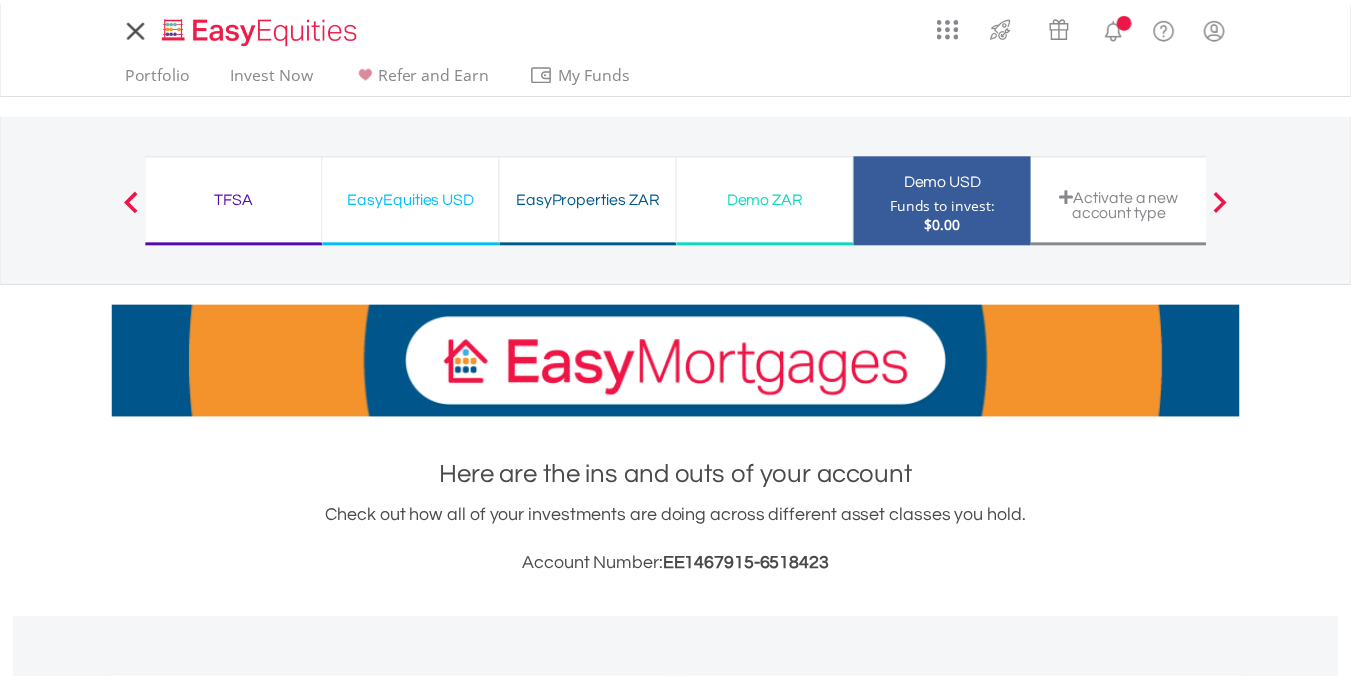 scroll, scrollTop: 0, scrollLeft: 0, axis: both 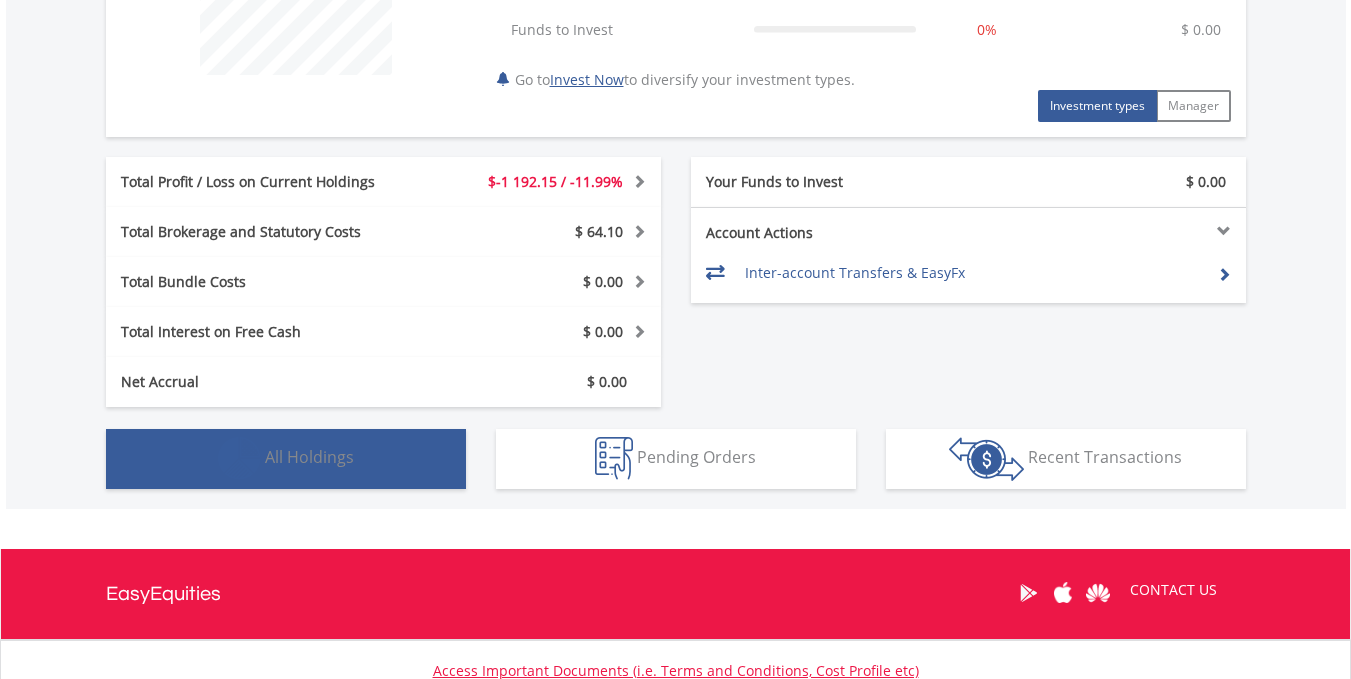 click on "Holdings
All Holdings" at bounding box center [286, 459] 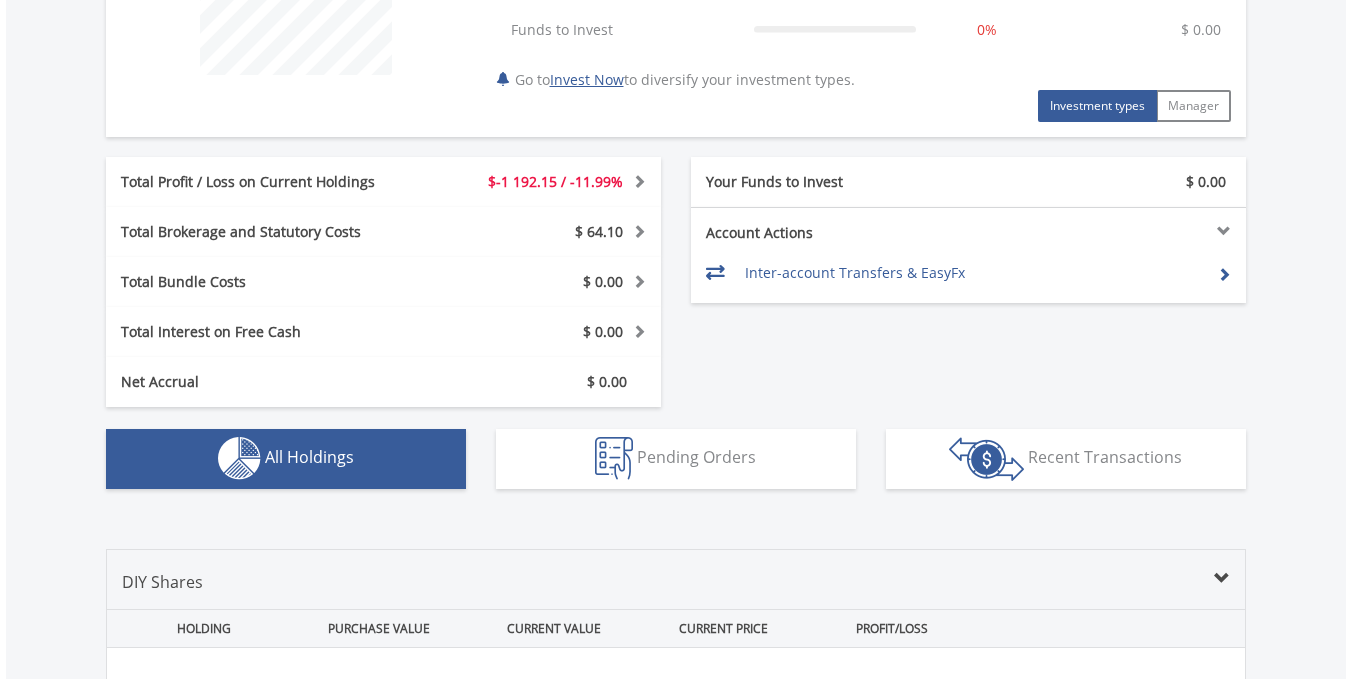 scroll, scrollTop: 1443, scrollLeft: 0, axis: vertical 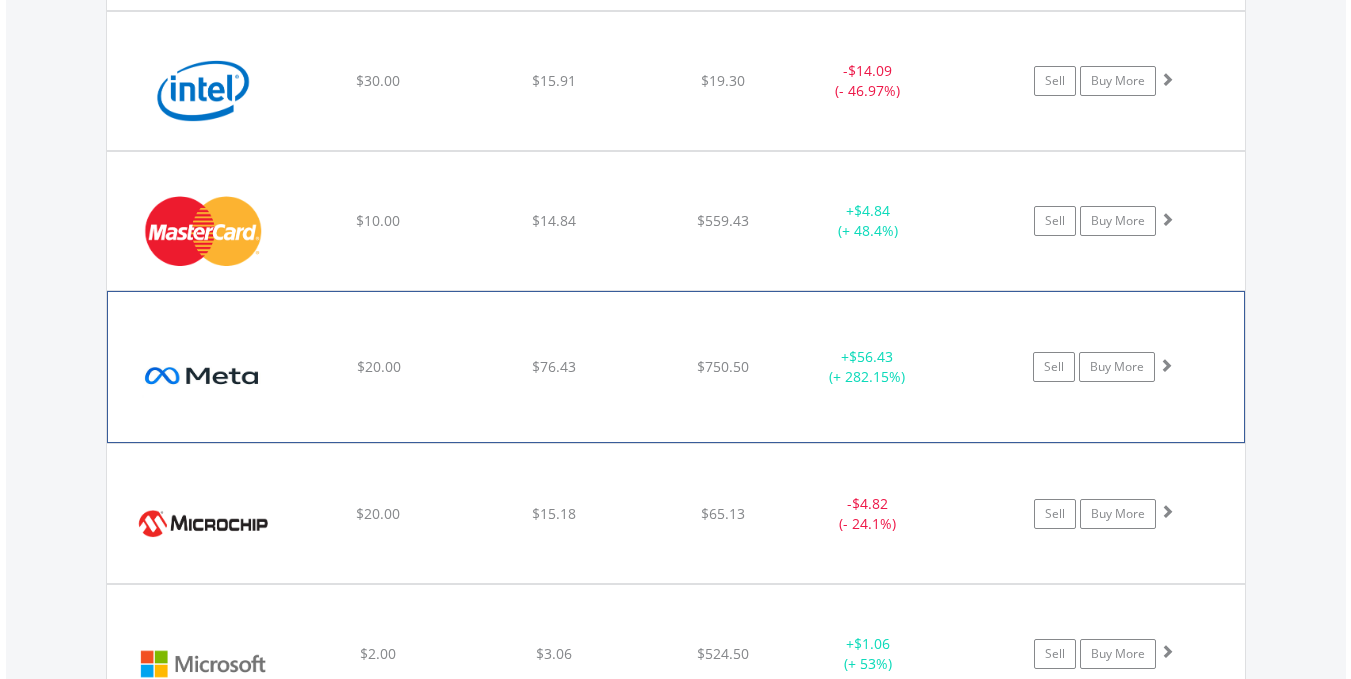 click on "+  $56.43 (+ 282.15%)" at bounding box center [868, -1063] 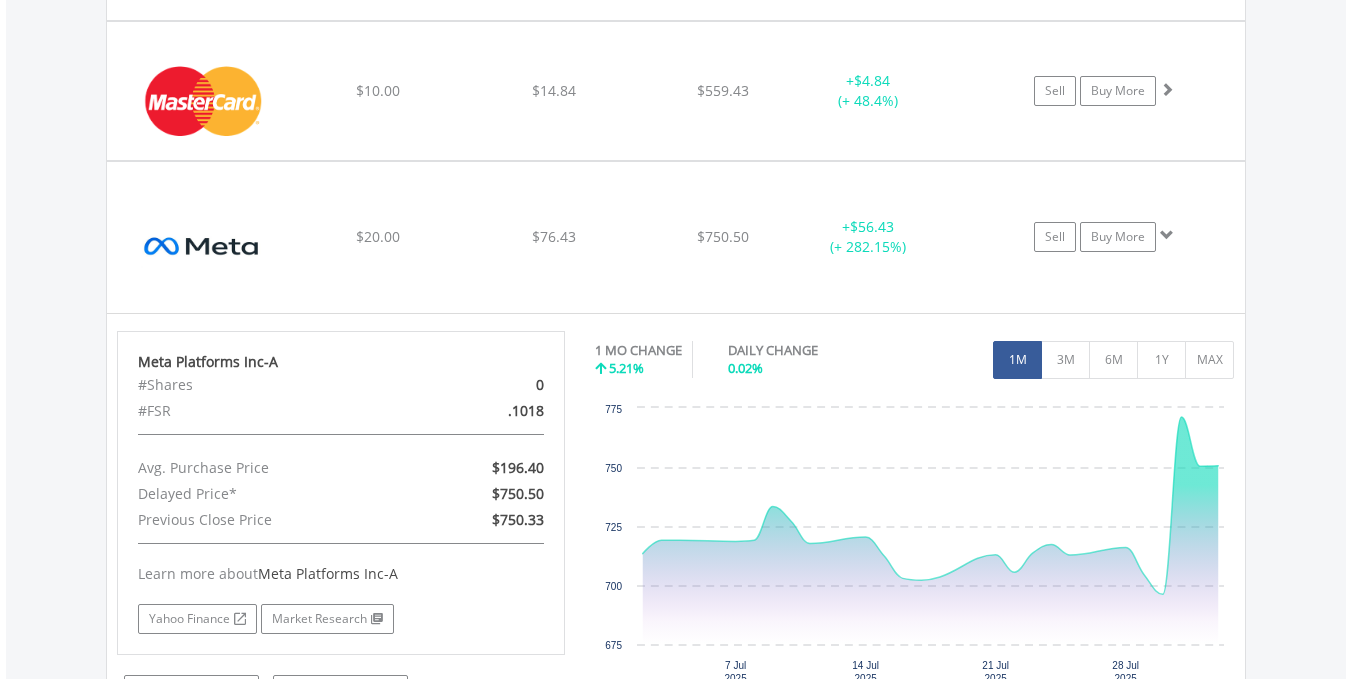 scroll, scrollTop: 2860, scrollLeft: 0, axis: vertical 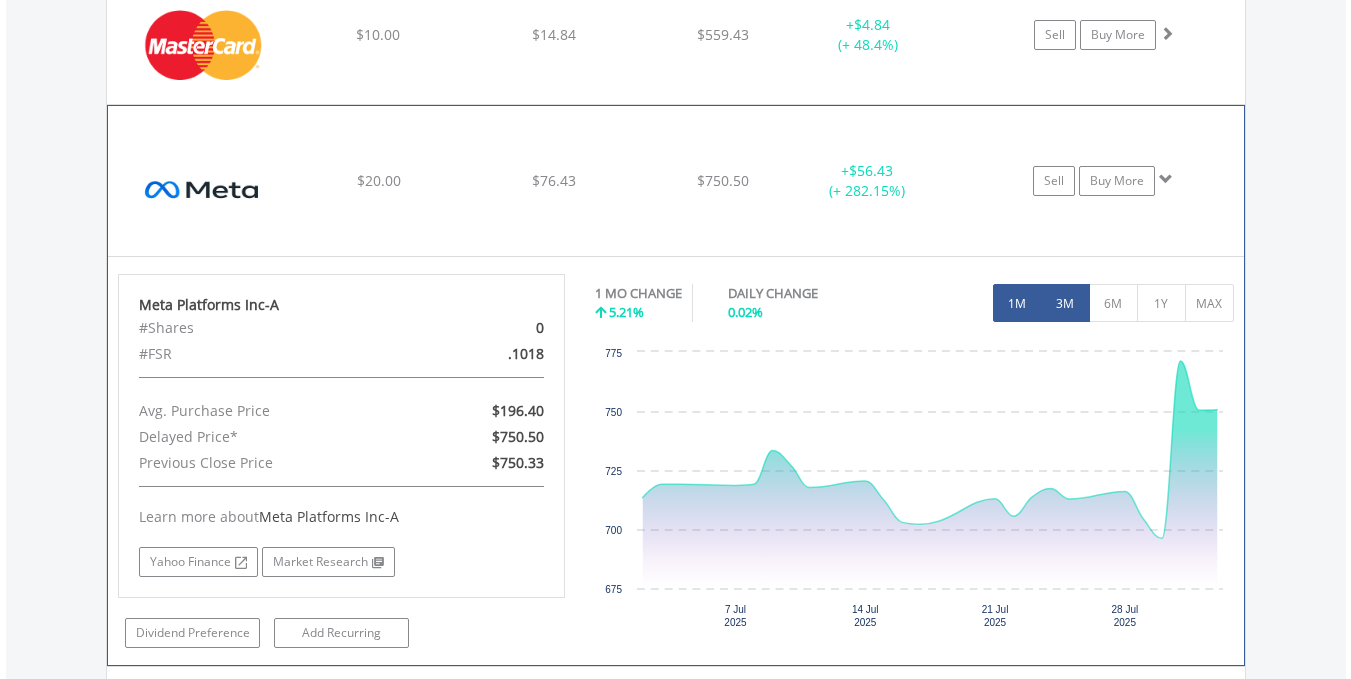 click on "3M" at bounding box center (1065, 303) 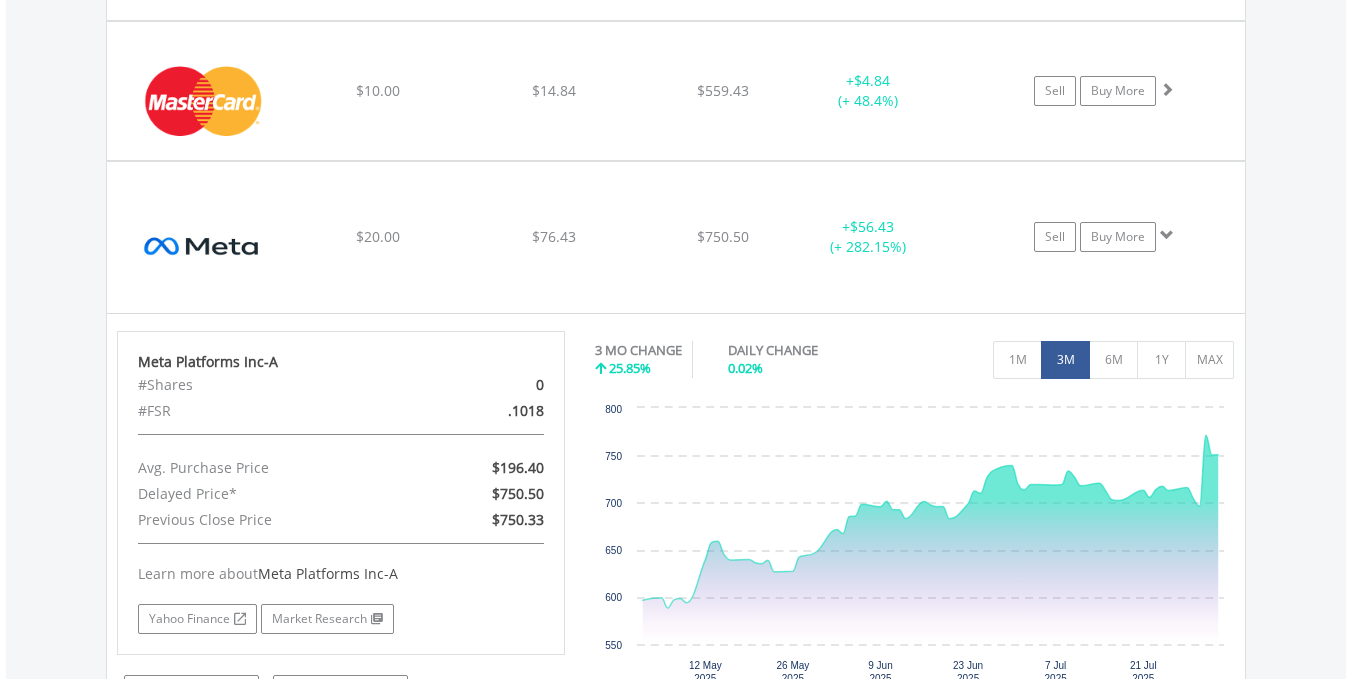 scroll, scrollTop: 2779, scrollLeft: 0, axis: vertical 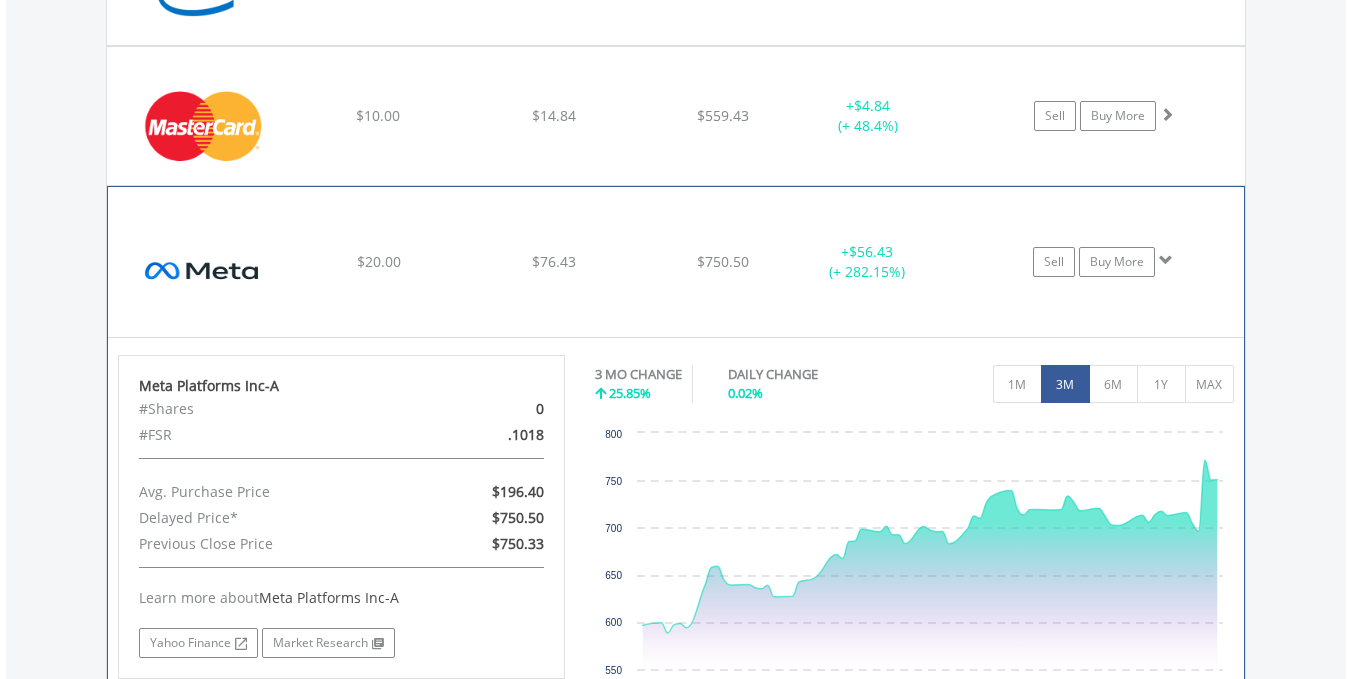 click at bounding box center (1166, 260) 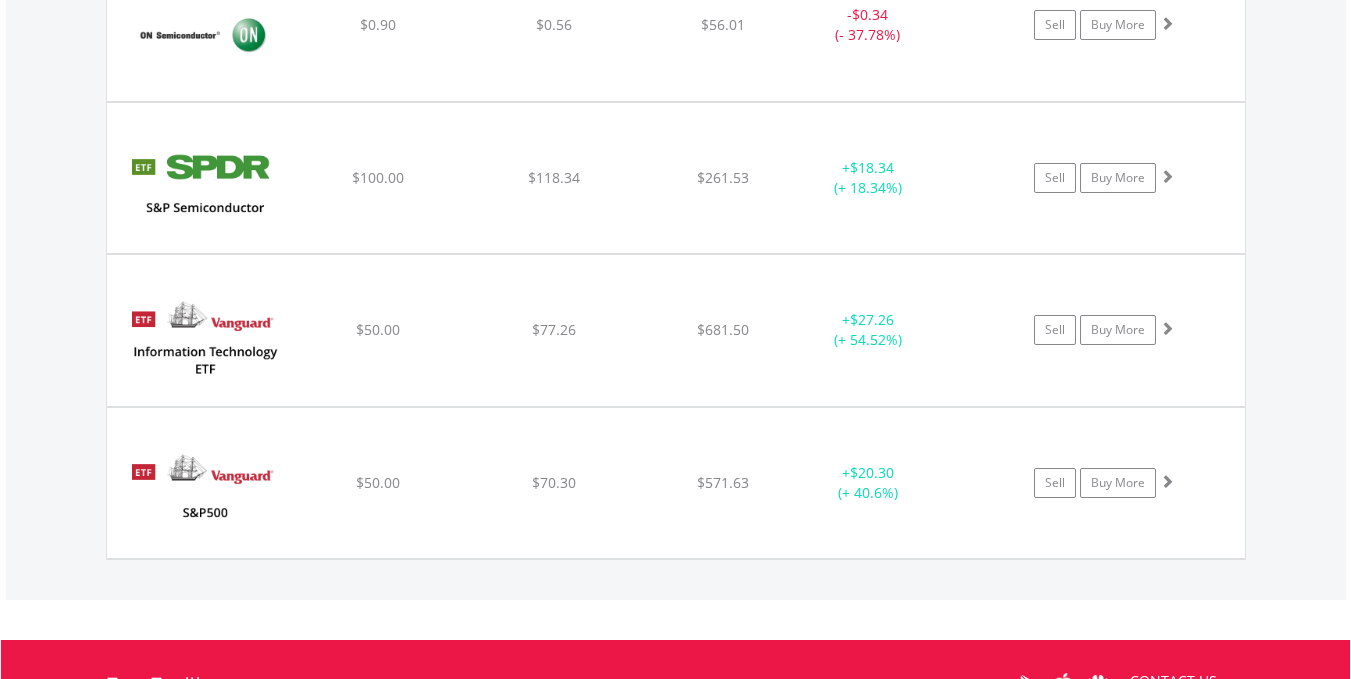 scroll, scrollTop: 3839, scrollLeft: 0, axis: vertical 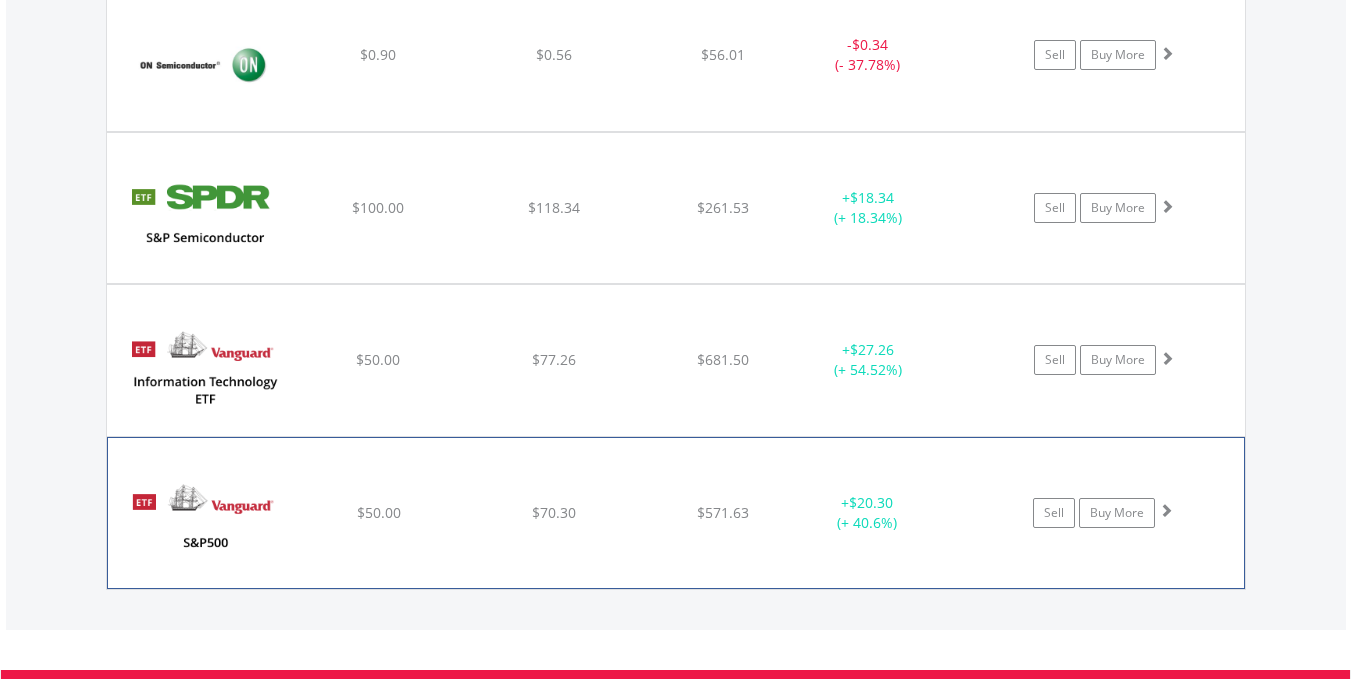 click on "+  $20.30 (+ 40.6%)" at bounding box center (868, -2228) 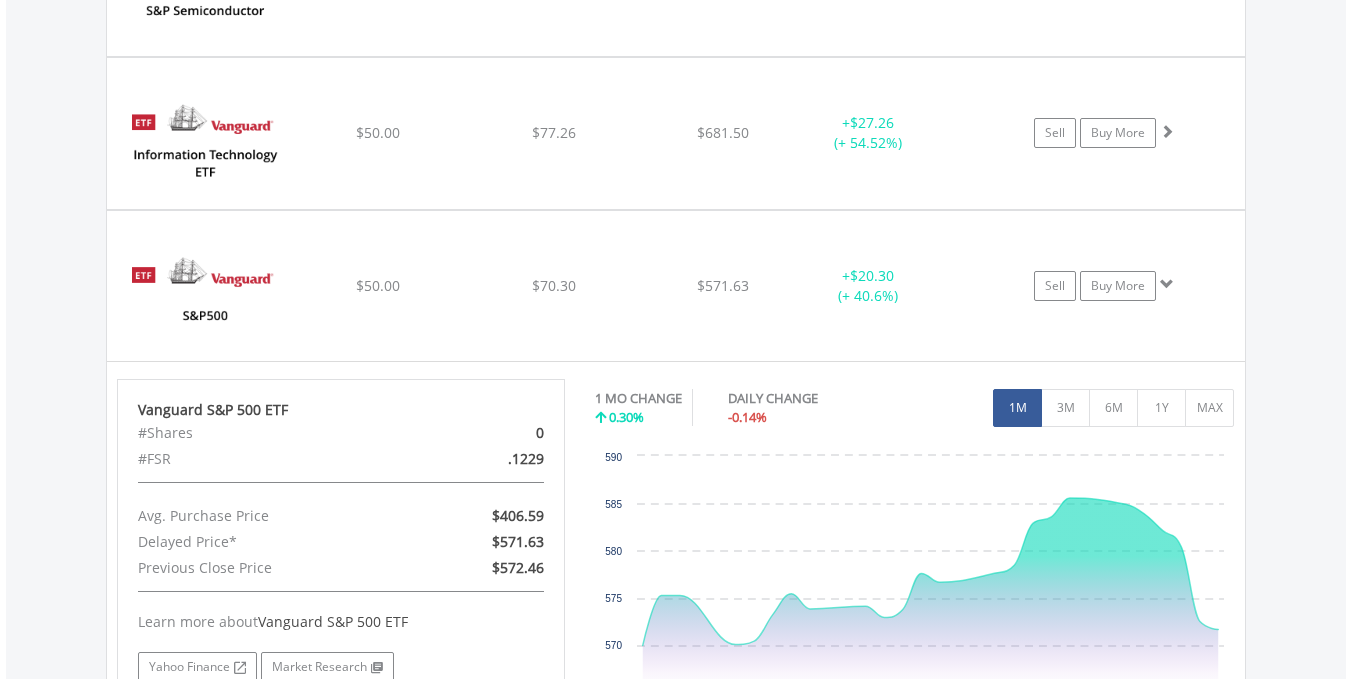 scroll, scrollTop: 4122, scrollLeft: 0, axis: vertical 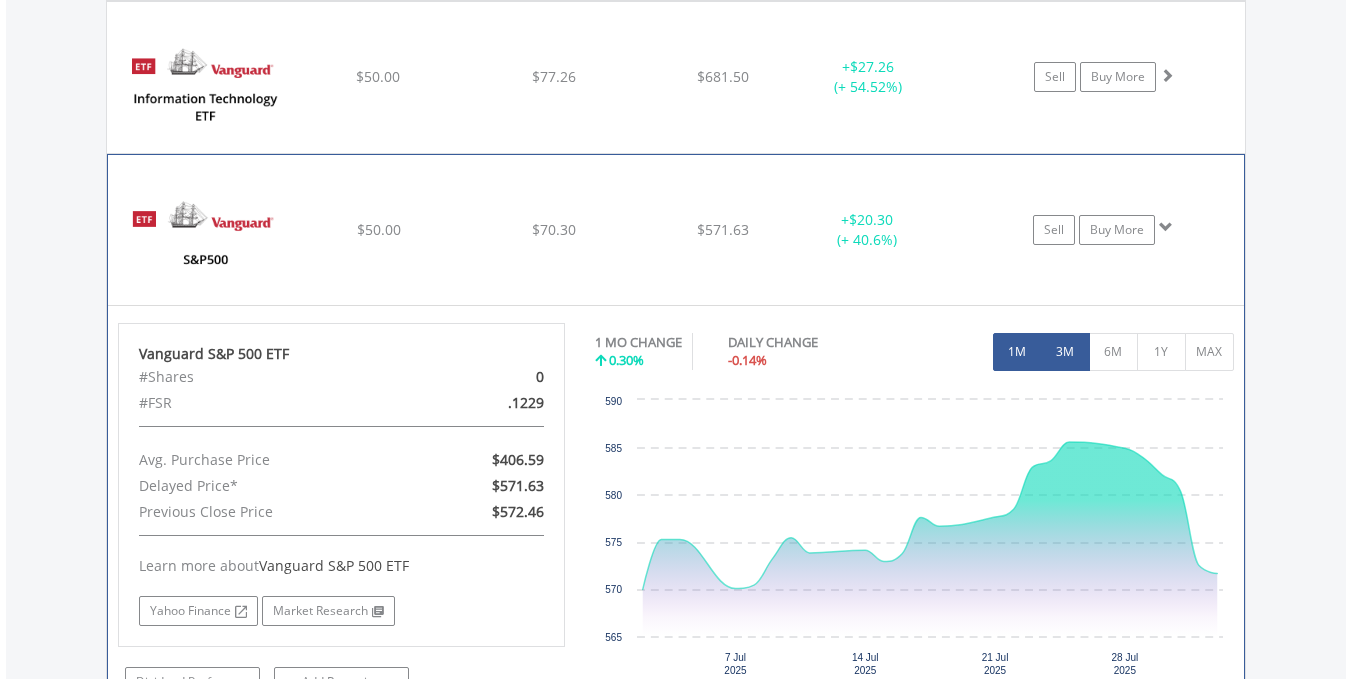 click on "3M" at bounding box center (1065, 352) 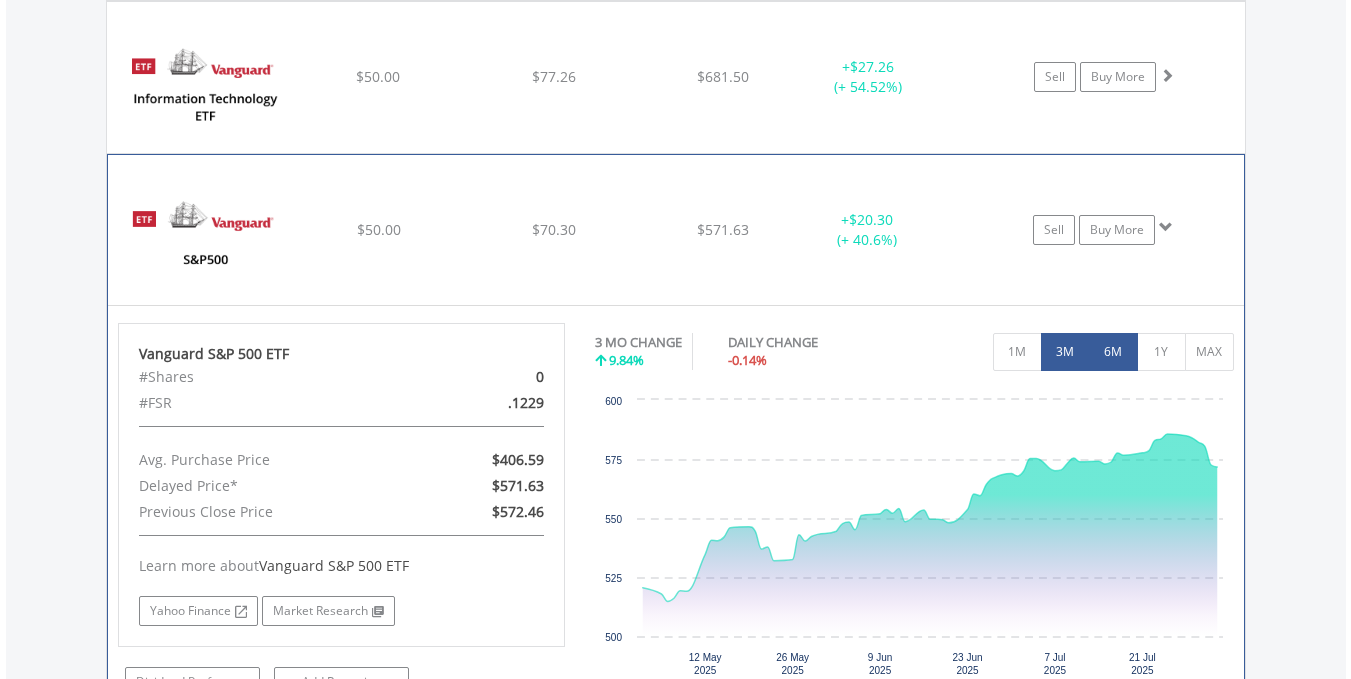 click on "6M" at bounding box center (1113, 352) 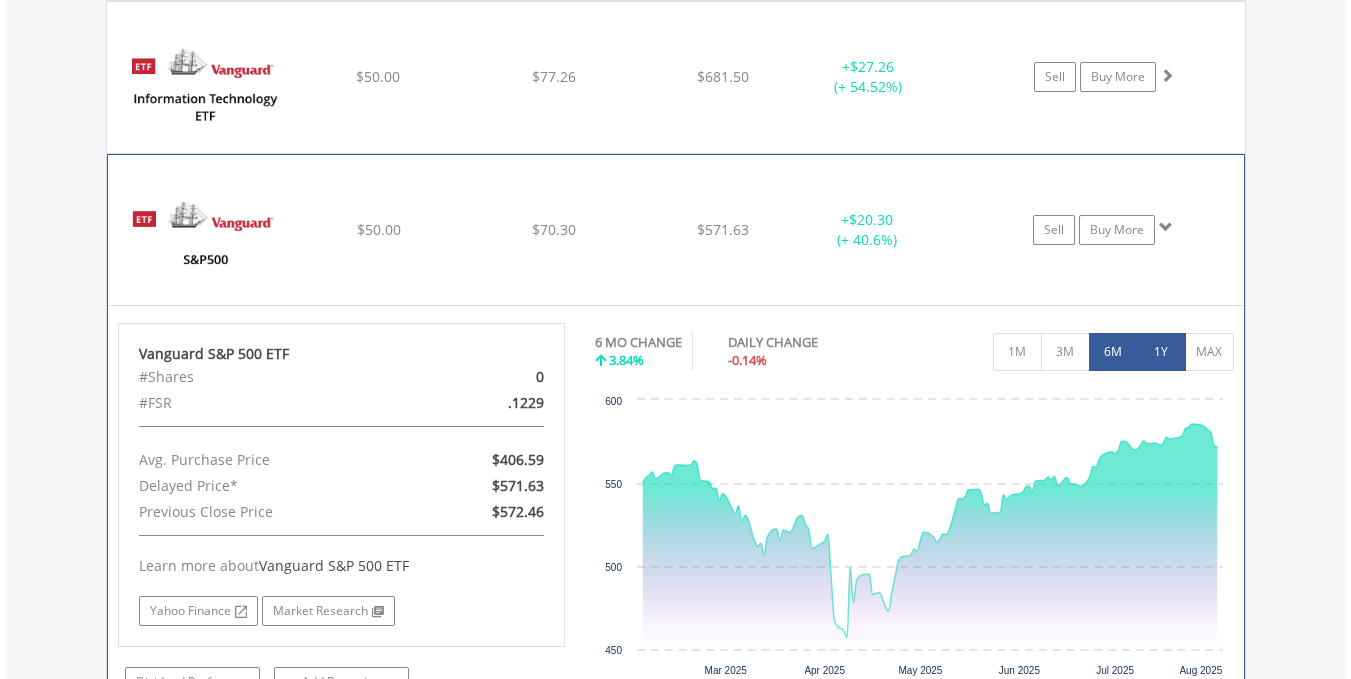 click on "1Y" at bounding box center (1161, 352) 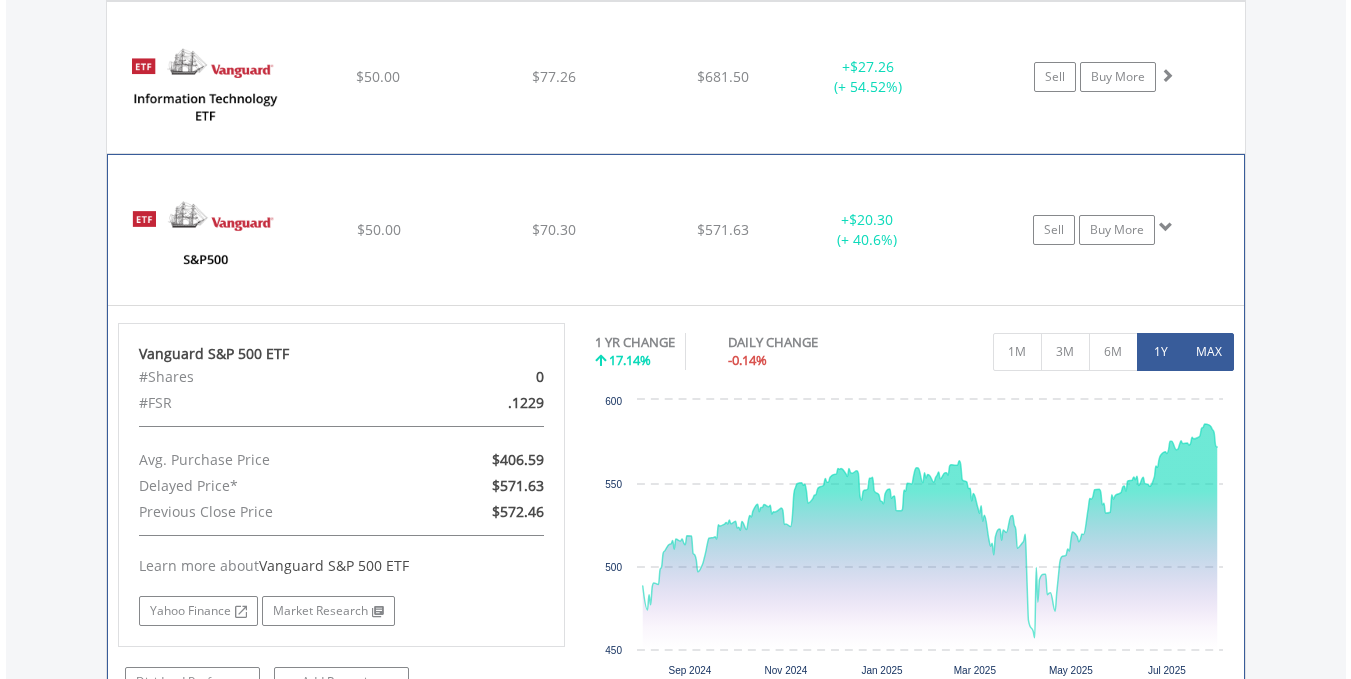 click on "MAX" at bounding box center (1209, 352) 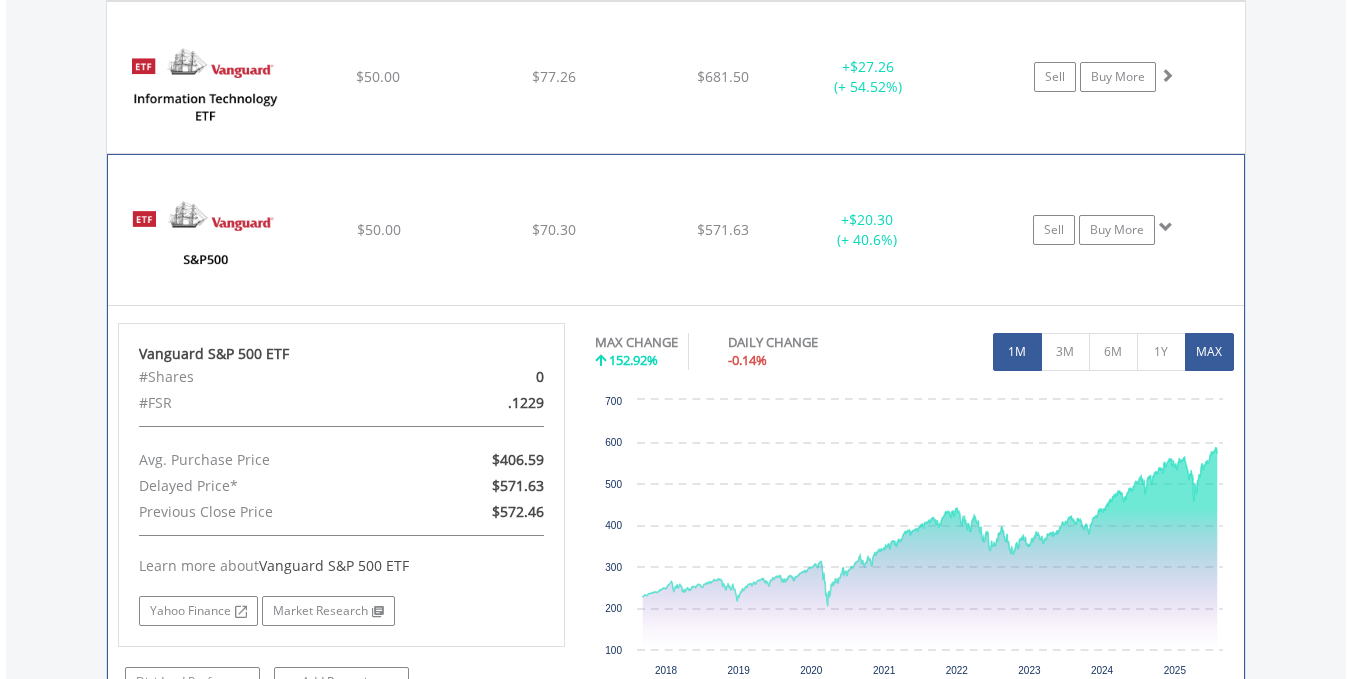 click on "1M" at bounding box center [1017, 352] 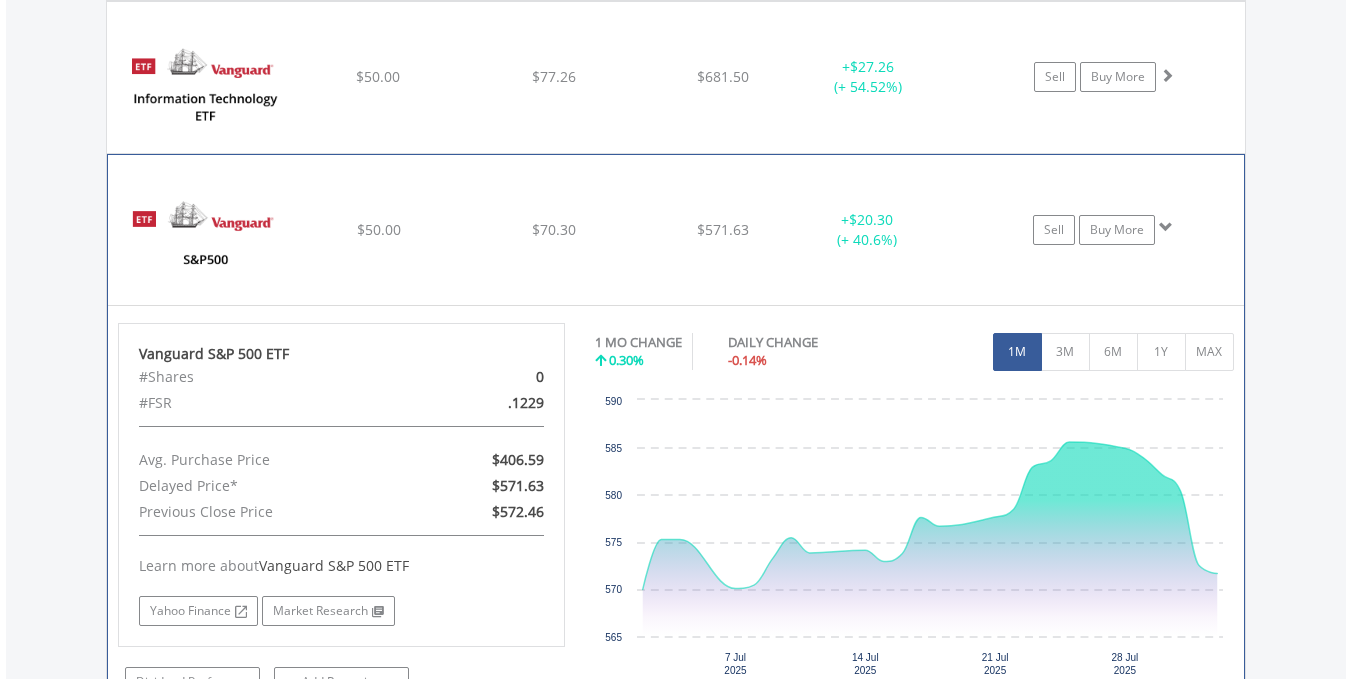 click on "+  $20.30 (+ 40.6%)" at bounding box center (868, -2511) 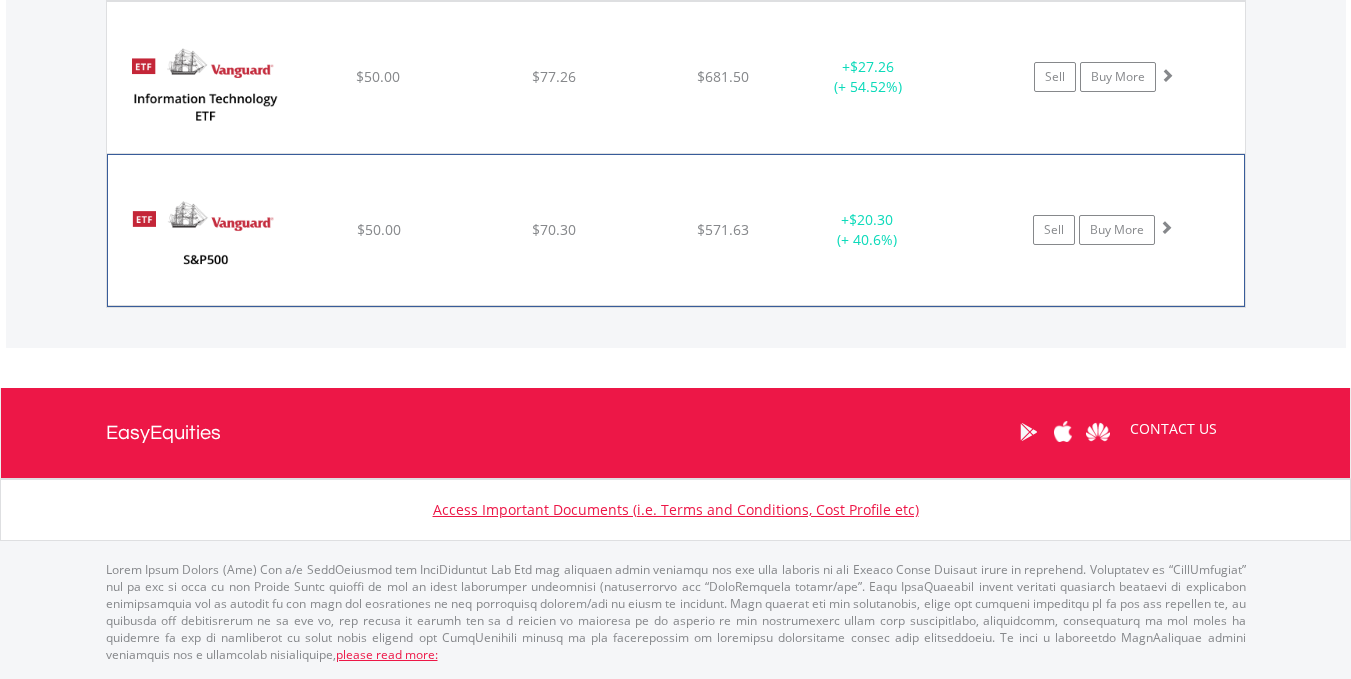 scroll, scrollTop: 4118, scrollLeft: 0, axis: vertical 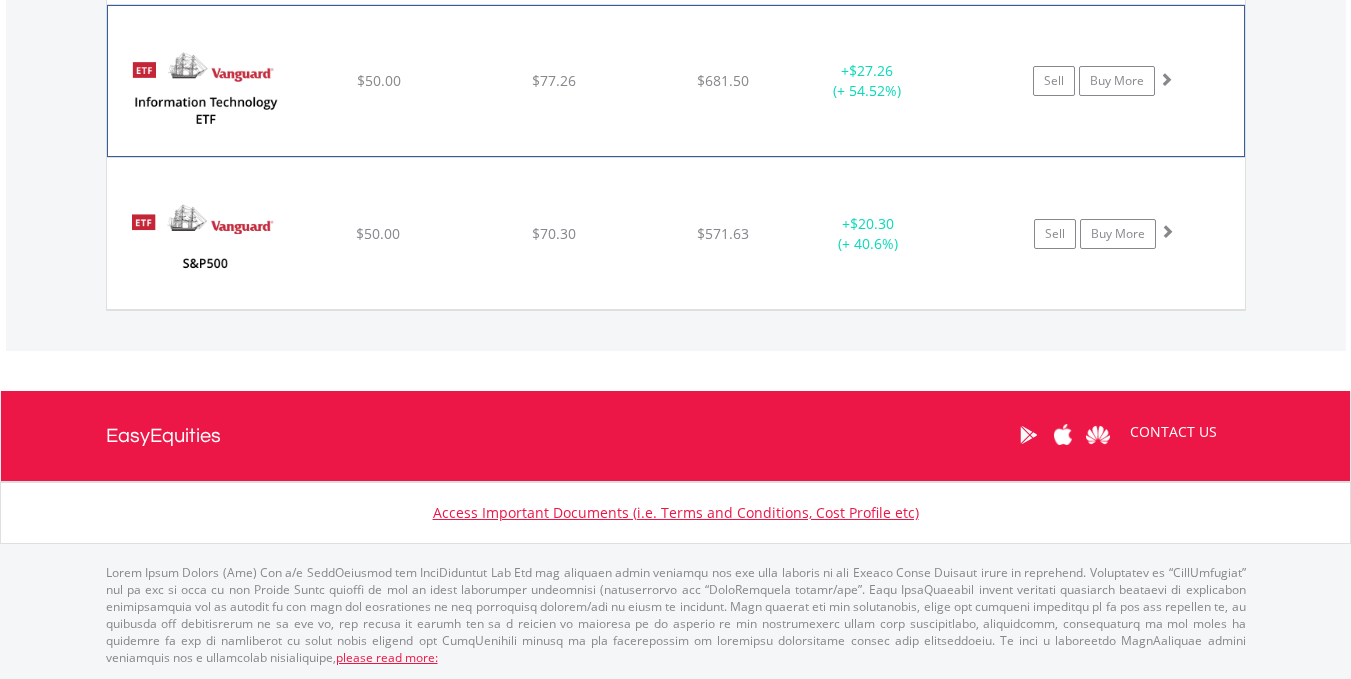 click on "﻿
Vanguard Information Technology ETF
$50.00
$77.26
$681.50
+  $27.26 (+ 54.52%)
Sell
Buy More" at bounding box center [676, -2507] 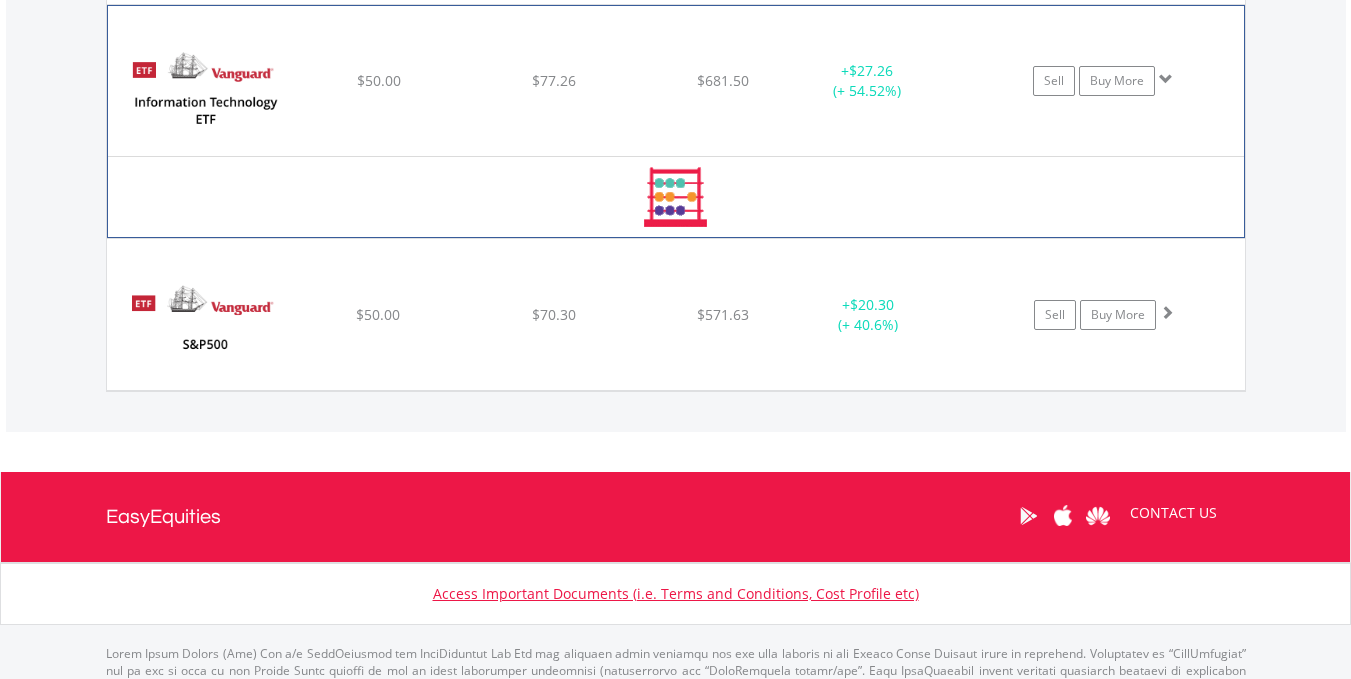 scroll, scrollTop: 4122, scrollLeft: 0, axis: vertical 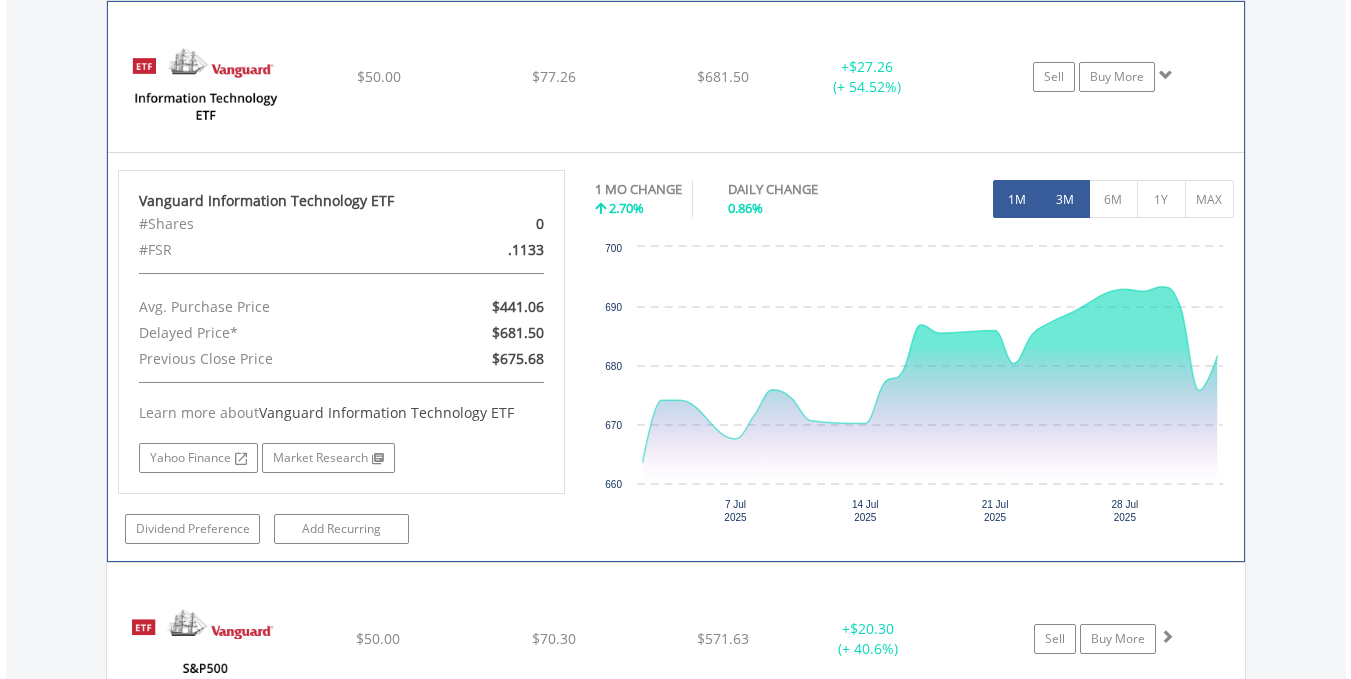 click on "3M" at bounding box center (1065, 199) 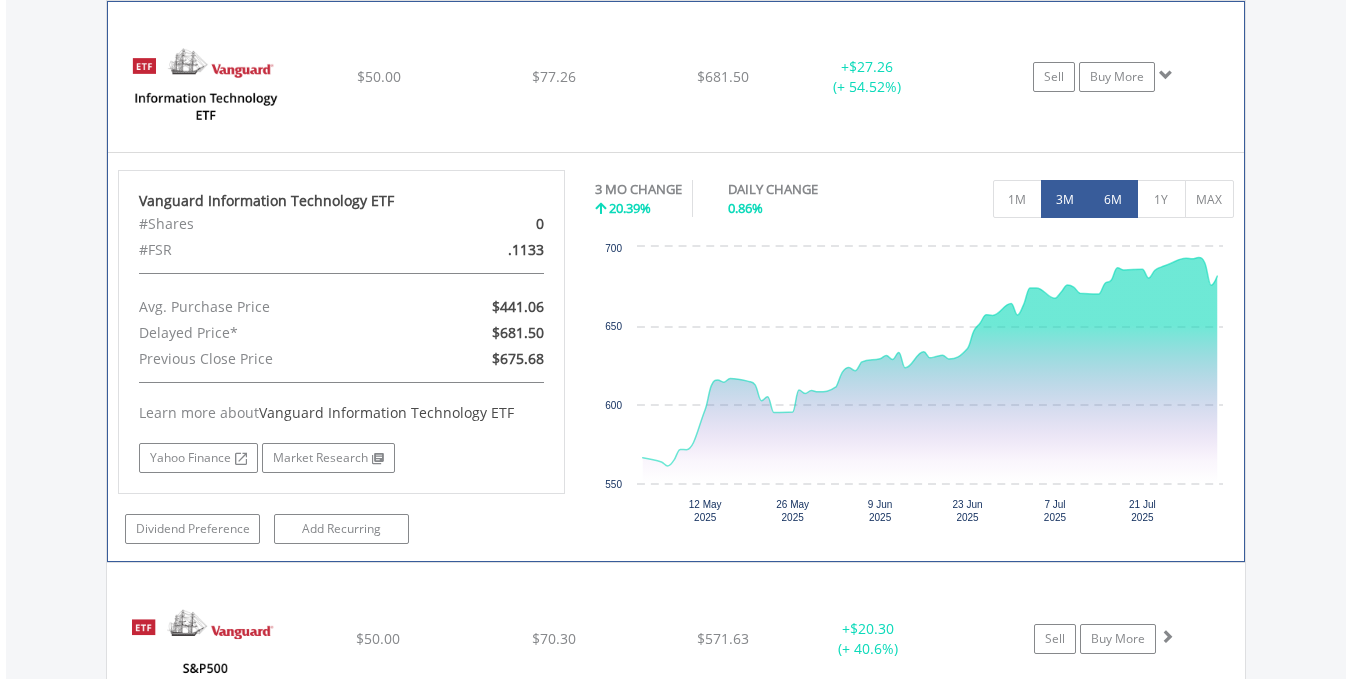 click on "6M" at bounding box center [1113, 199] 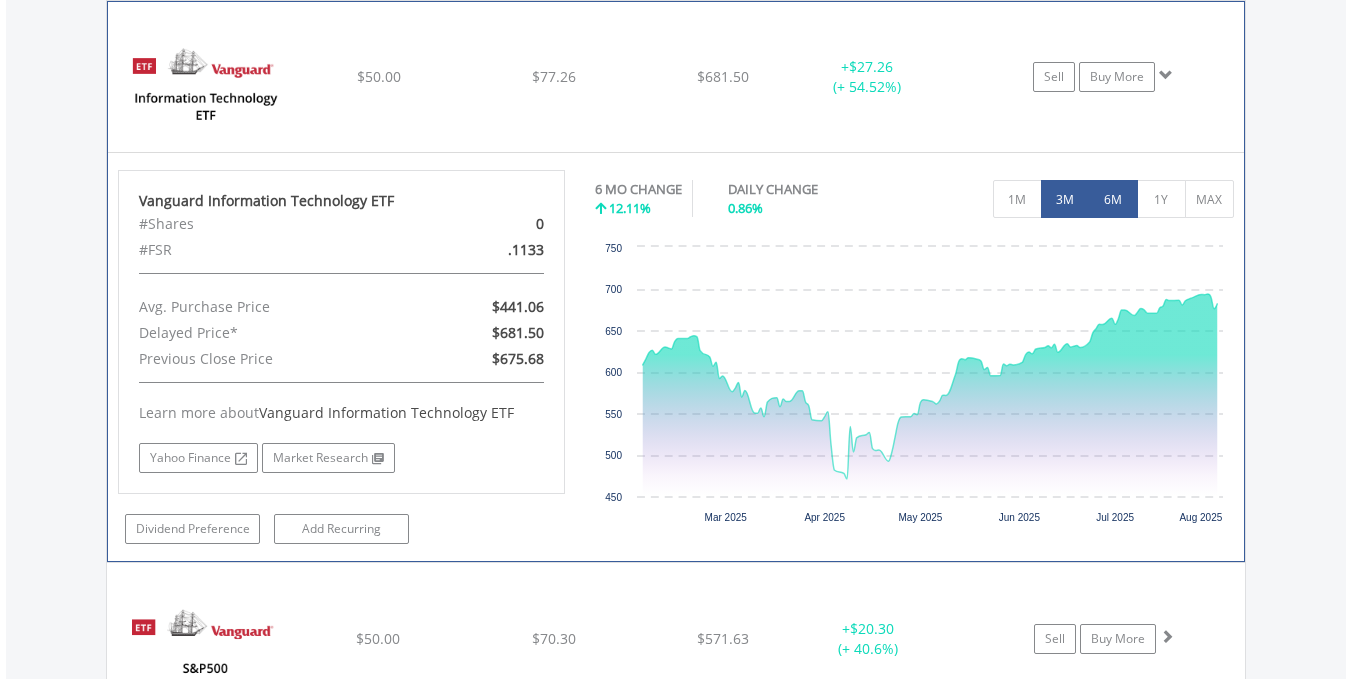 click on "3M" at bounding box center (1065, 199) 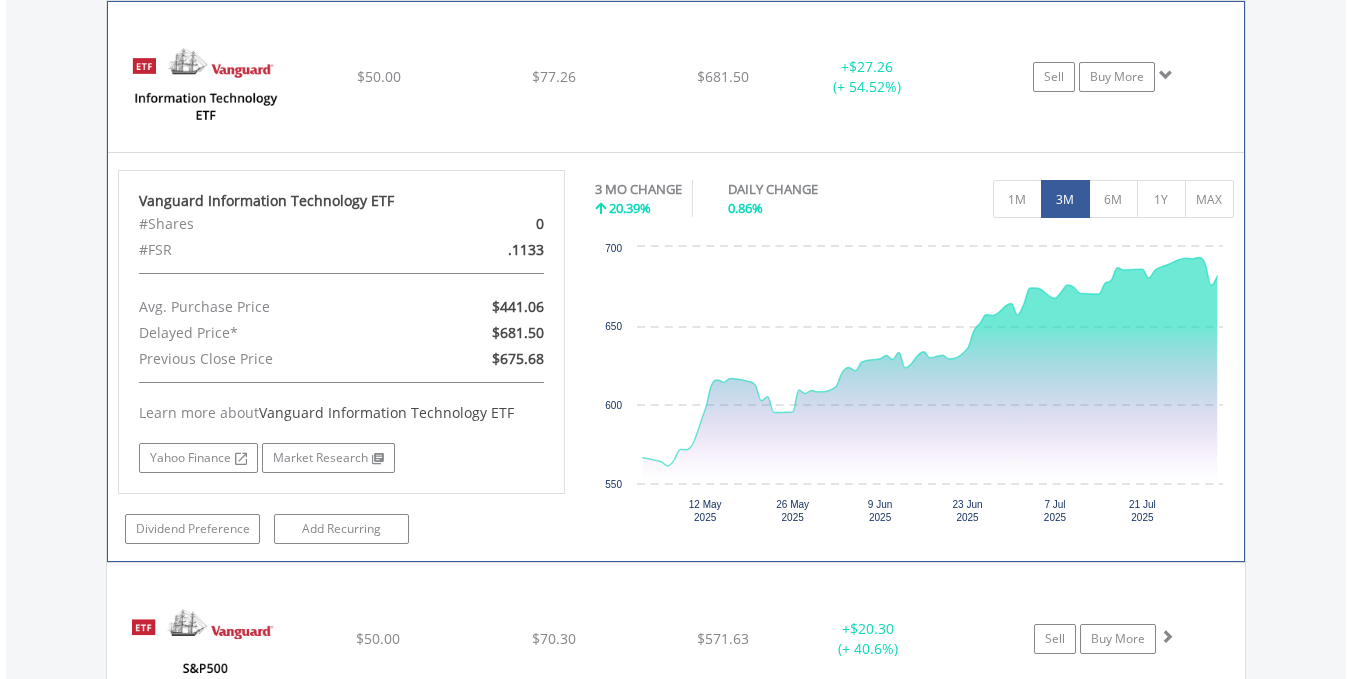 click at bounding box center (1166, 75) 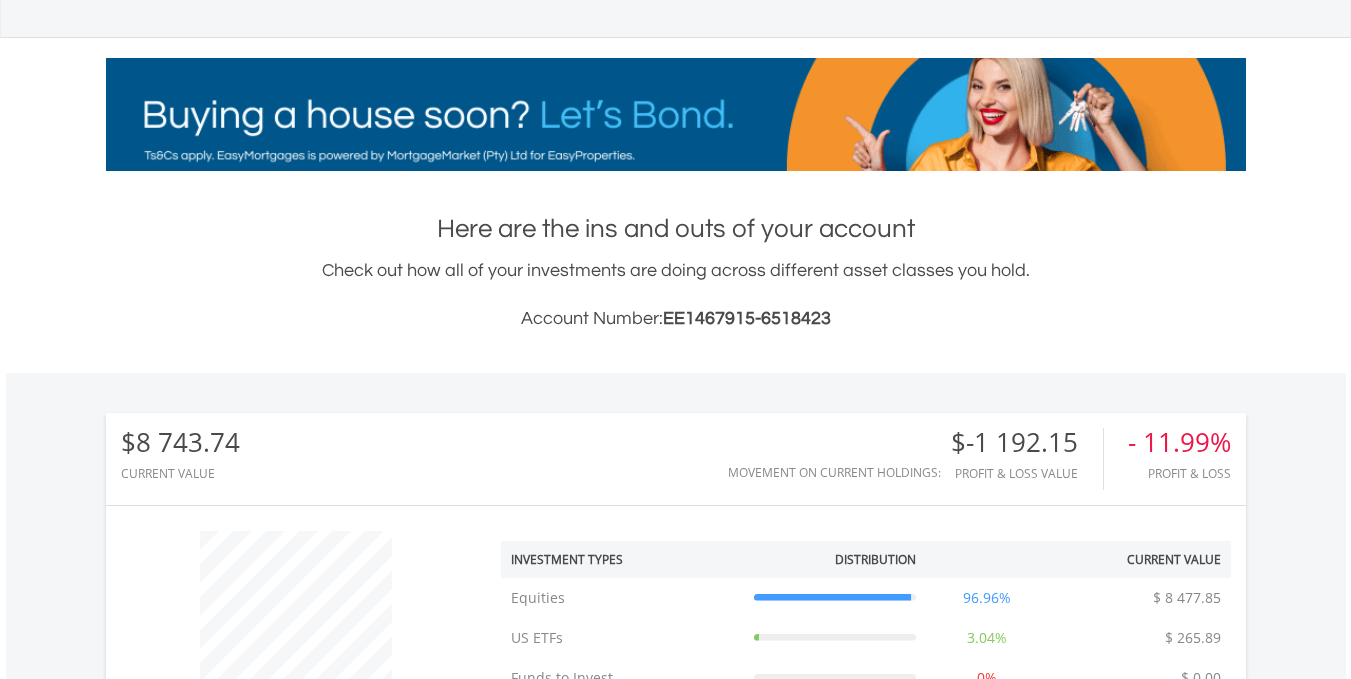 scroll, scrollTop: 0, scrollLeft: 0, axis: both 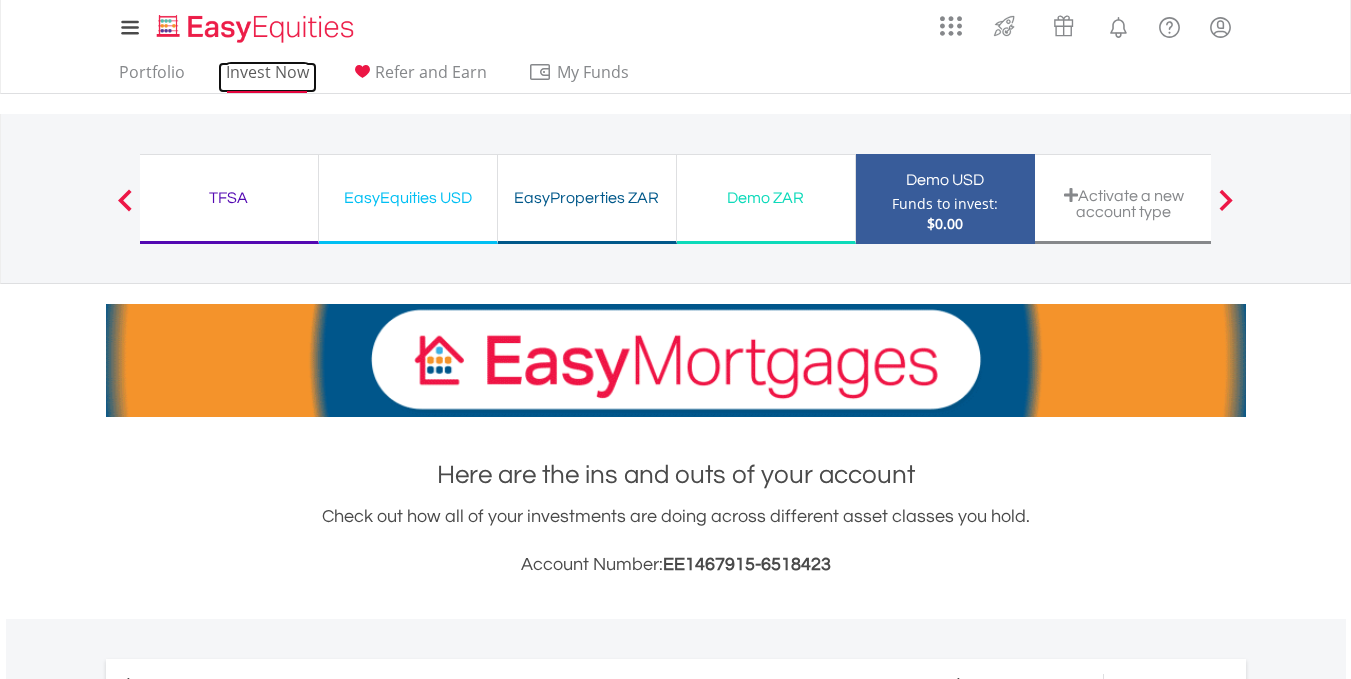 click on "Invest Now" at bounding box center [267, 77] 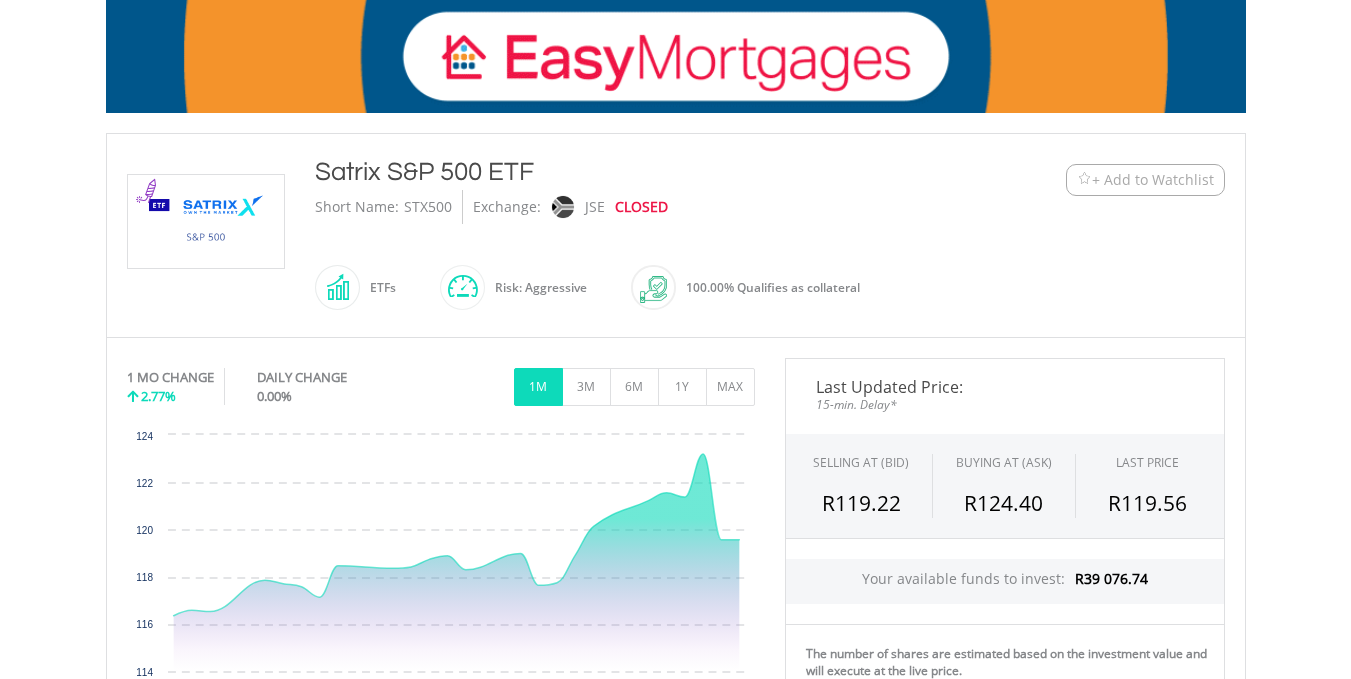 scroll, scrollTop: 304, scrollLeft: 0, axis: vertical 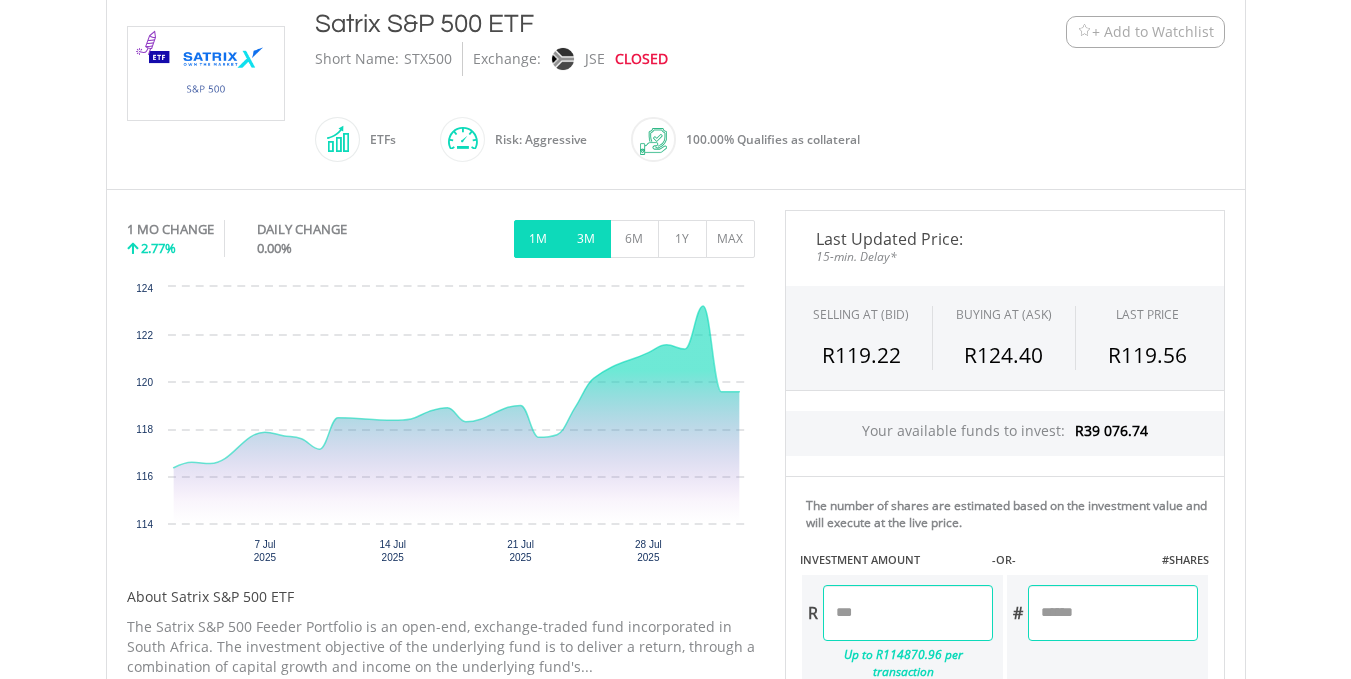 click on "3M" at bounding box center [586, 239] 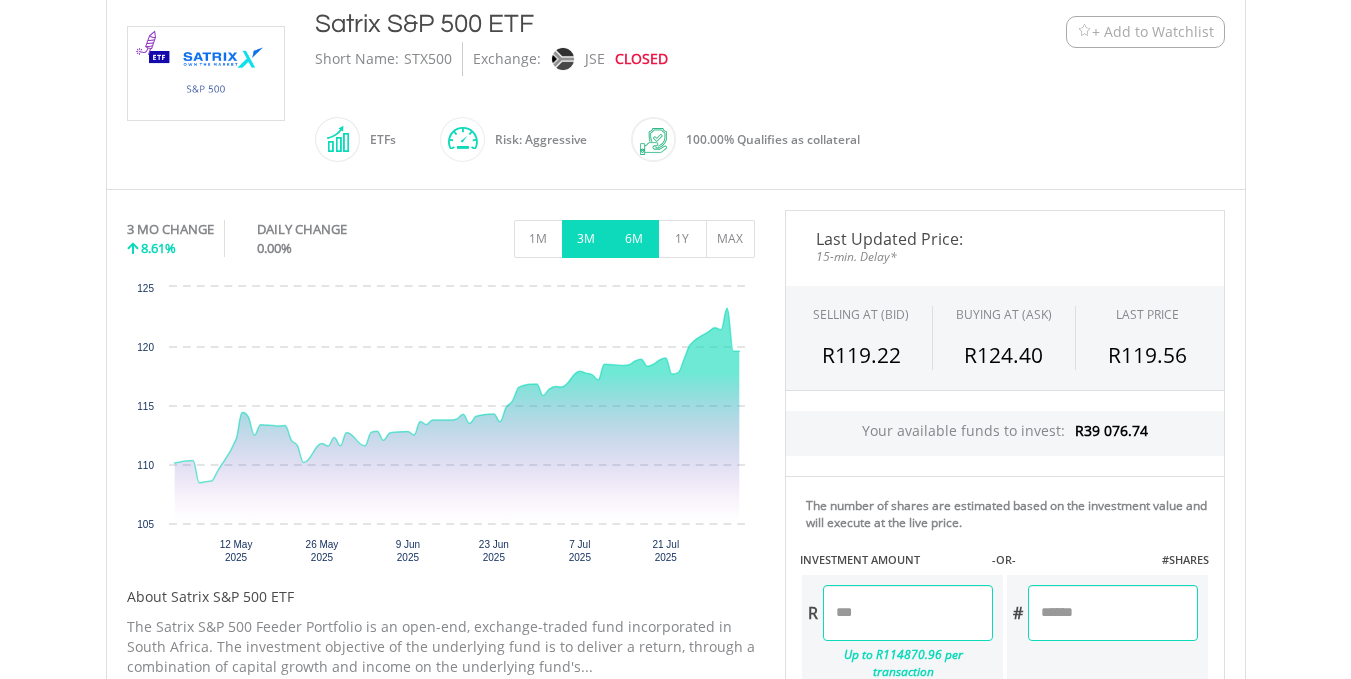 click on "6M" at bounding box center (634, 239) 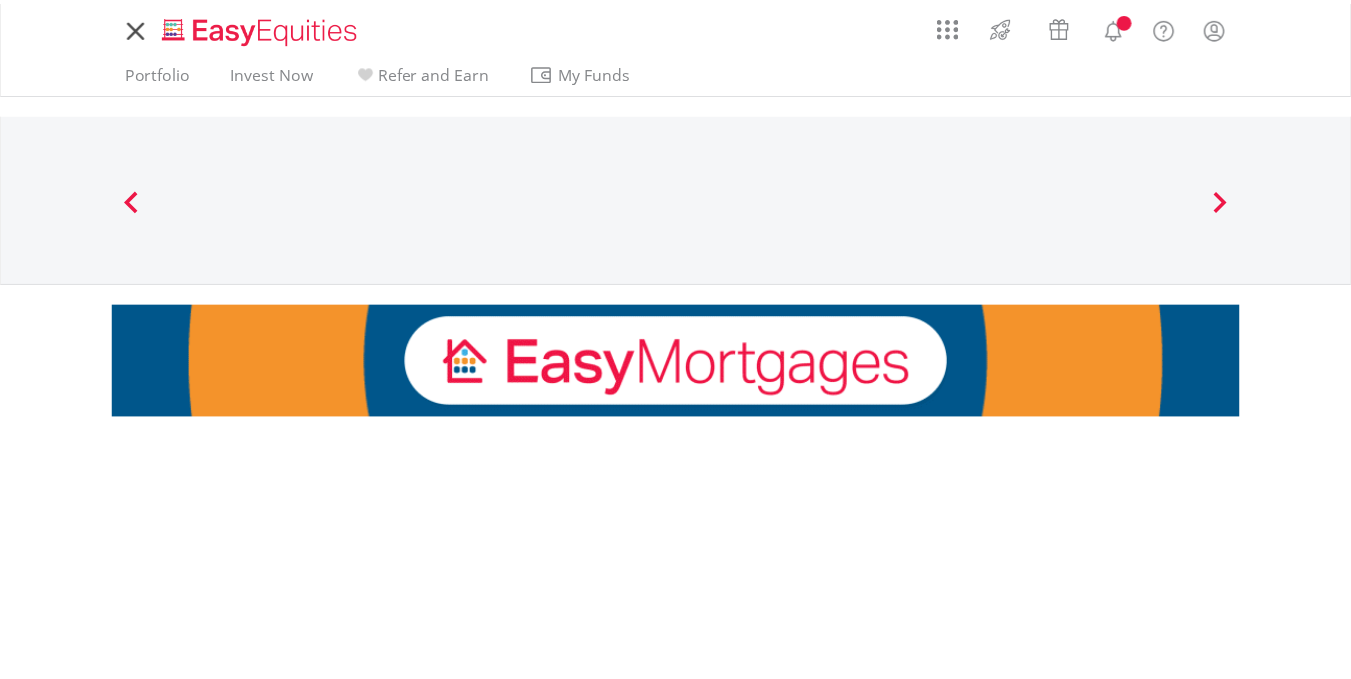 scroll, scrollTop: 0, scrollLeft: 0, axis: both 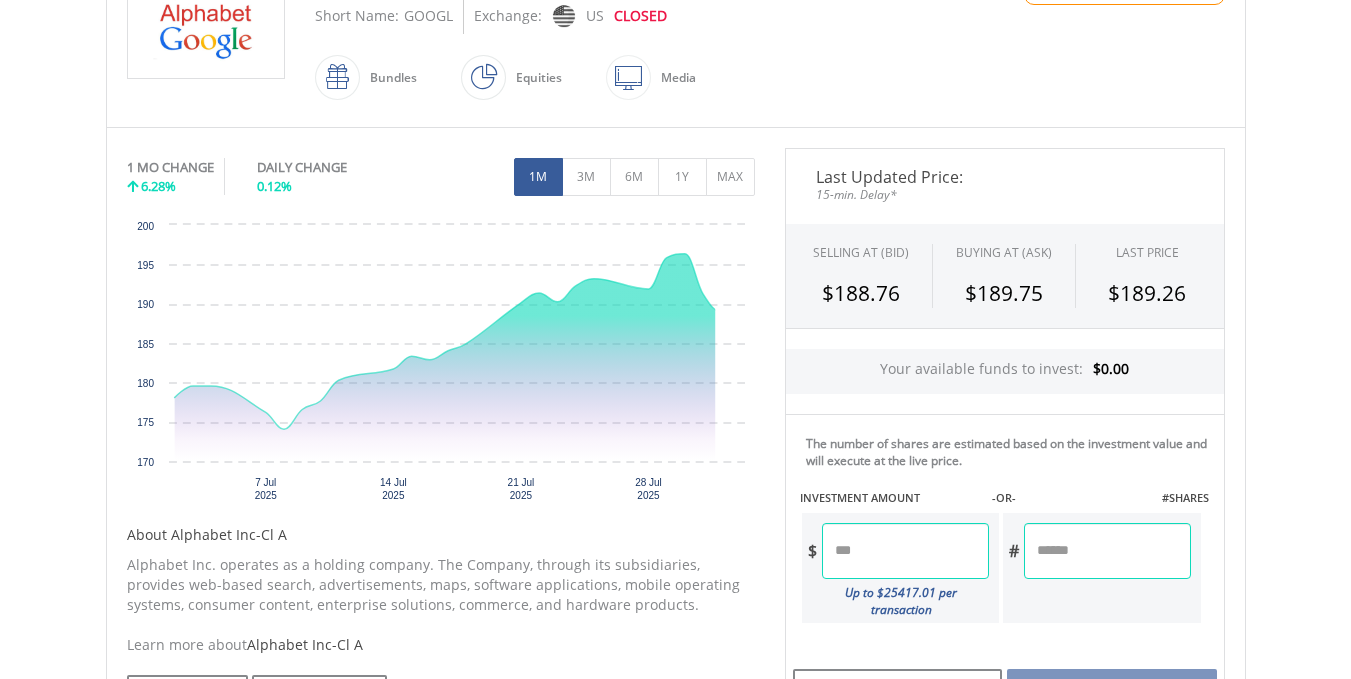 drag, startPoint x: 1365, startPoint y: 220, endPoint x: 1365, endPoint y: 264, distance: 44 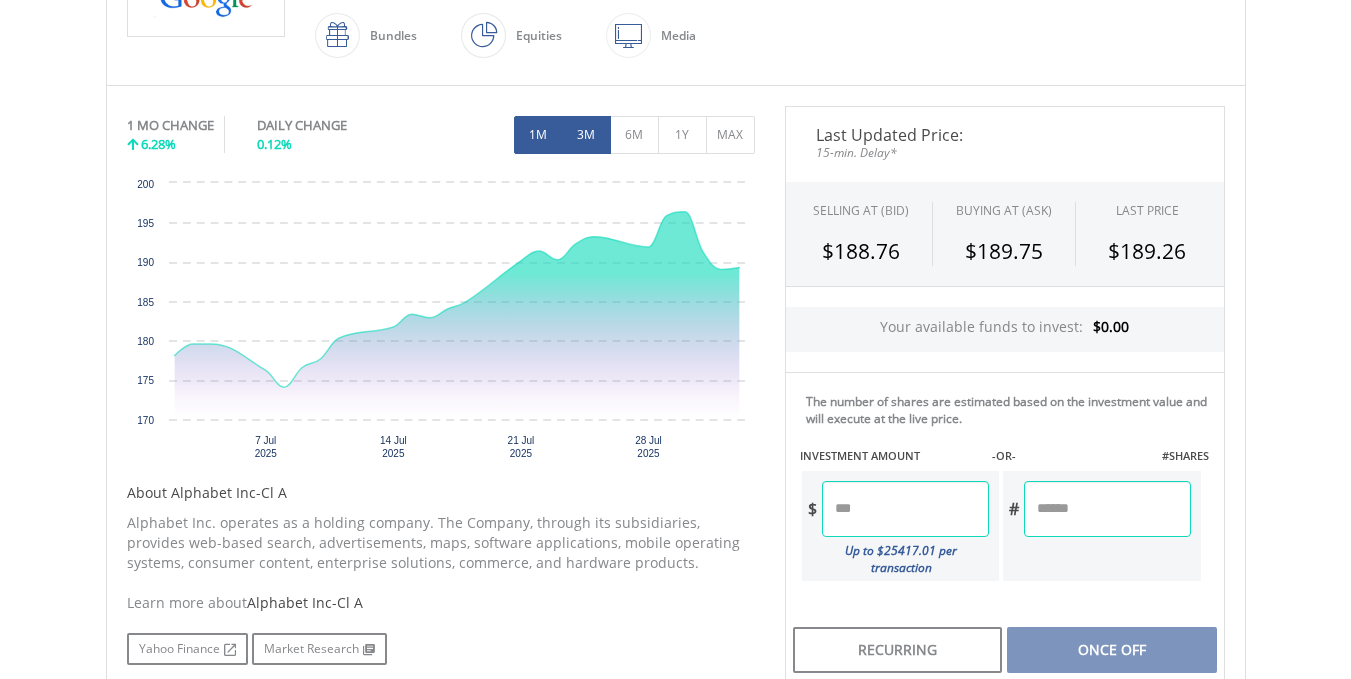 click on "3M" at bounding box center (586, 135) 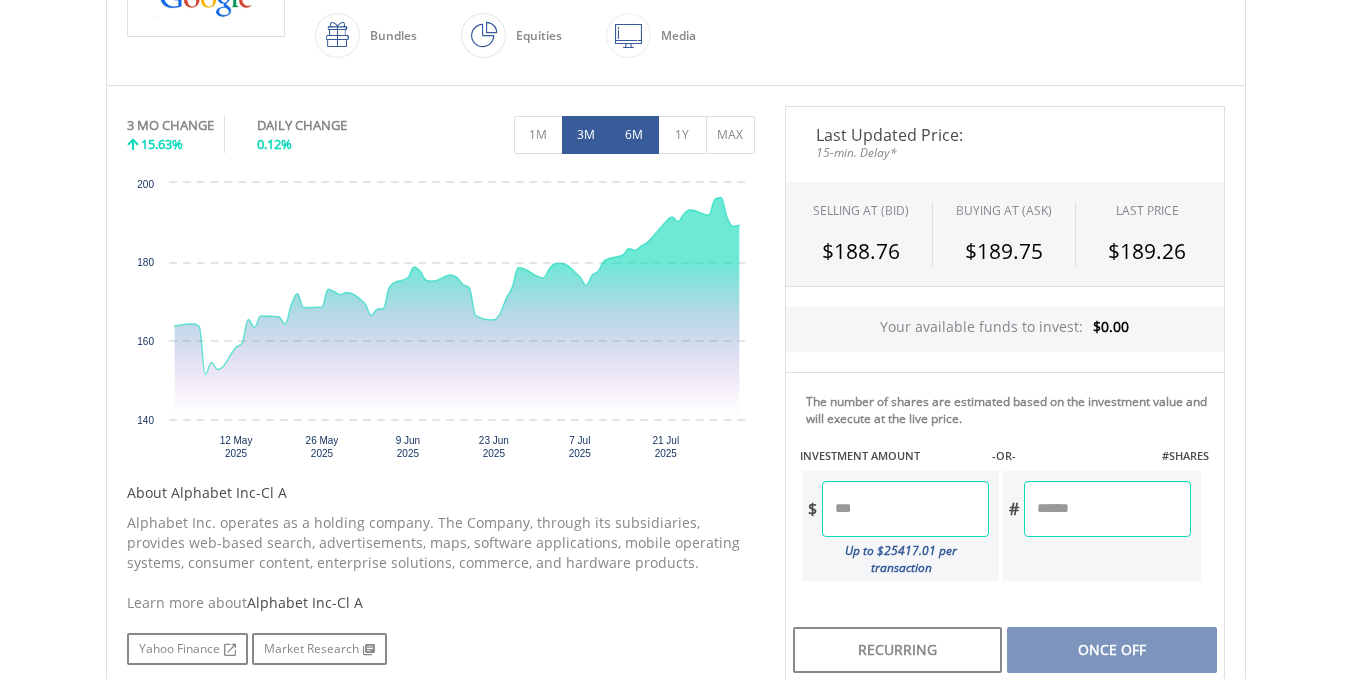 click on "6M" at bounding box center [634, 135] 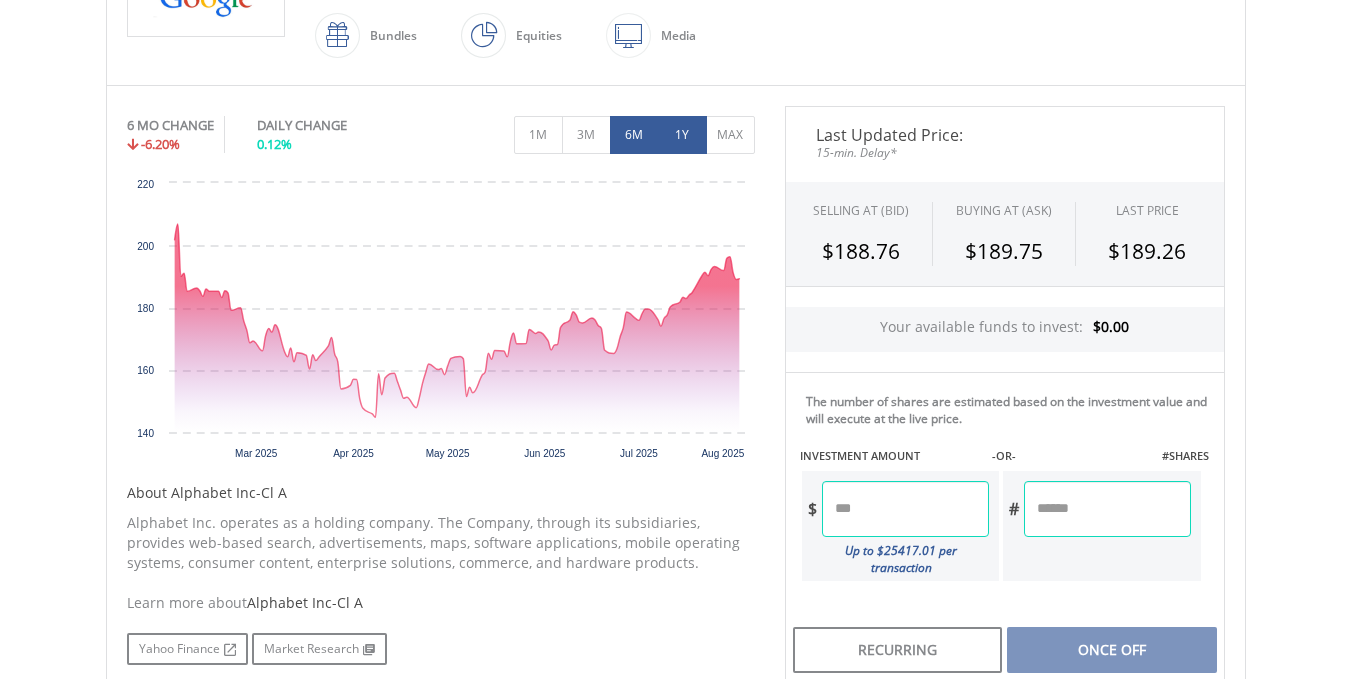 click on "1Y" at bounding box center (682, 135) 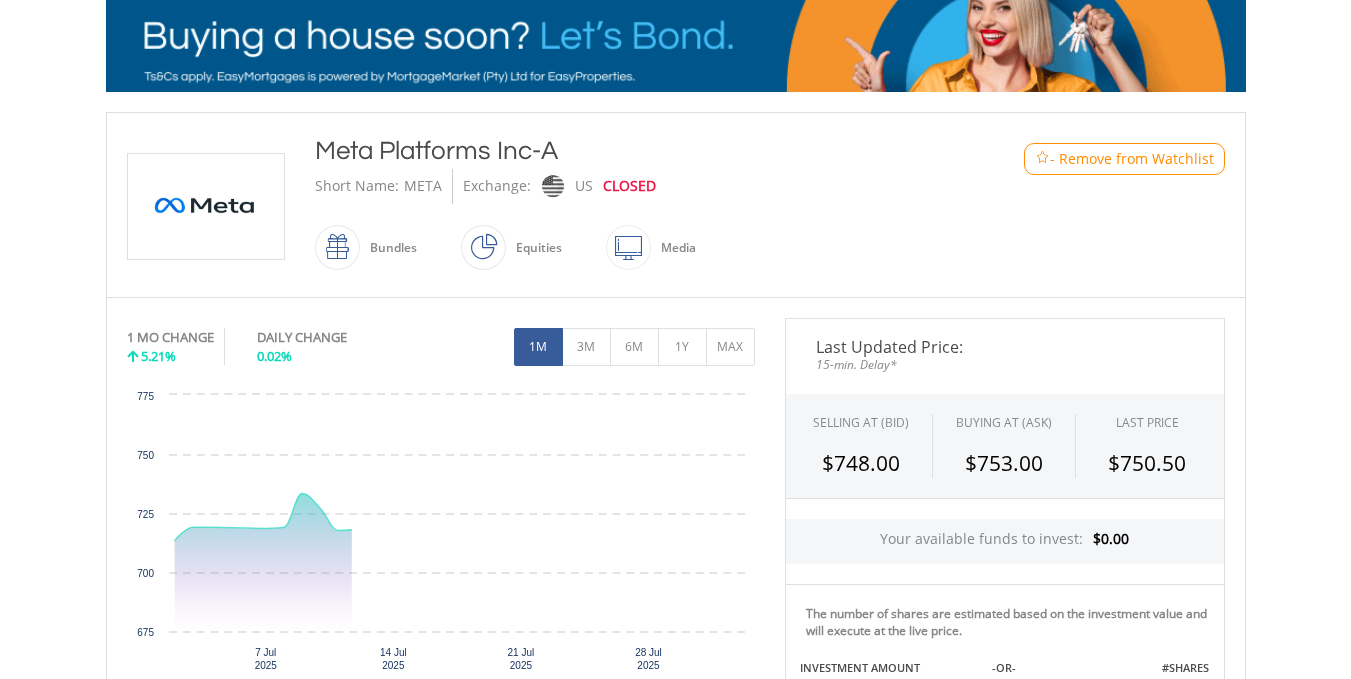 drag, startPoint x: 1365, startPoint y: 158, endPoint x: 1365, endPoint y: 197, distance: 39 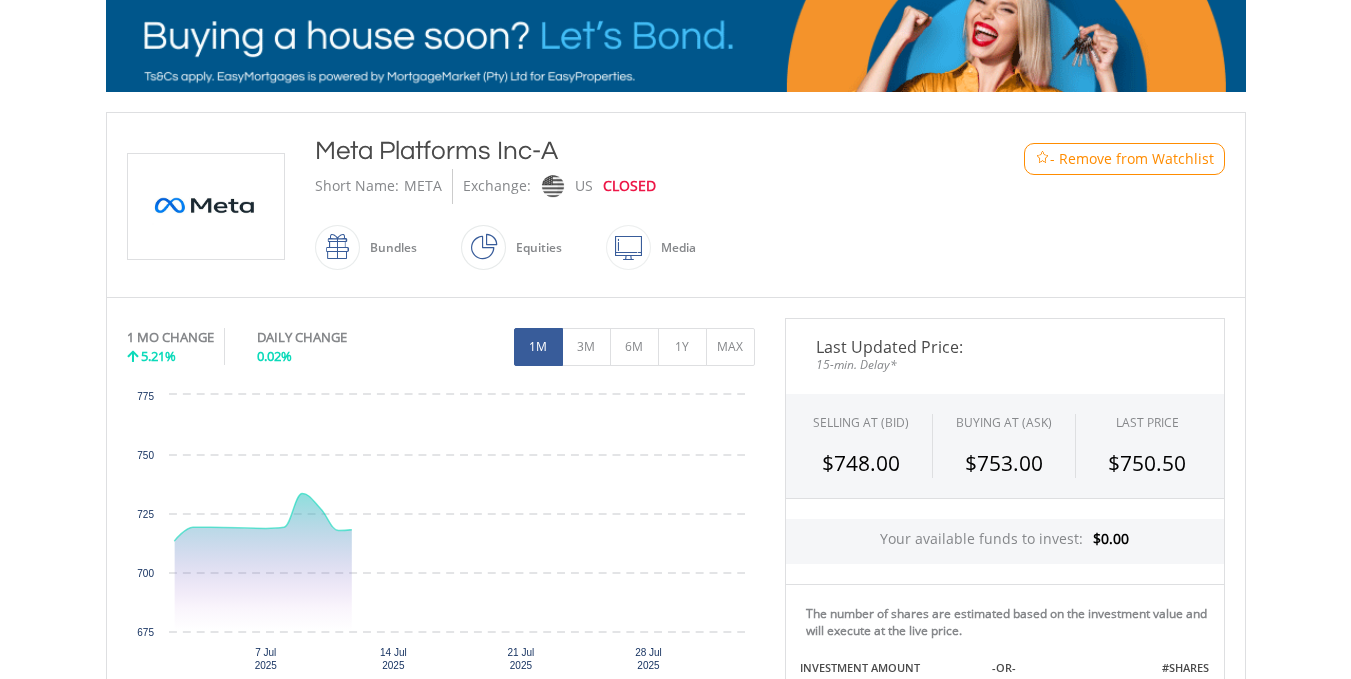 click on "My Investments
Invest Now
New Listings
Sell
My Recurring Investments
Pending Orders
Vouchers
Buy a Voucher
Redeem a Voucher
Account Management" at bounding box center [675, 592] 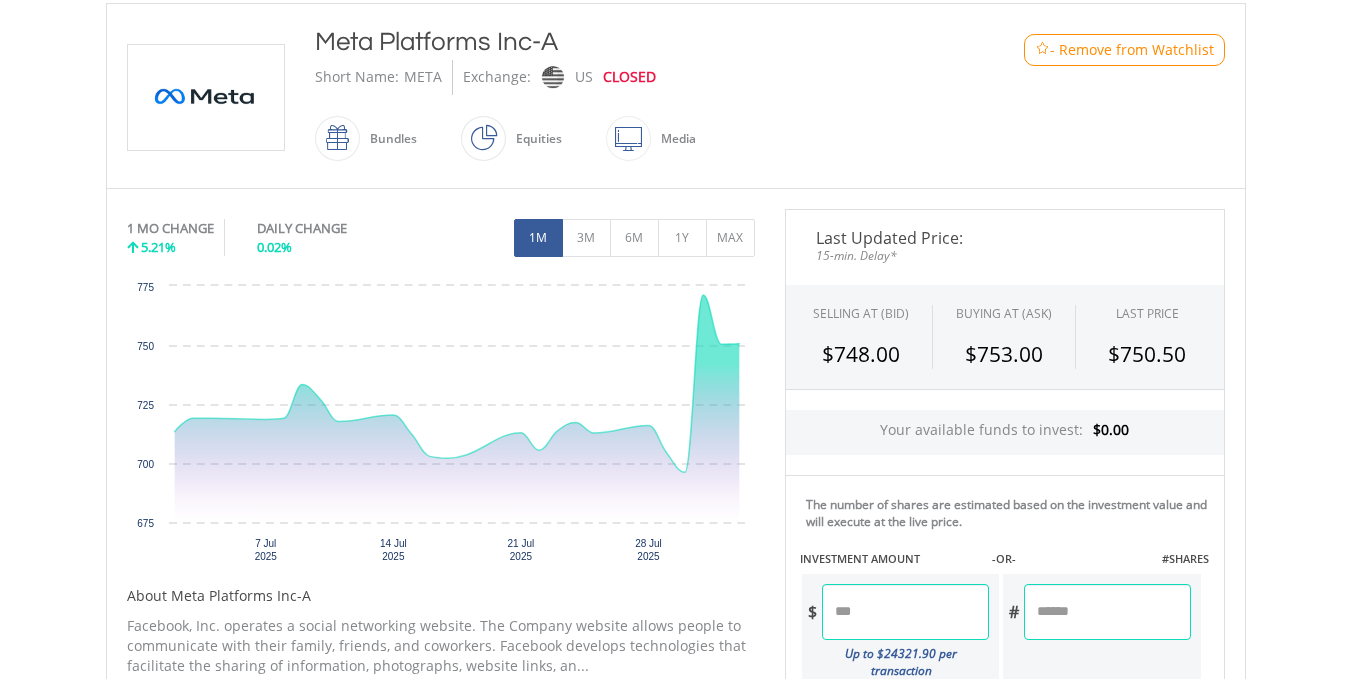 scroll, scrollTop: 462, scrollLeft: 0, axis: vertical 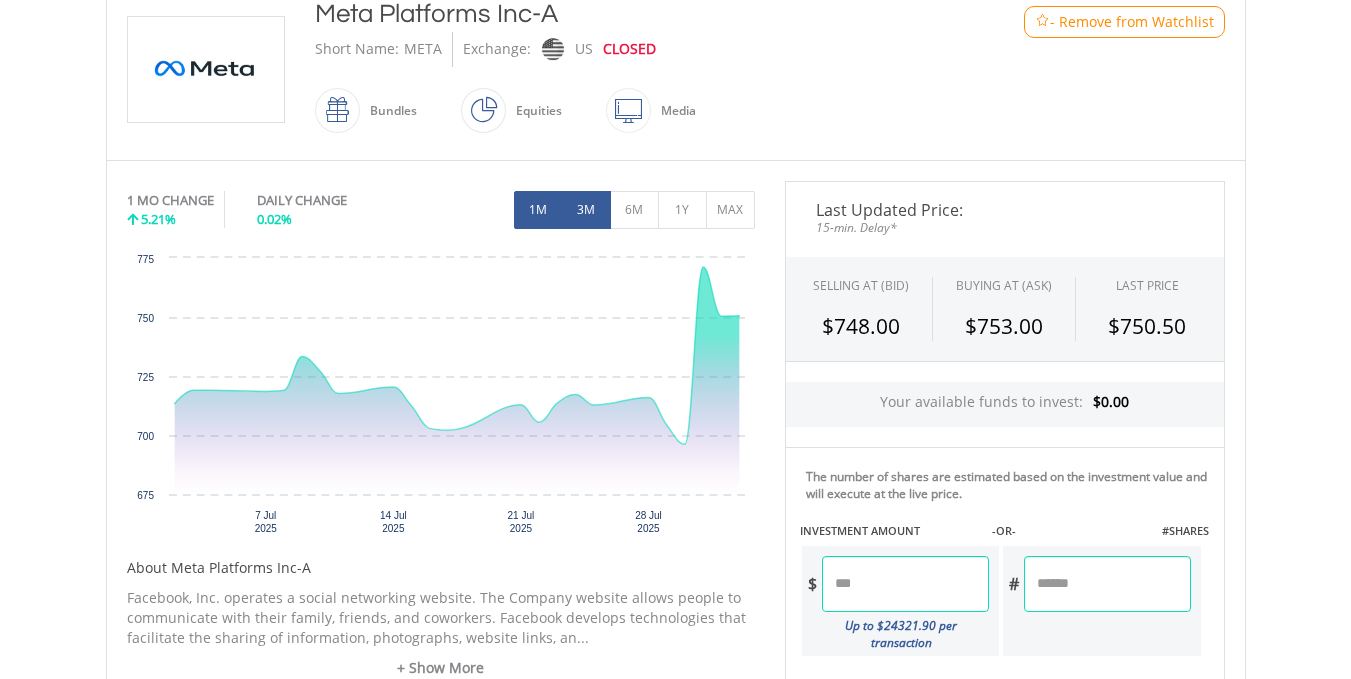click on "3M" at bounding box center [586, 210] 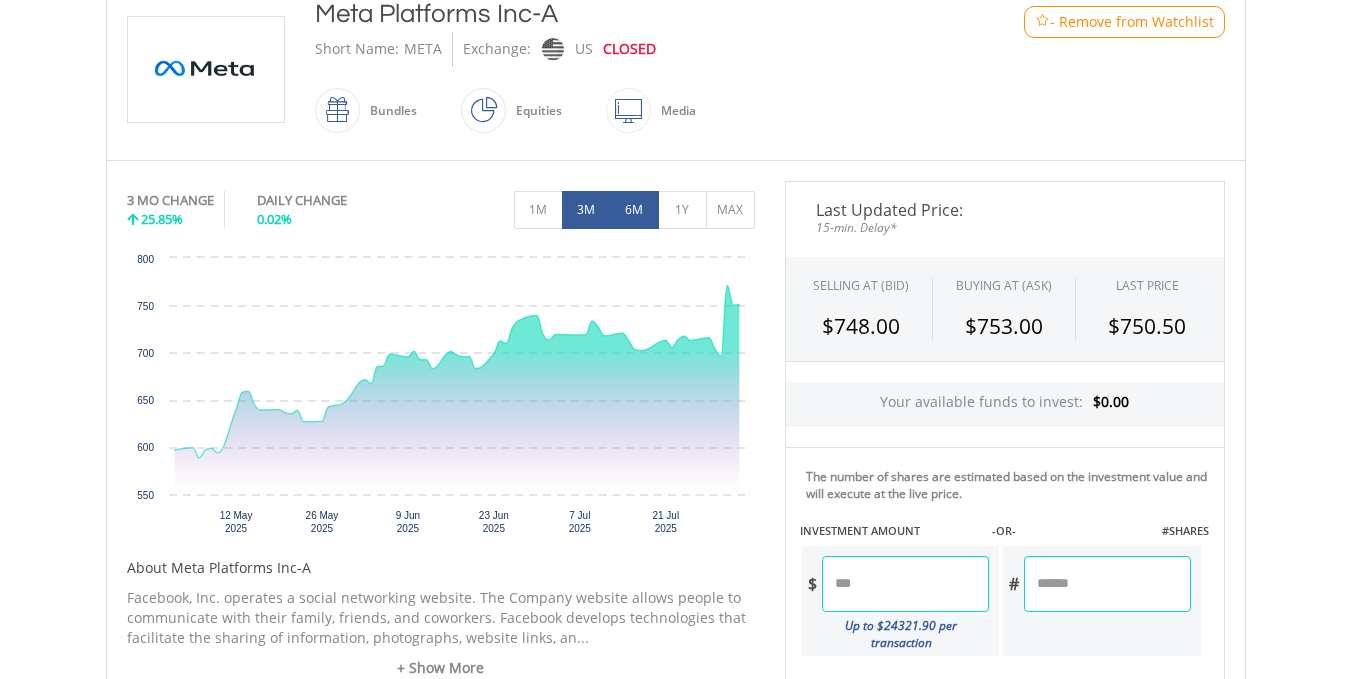click on "6M" at bounding box center [634, 210] 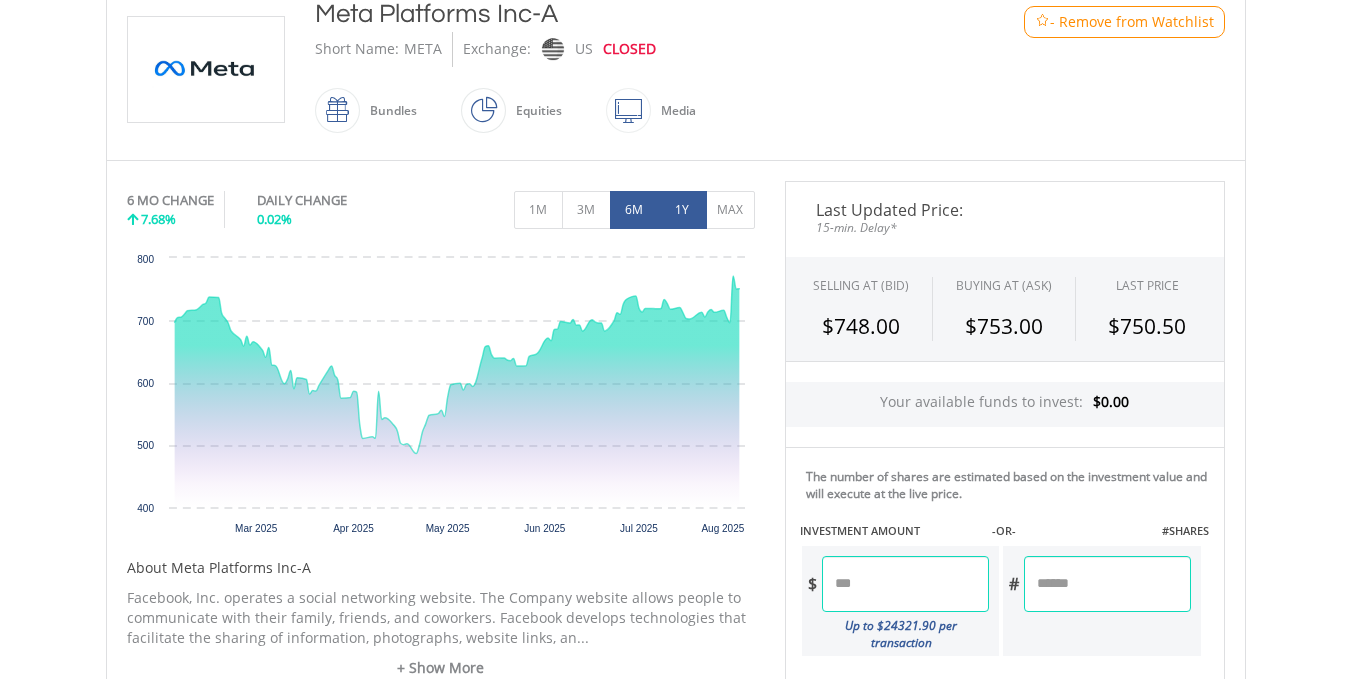 click on "1Y" at bounding box center [682, 210] 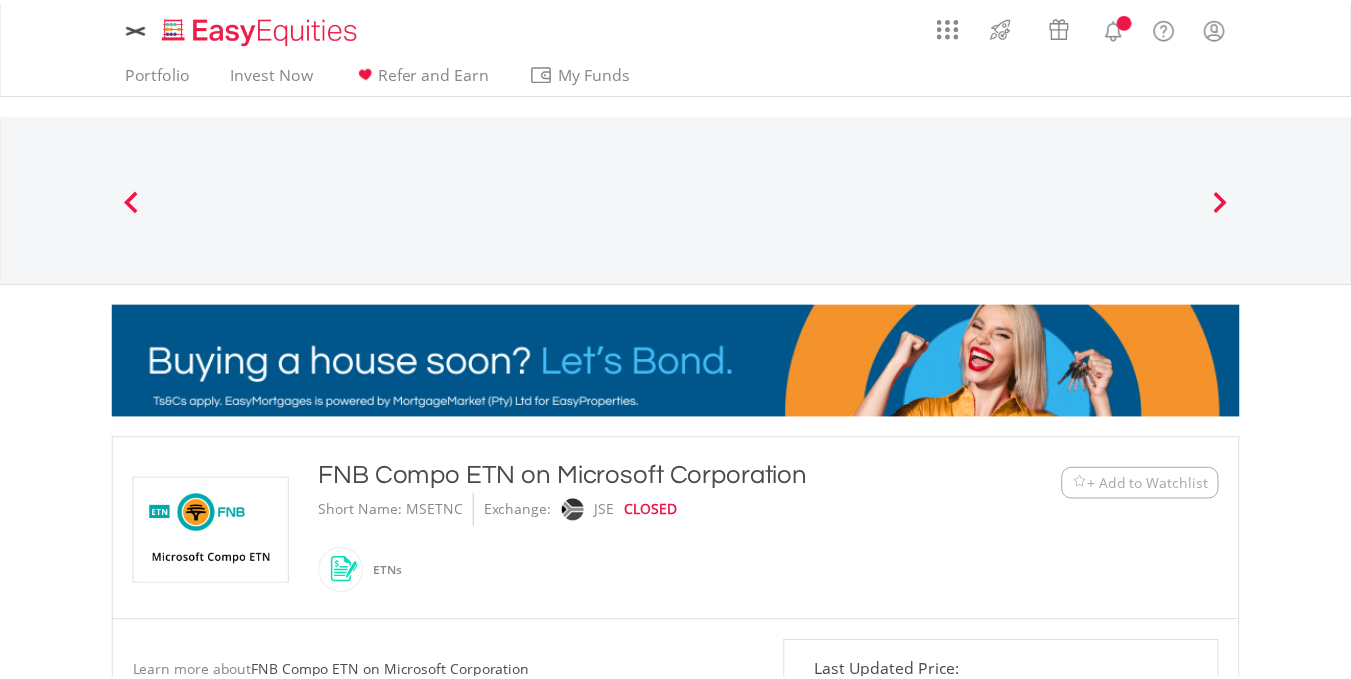 scroll, scrollTop: 0, scrollLeft: 0, axis: both 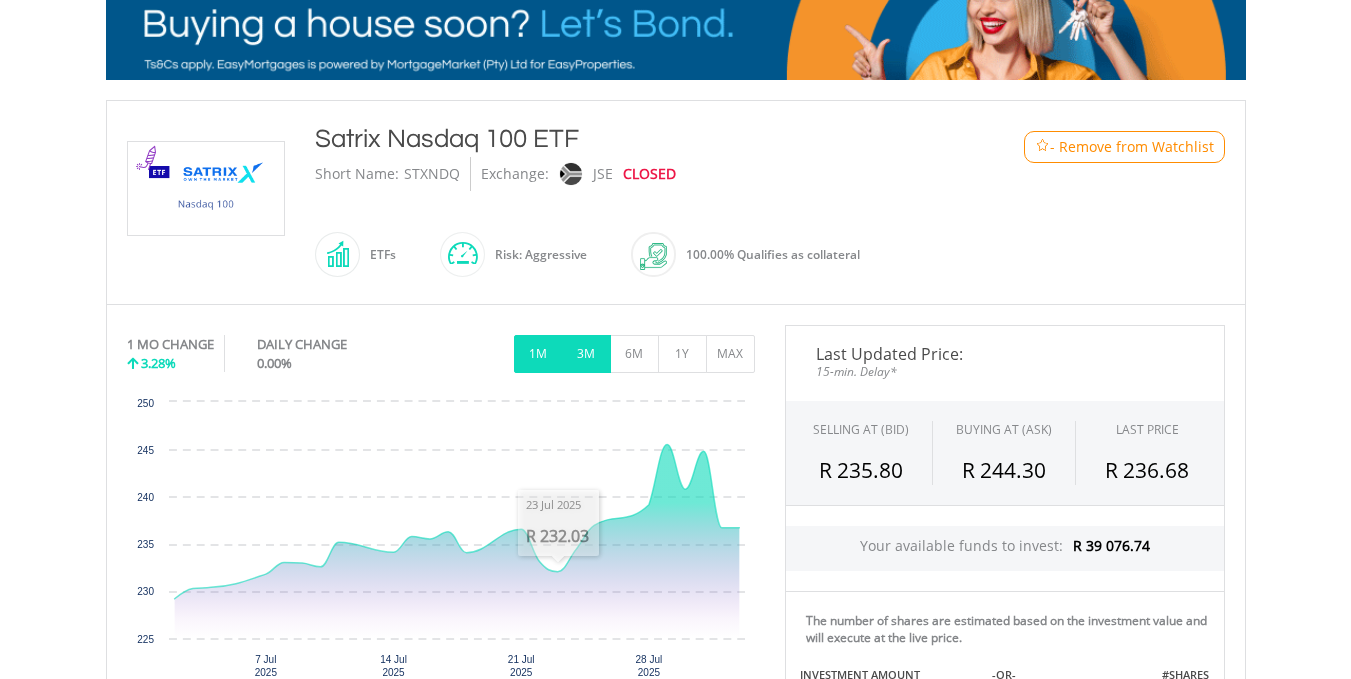 click on "3M" at bounding box center [586, 354] 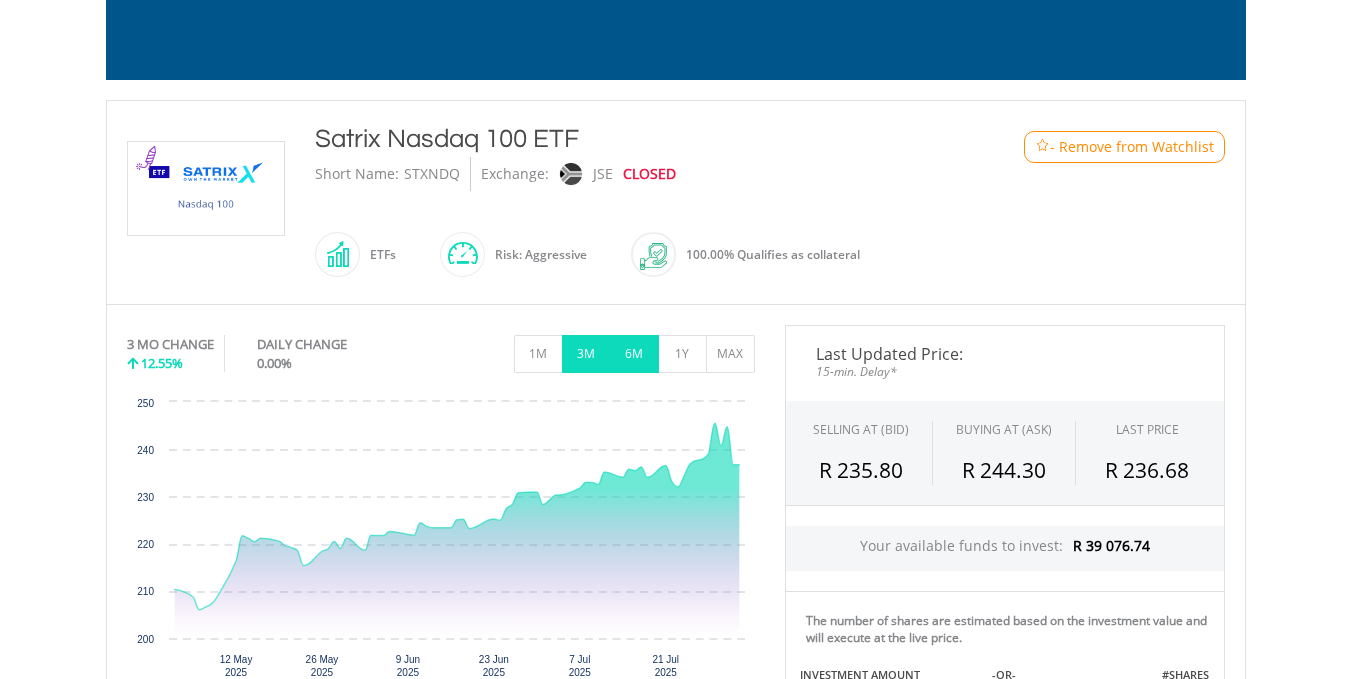 click on "6M" at bounding box center (634, 354) 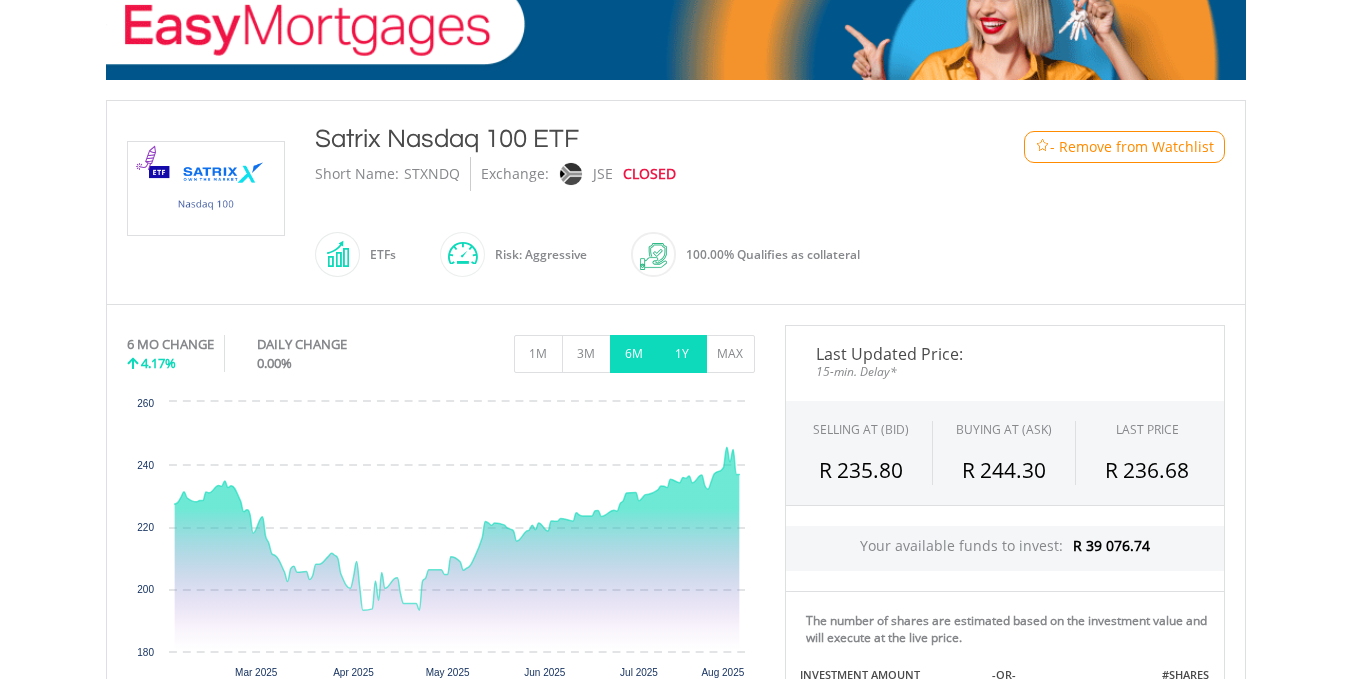click on "1Y" at bounding box center (682, 354) 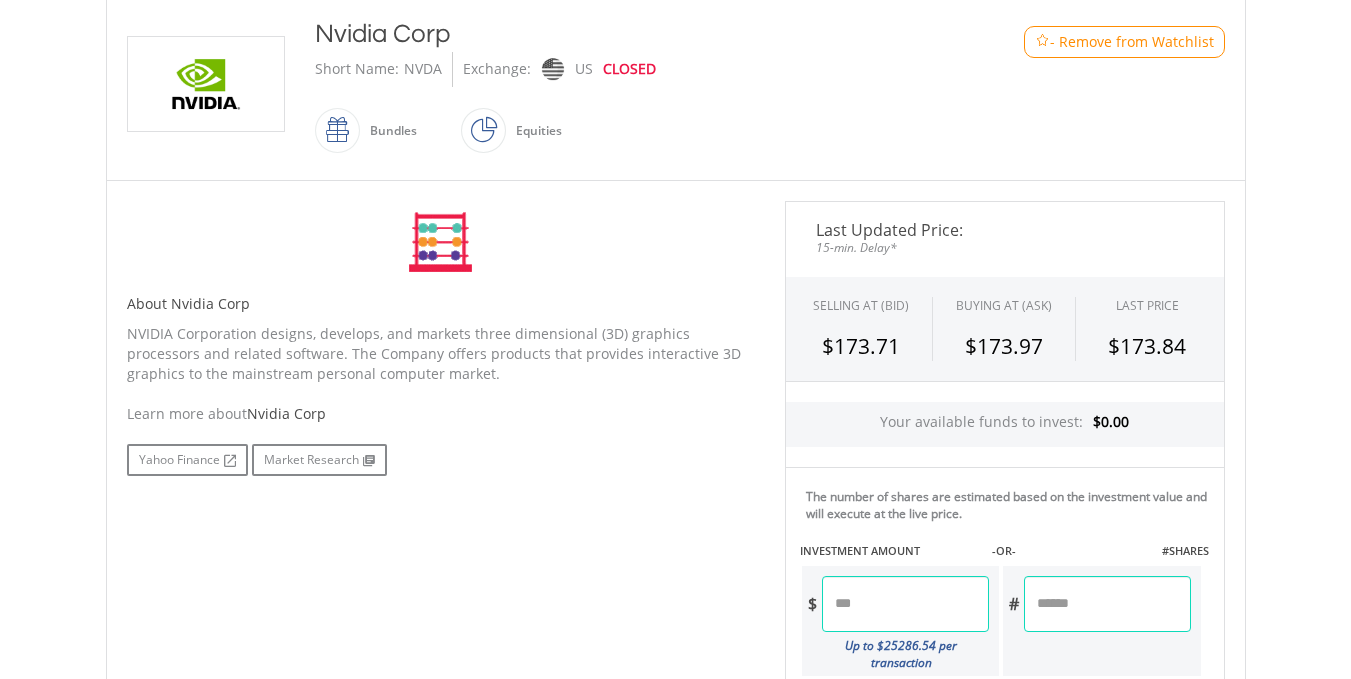 scroll, scrollTop: 459, scrollLeft: 0, axis: vertical 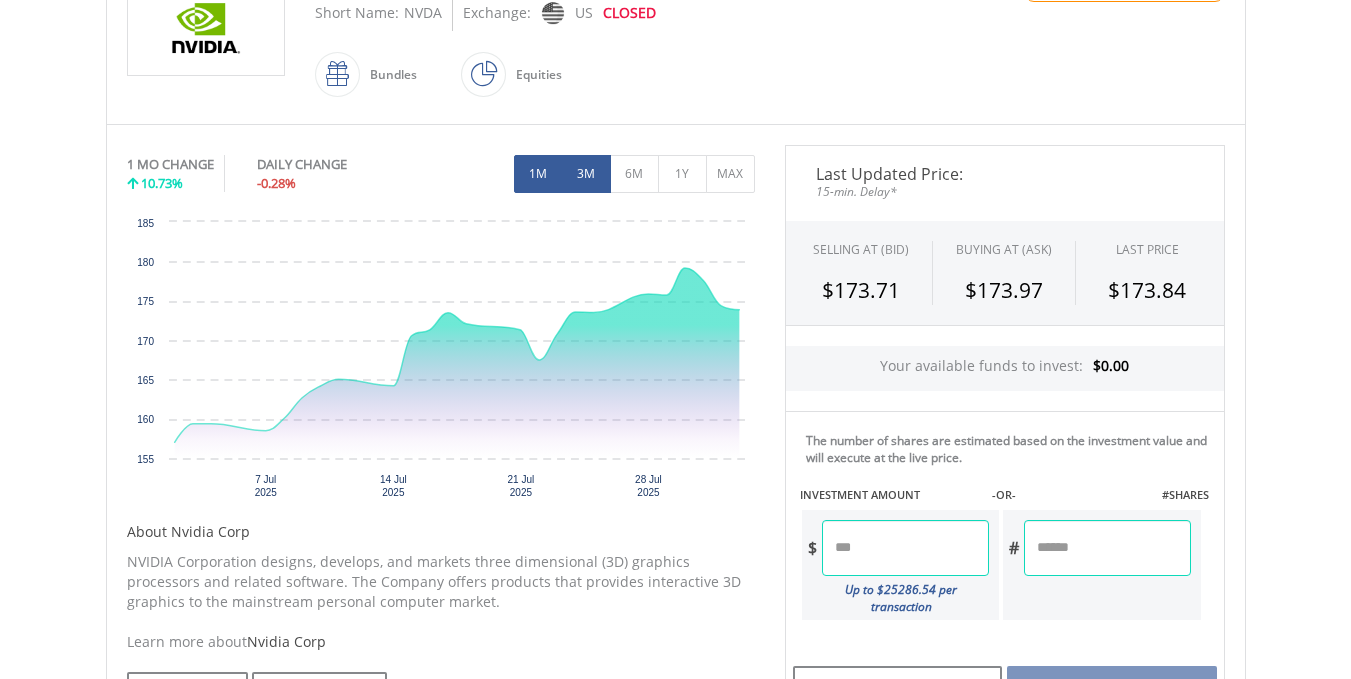 click on "3M" at bounding box center [586, 174] 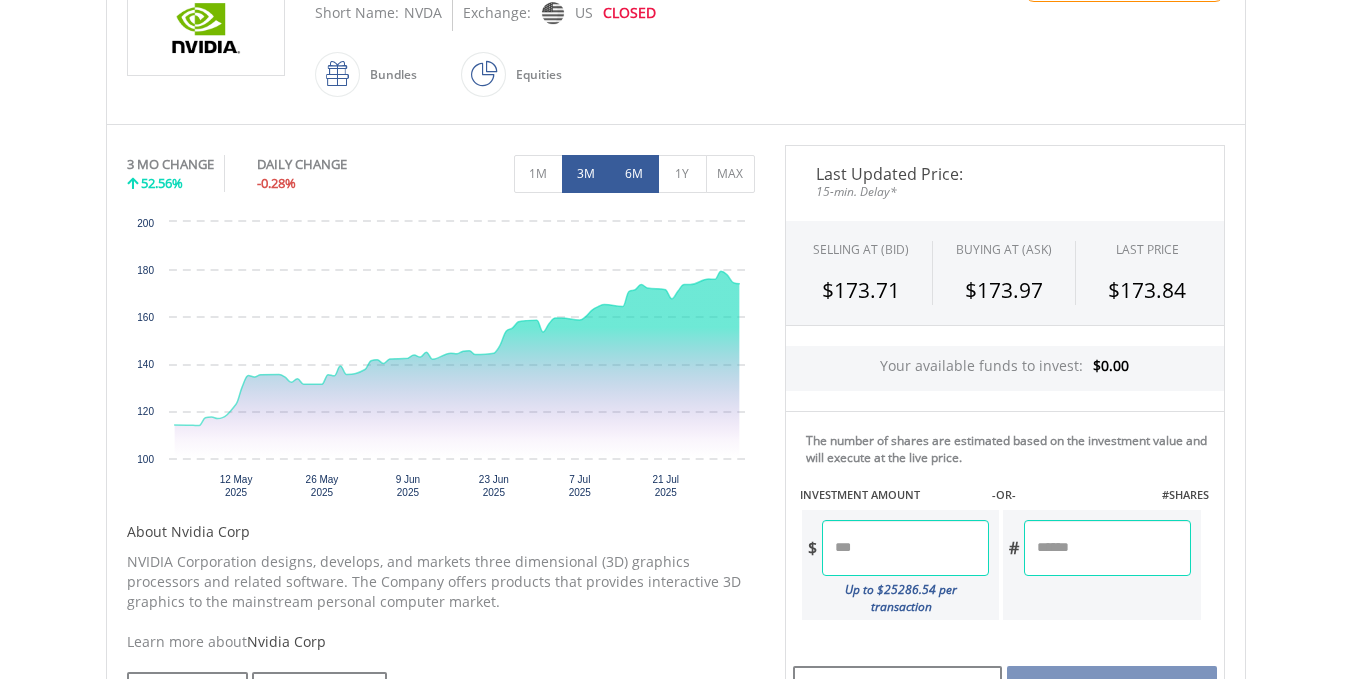 click on "6M" at bounding box center [634, 174] 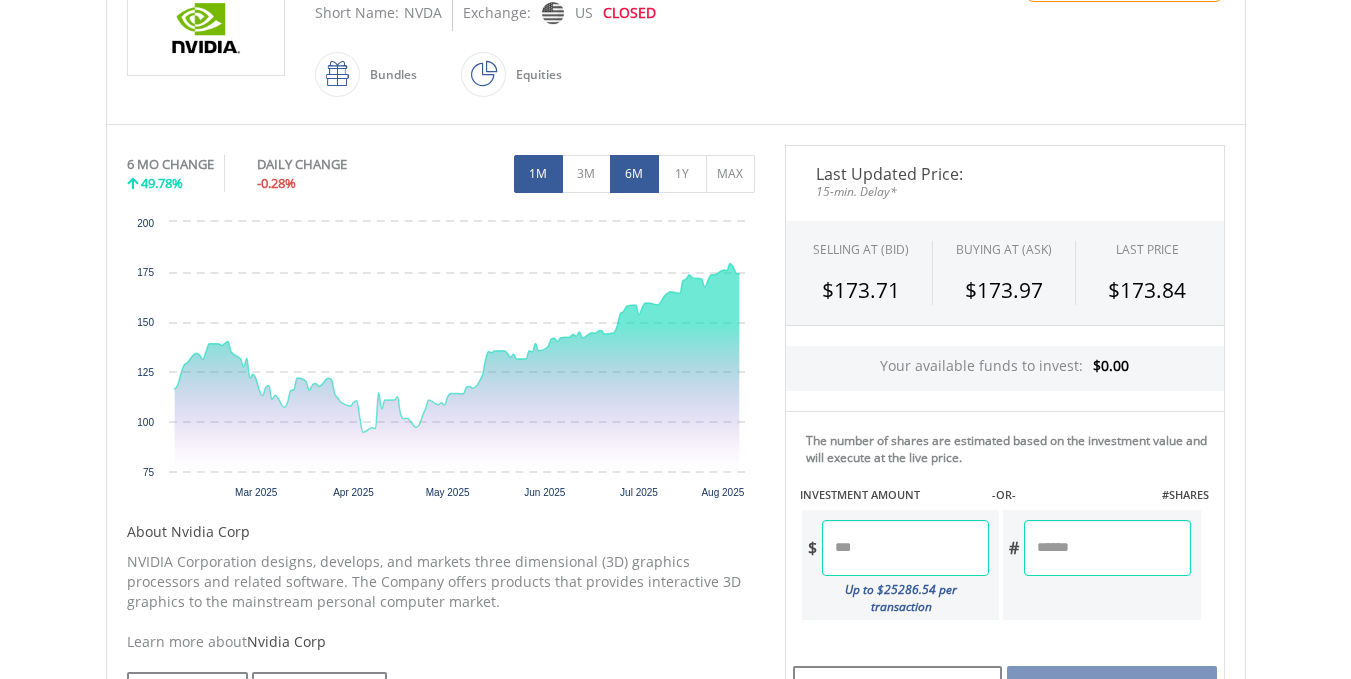 click on "1M" at bounding box center (538, 174) 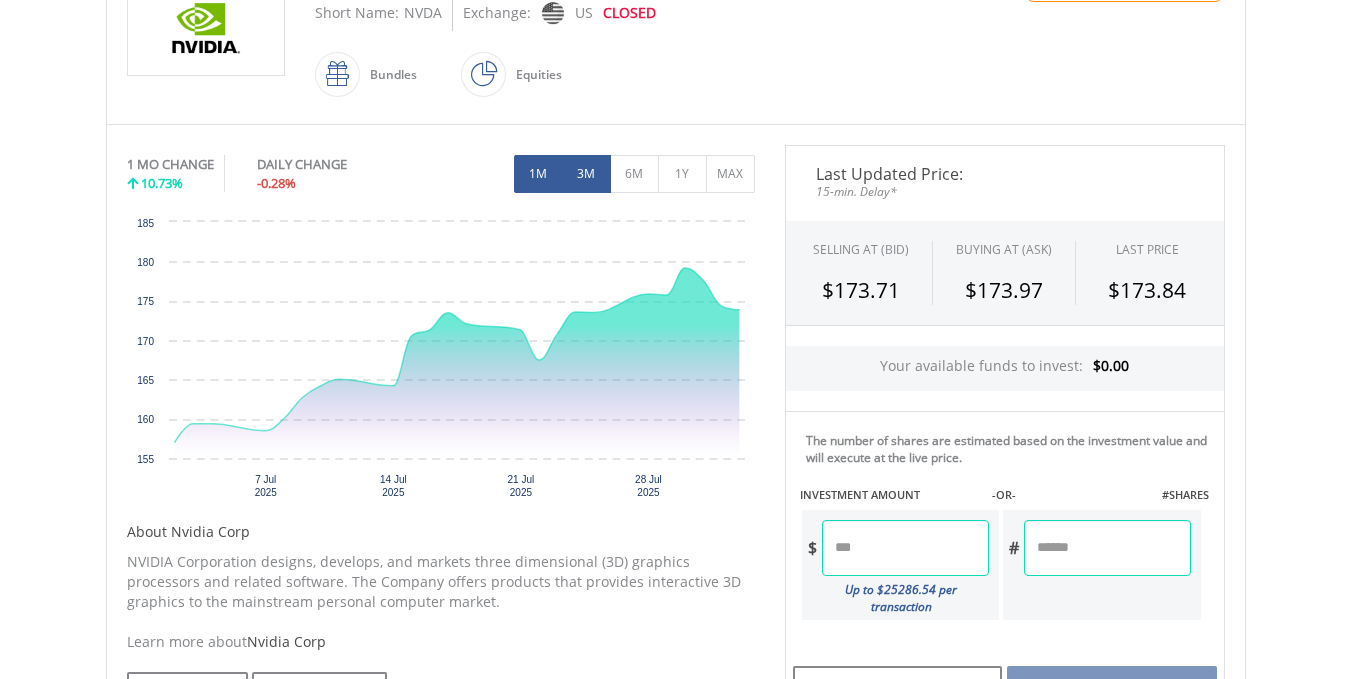 click on "3M" at bounding box center (586, 174) 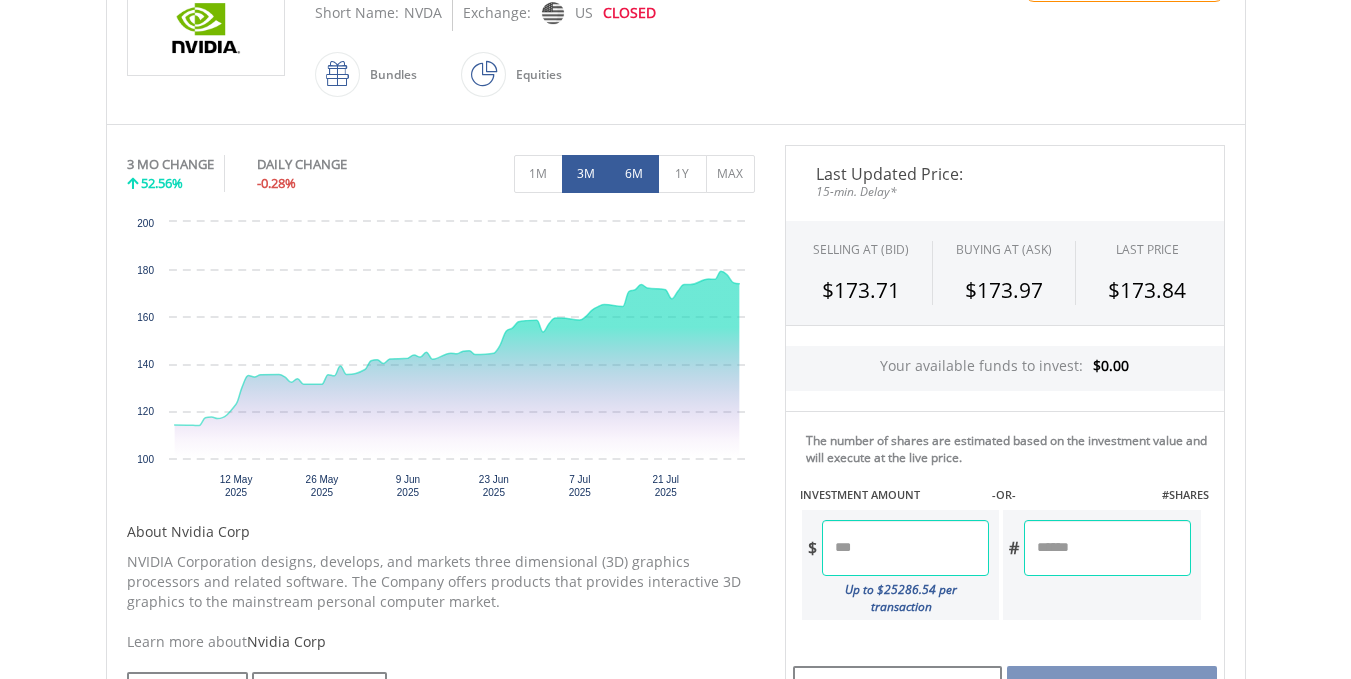 click on "6M" at bounding box center [634, 174] 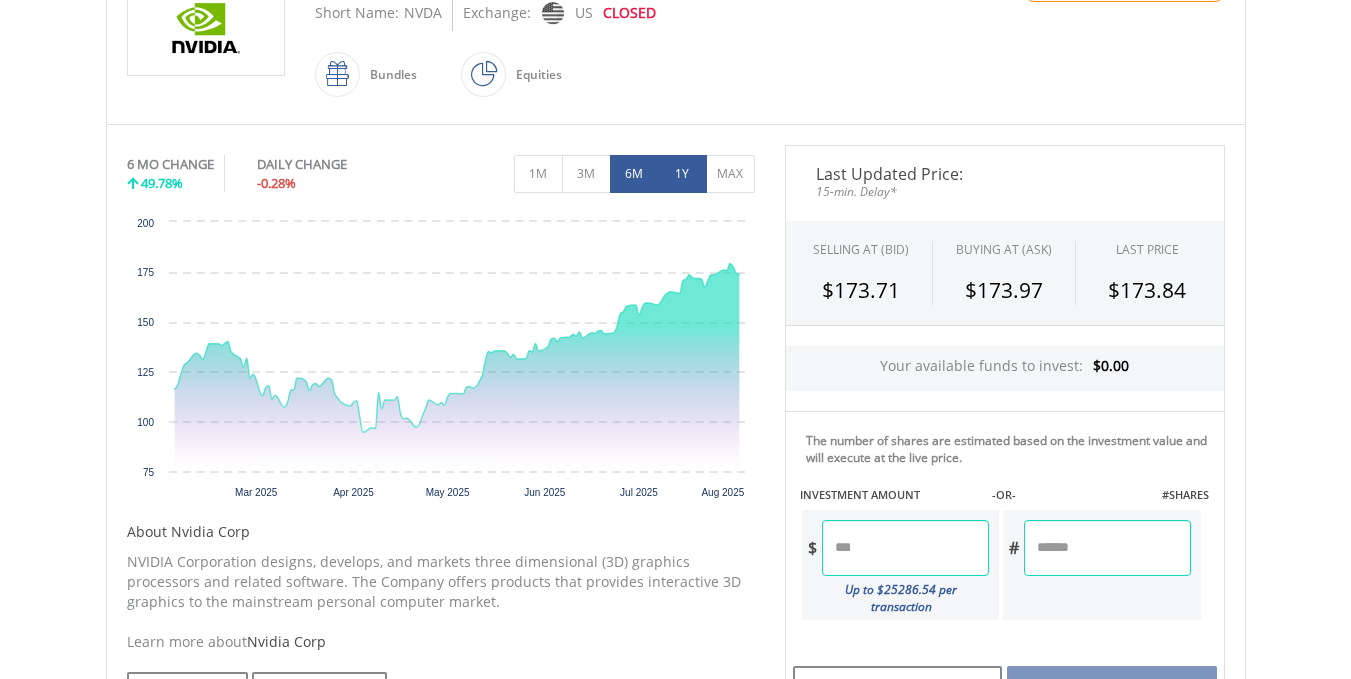 click on "1Y" at bounding box center (682, 174) 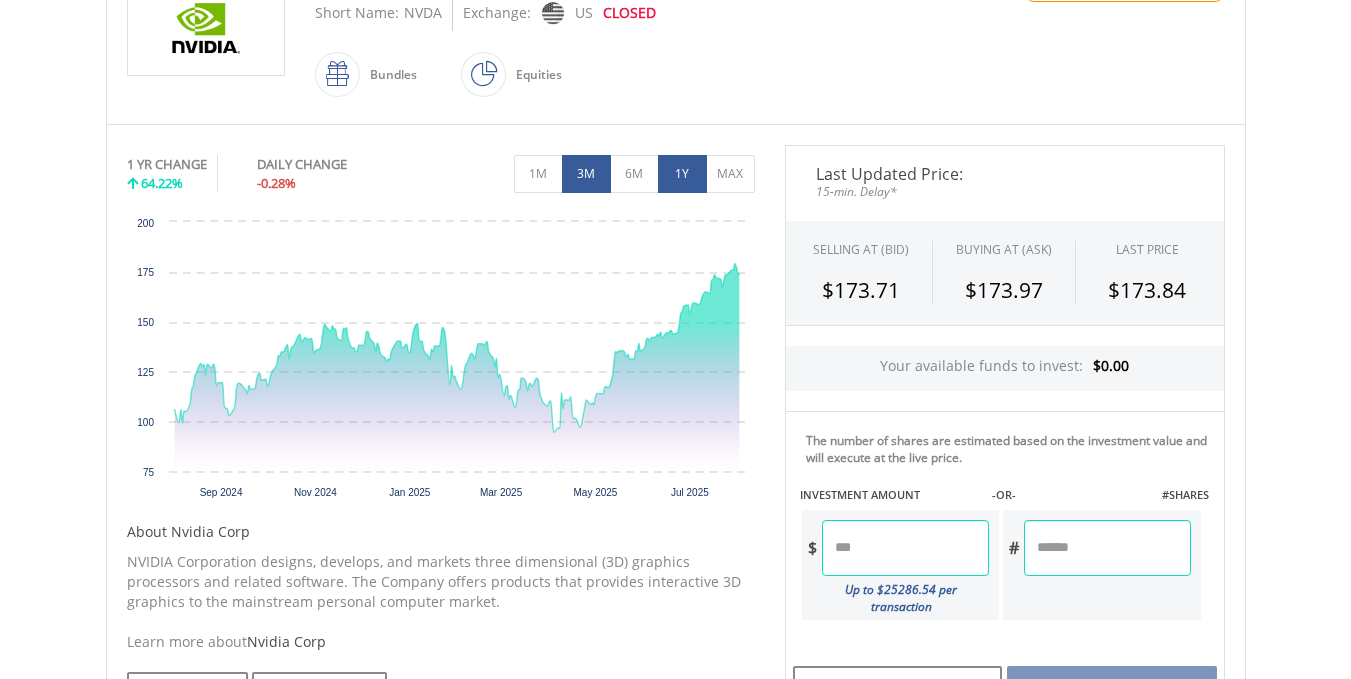 click on "3M" at bounding box center (586, 174) 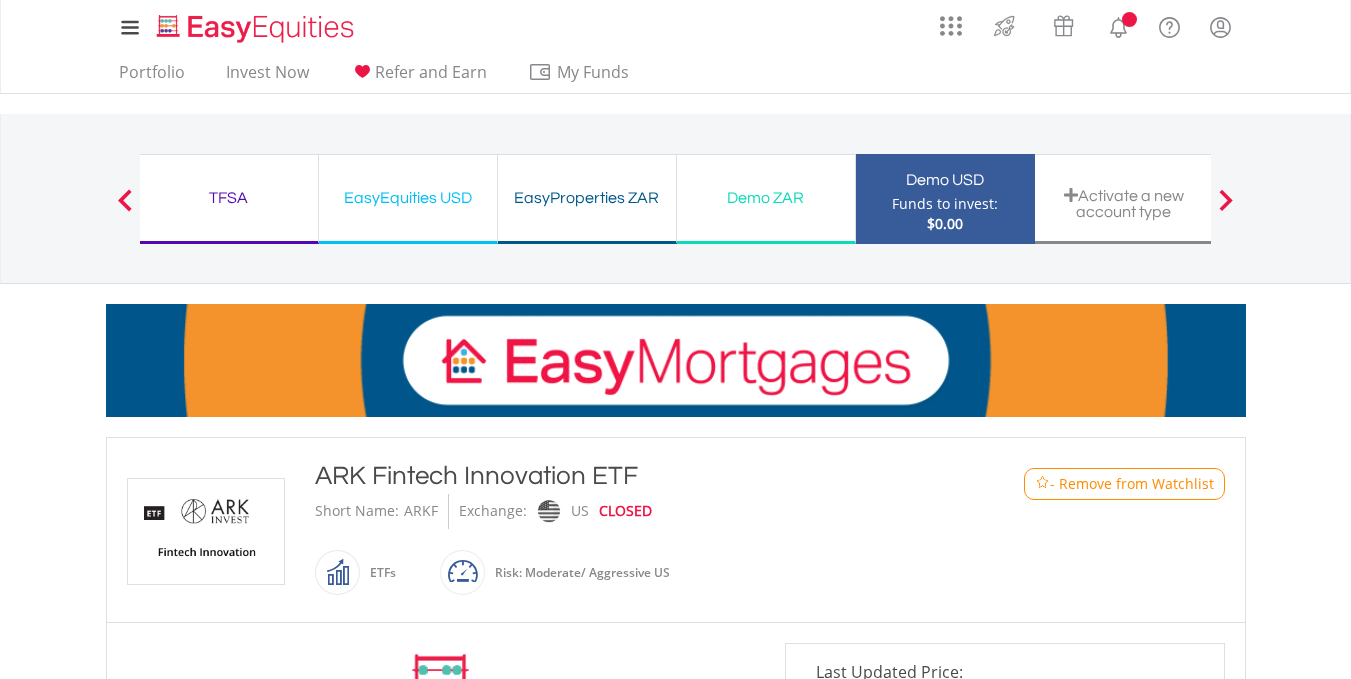 scroll, scrollTop: 0, scrollLeft: 0, axis: both 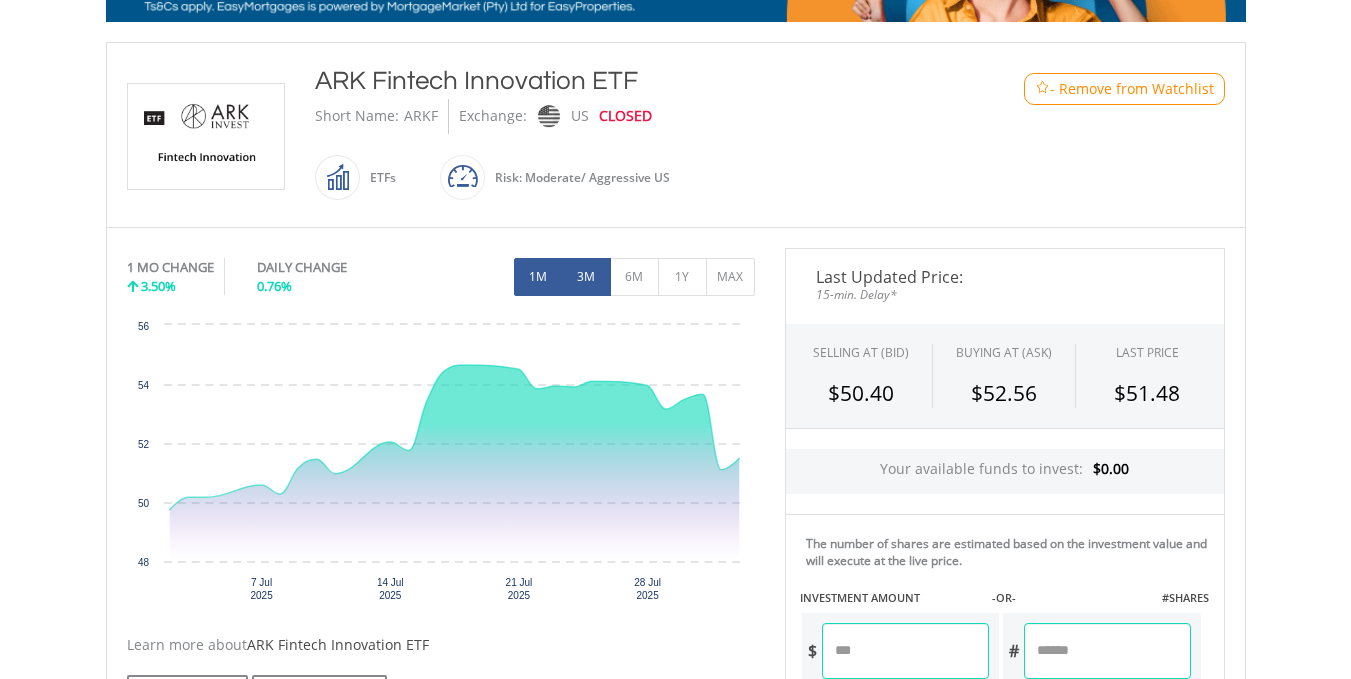 click on "3M" at bounding box center [586, 277] 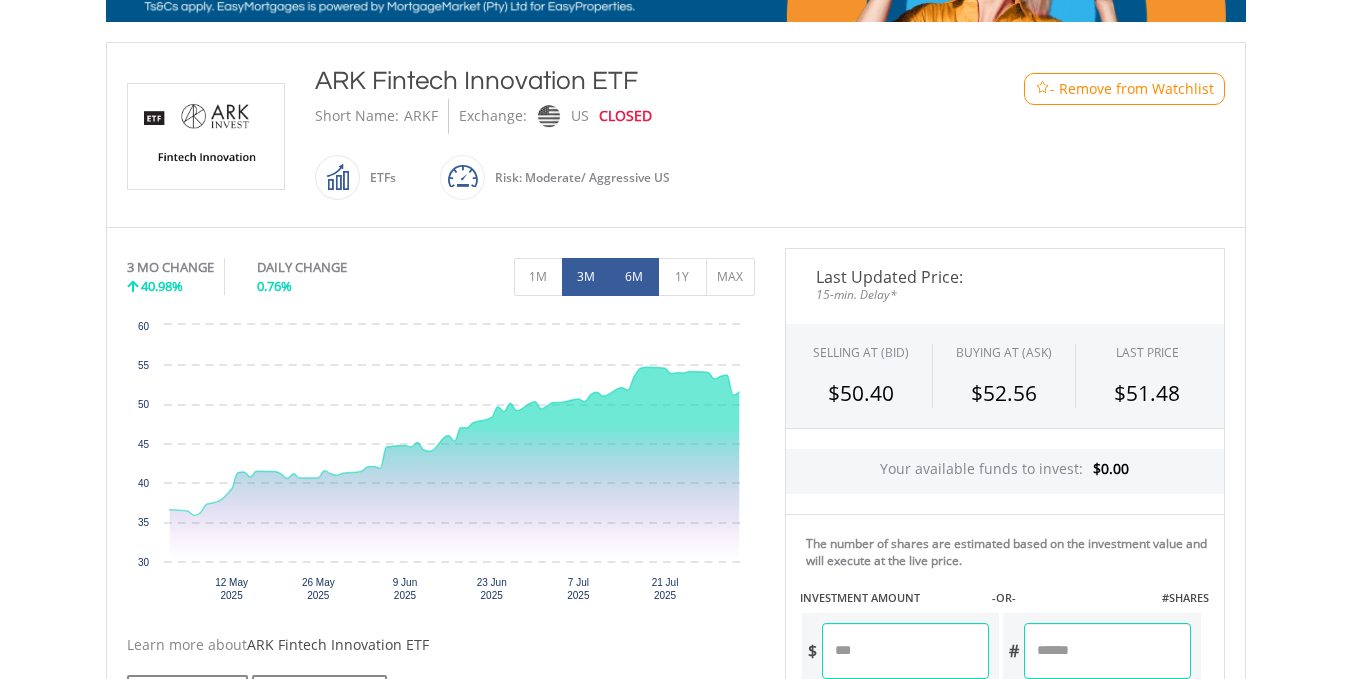 click on "6M" at bounding box center (634, 277) 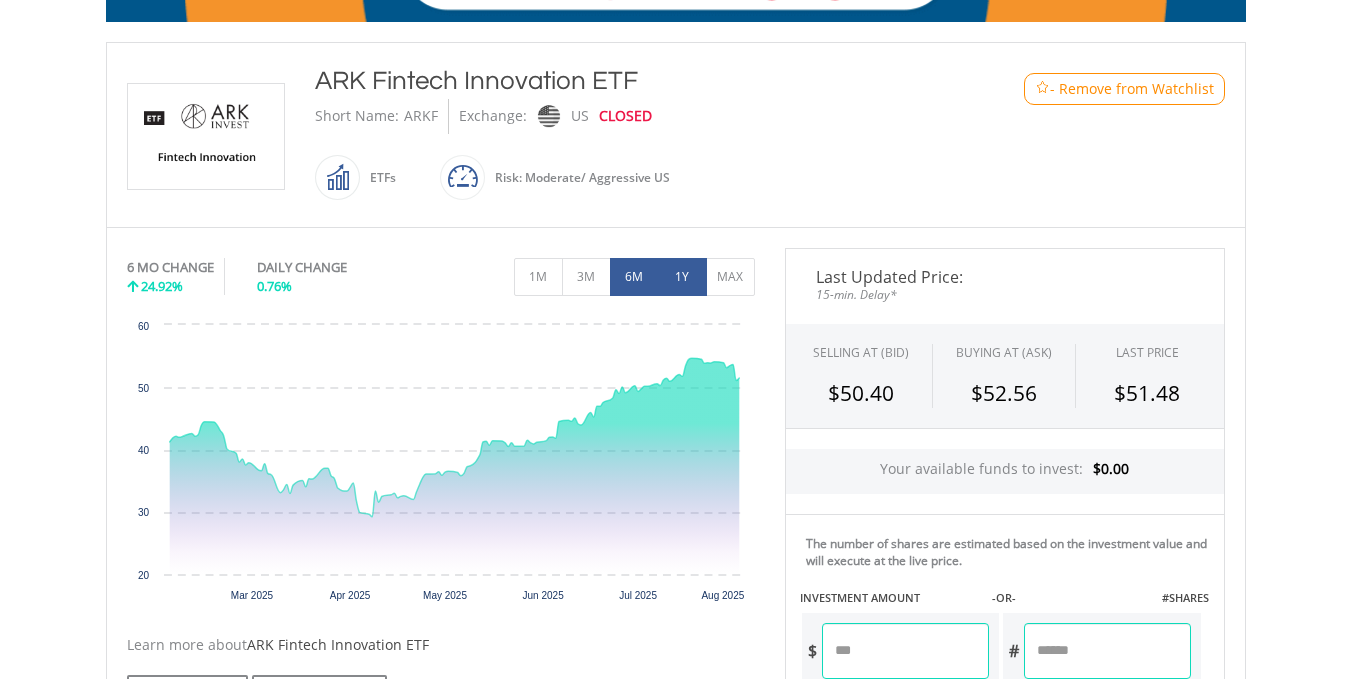 click on "1Y" at bounding box center [682, 277] 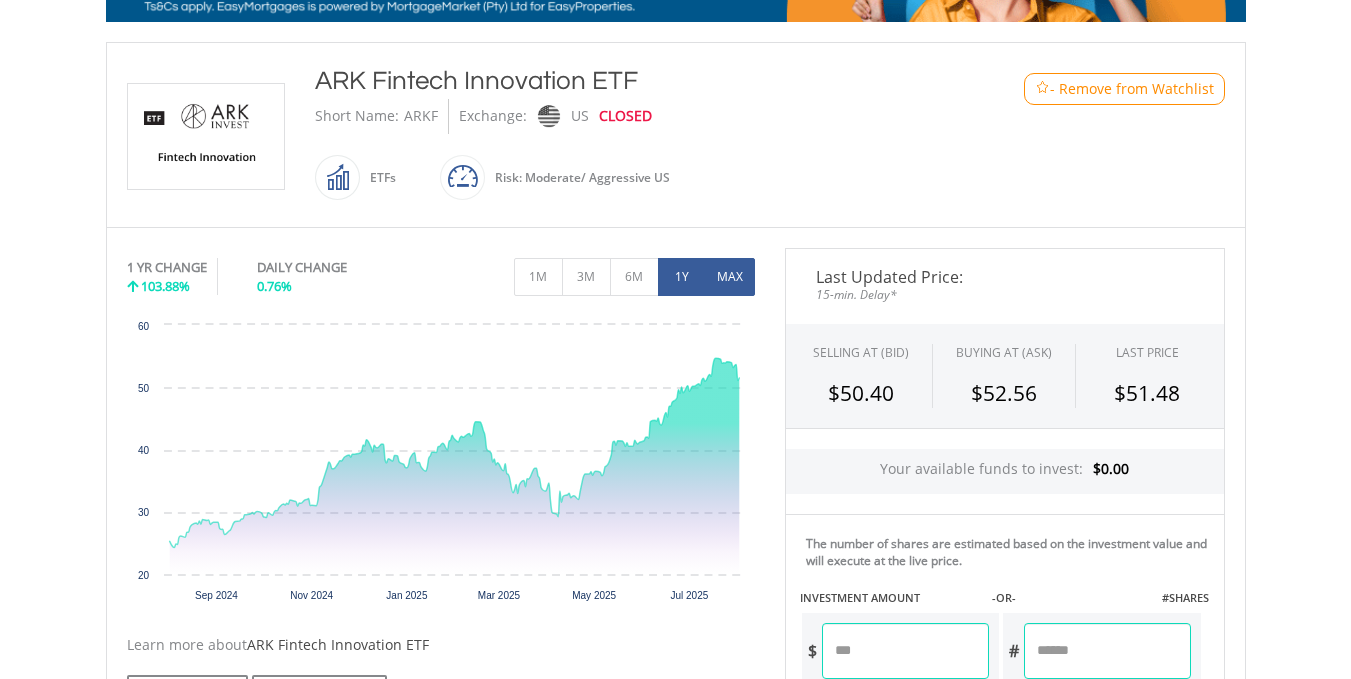 click on "MAX" at bounding box center [730, 277] 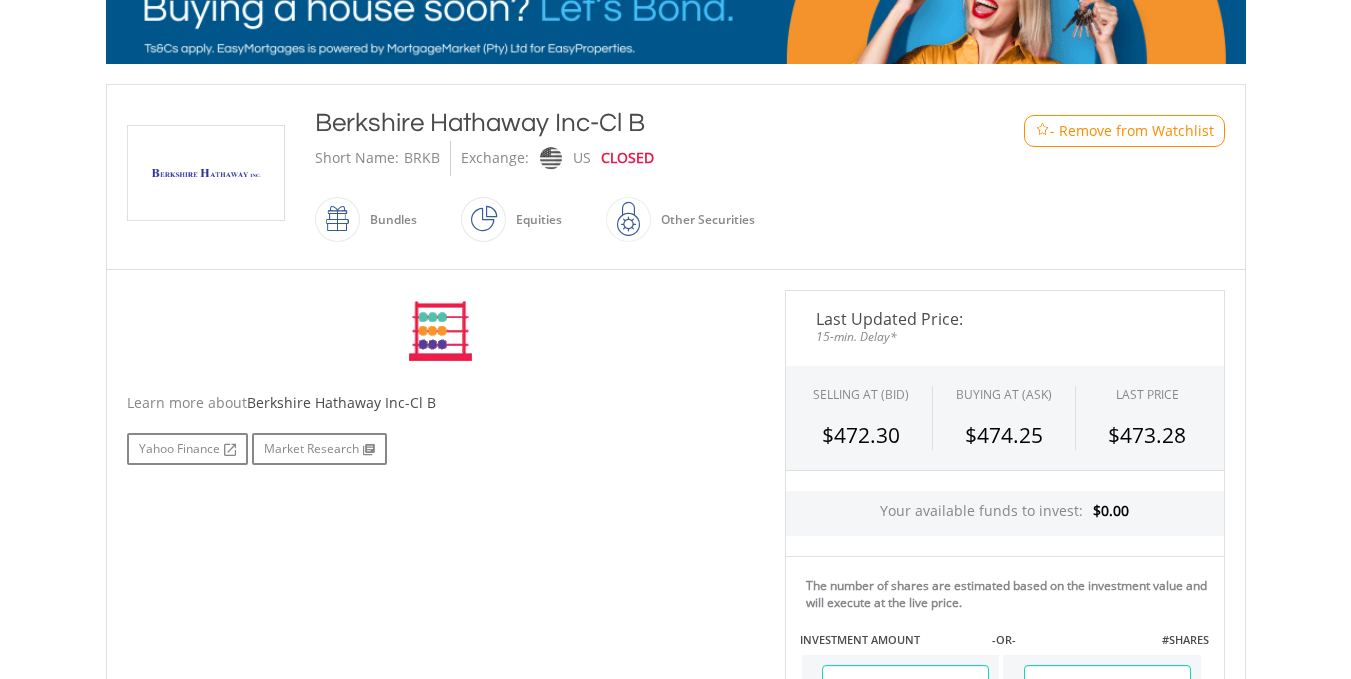 scroll, scrollTop: 364, scrollLeft: 0, axis: vertical 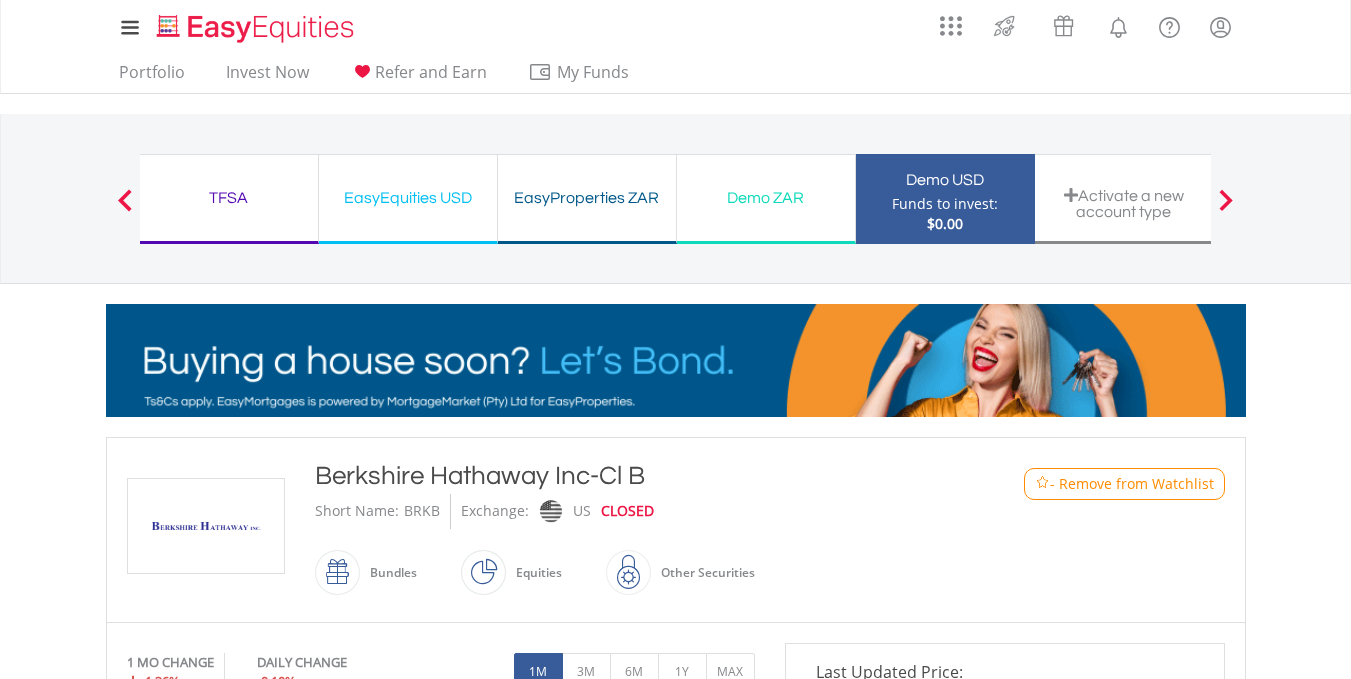 click on "Short Name:
BRKB
Exchange:
US
CLOSED" at bounding box center [629, 511] 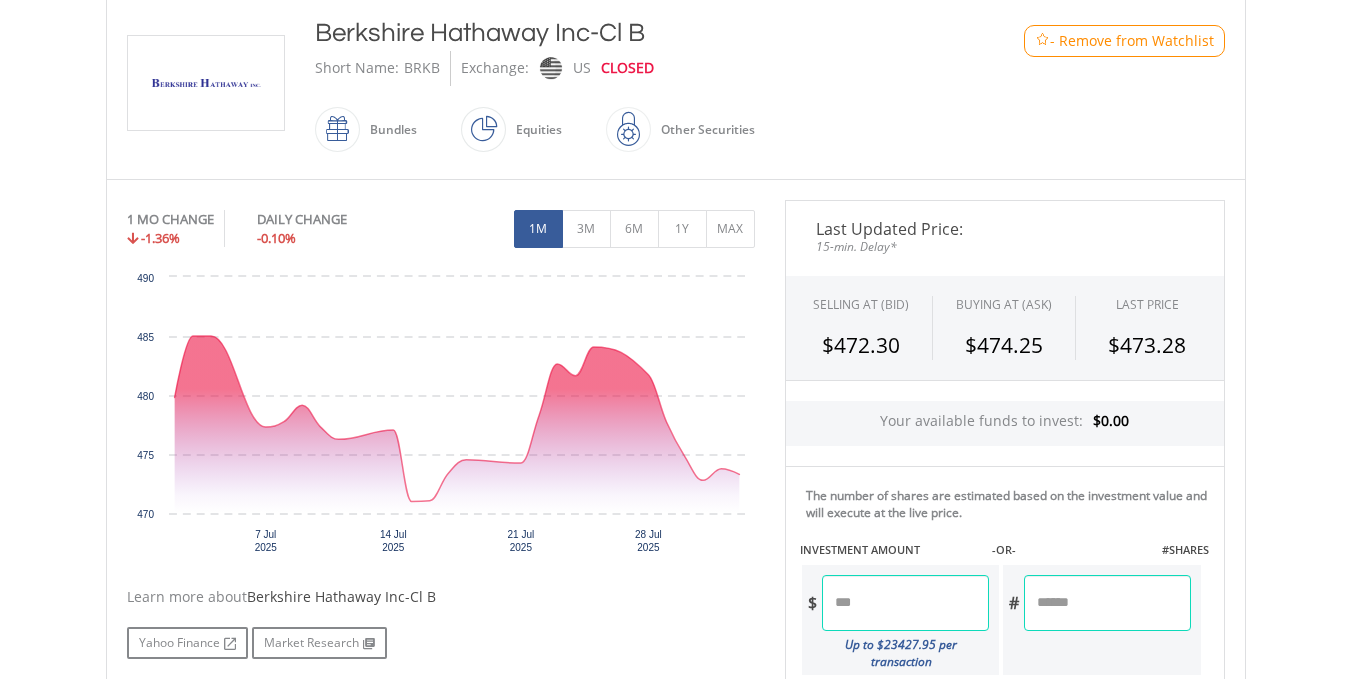 scroll, scrollTop: 480, scrollLeft: 0, axis: vertical 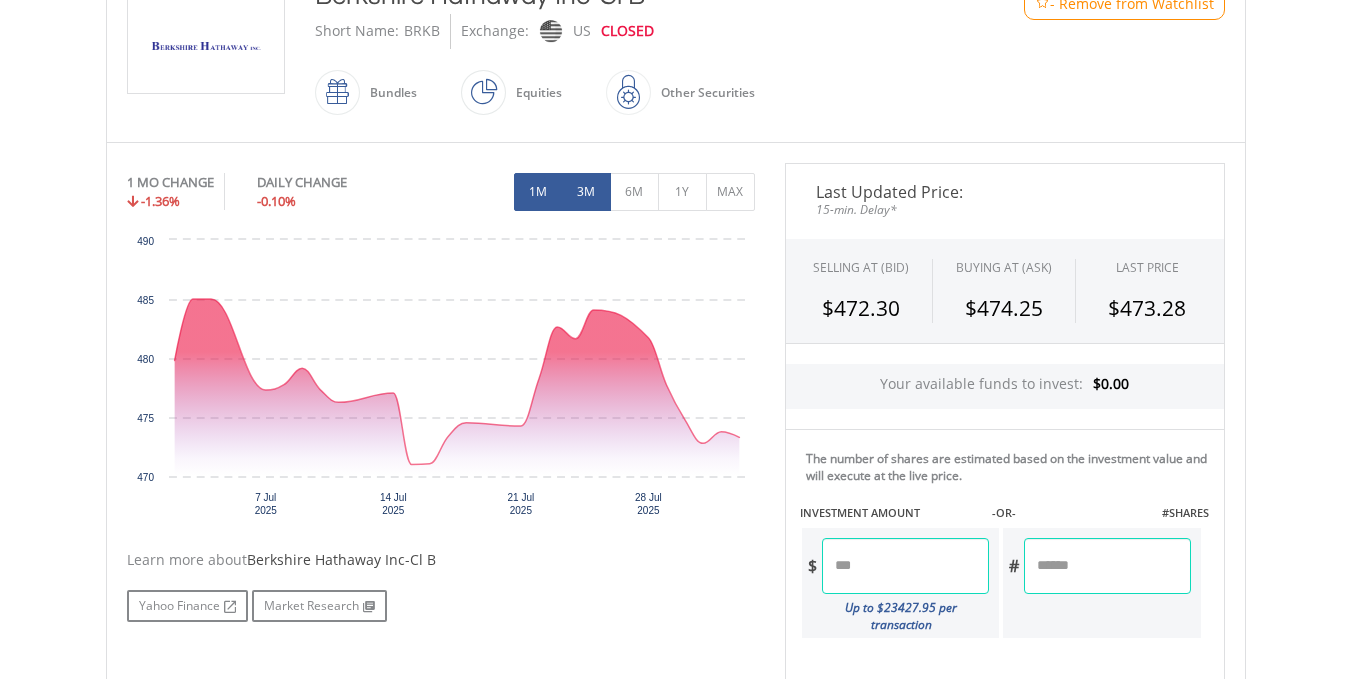 click on "3M" at bounding box center [586, 192] 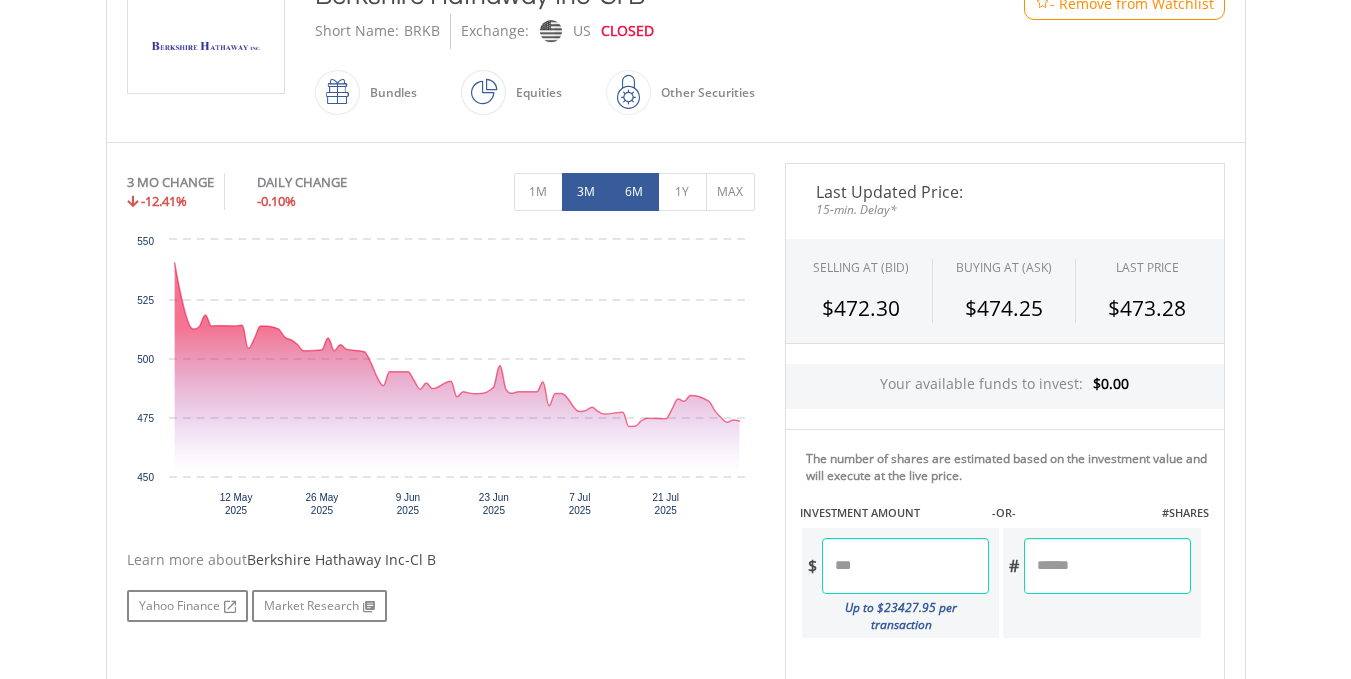 click on "6M" at bounding box center (634, 192) 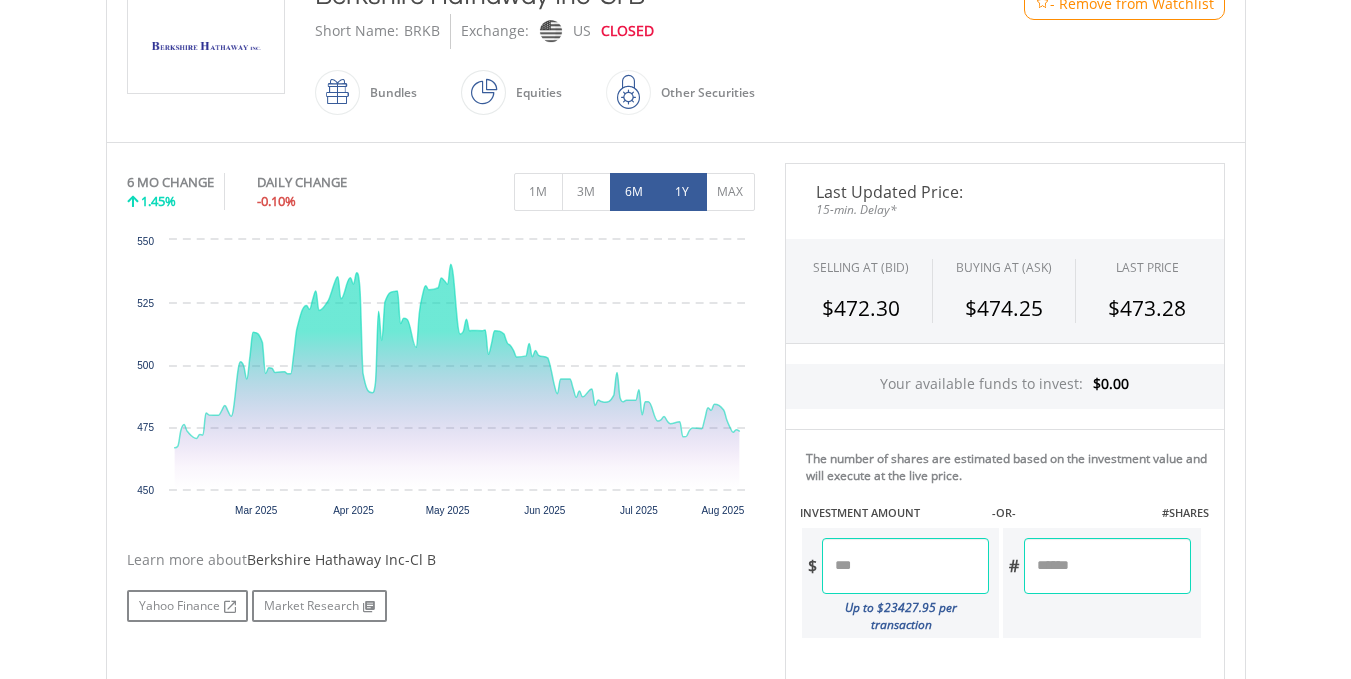click on "1Y" at bounding box center (682, 192) 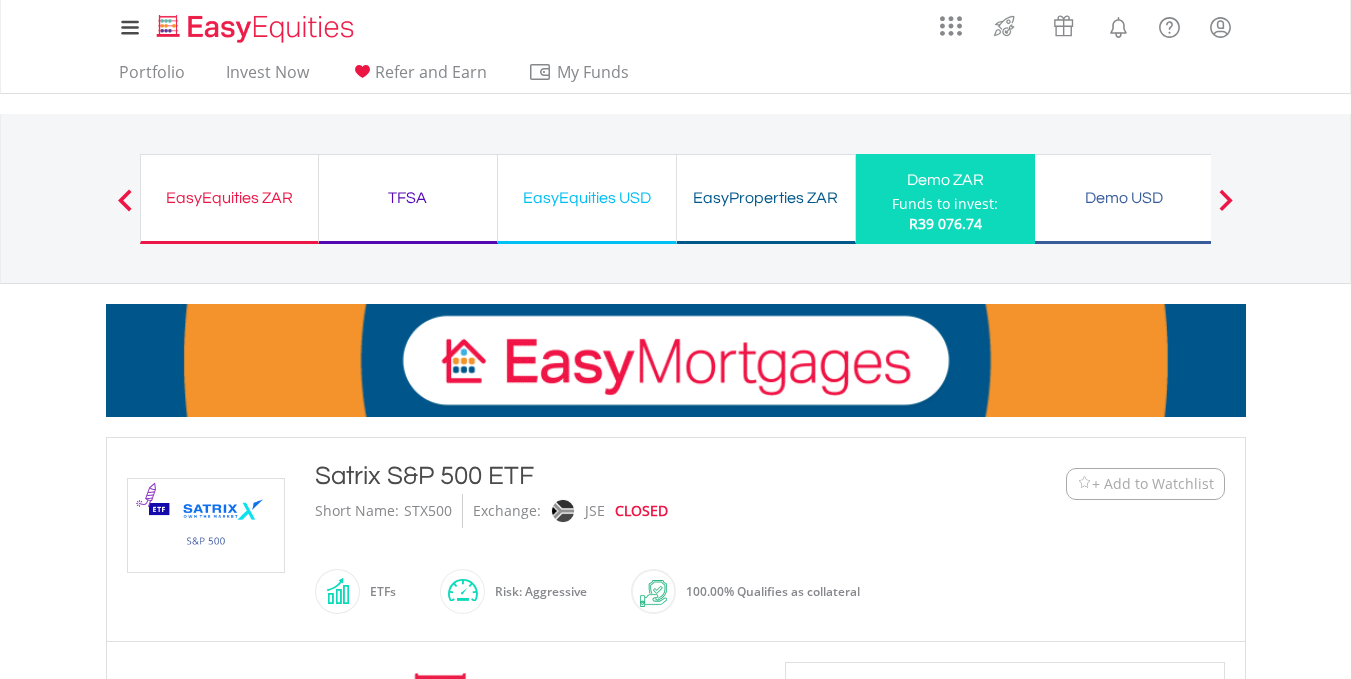 scroll, scrollTop: 0, scrollLeft: 0, axis: both 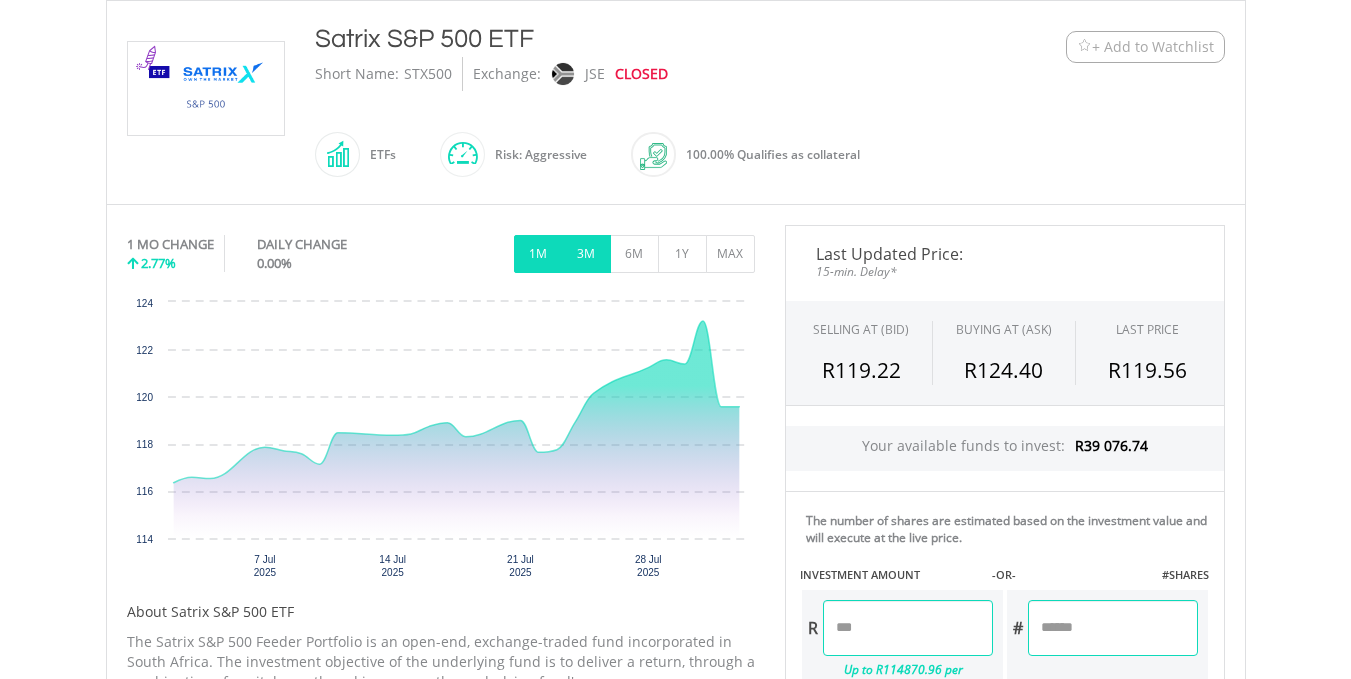 click on "3M" at bounding box center (586, 254) 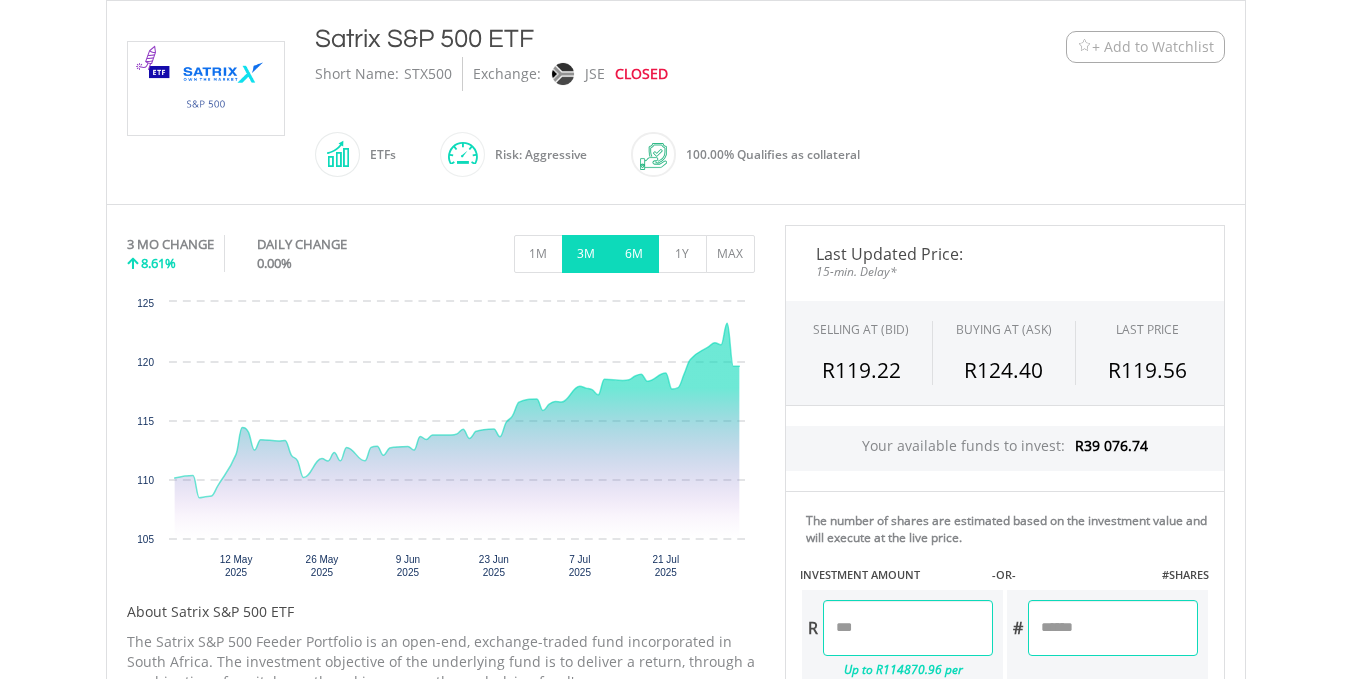 click on "6M" at bounding box center (634, 254) 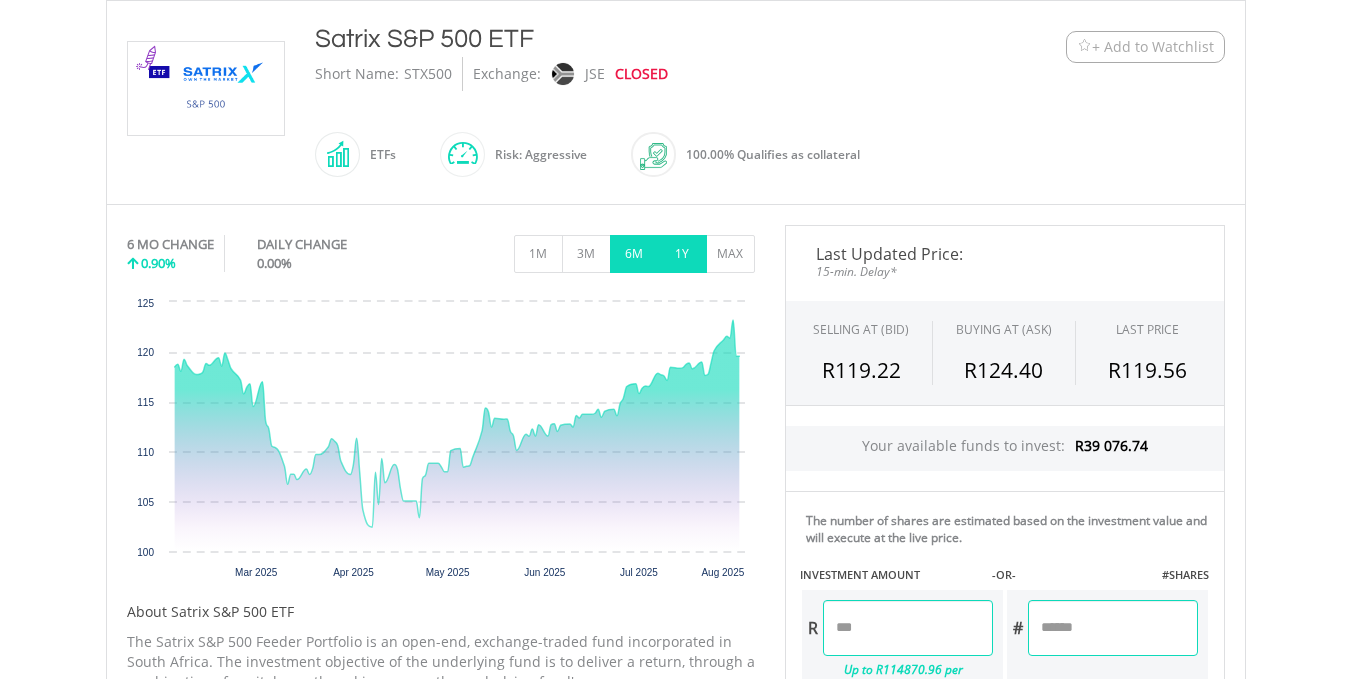 click on "1Y" at bounding box center [682, 254] 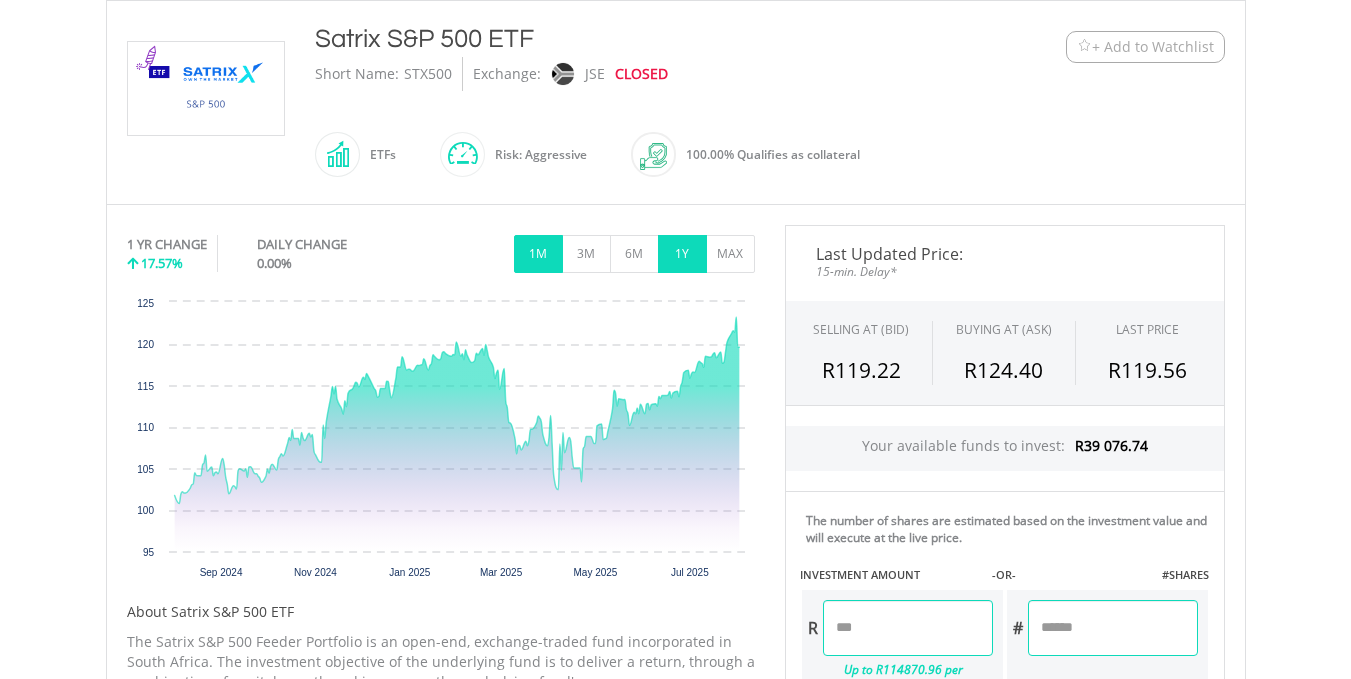 click on "1M" at bounding box center [538, 254] 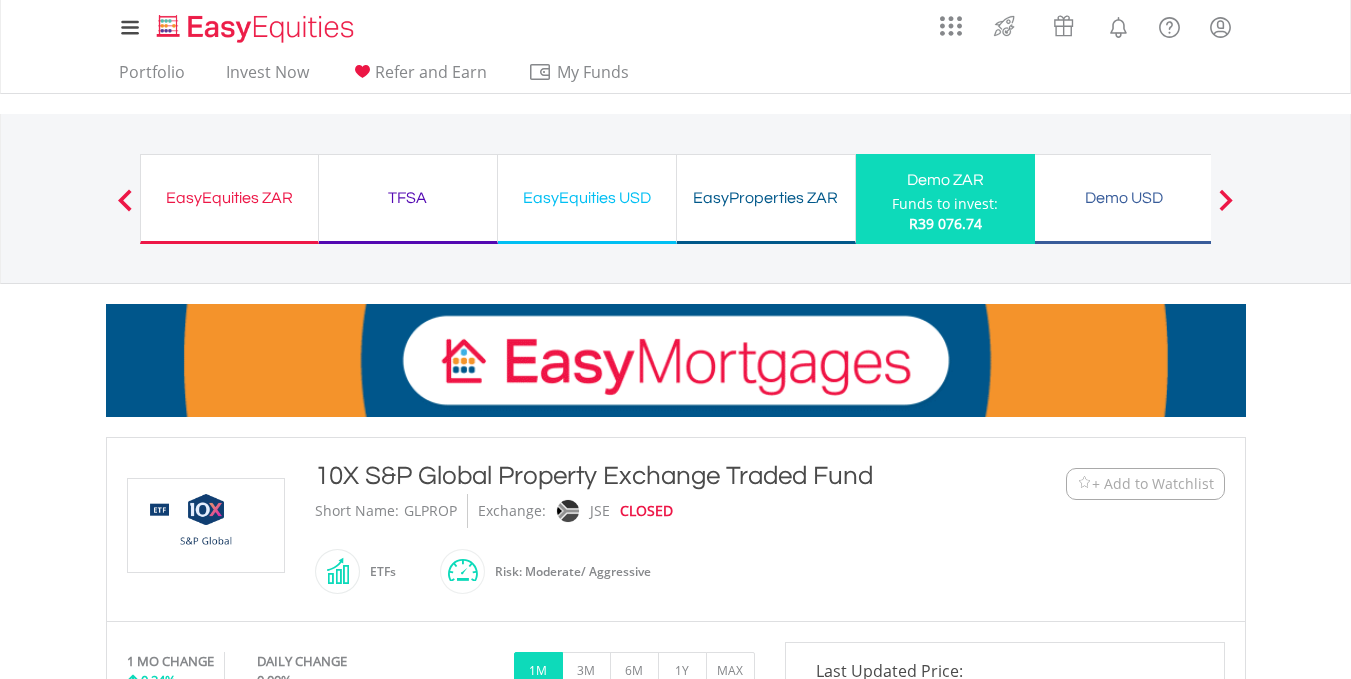 scroll, scrollTop: 440, scrollLeft: 0, axis: vertical 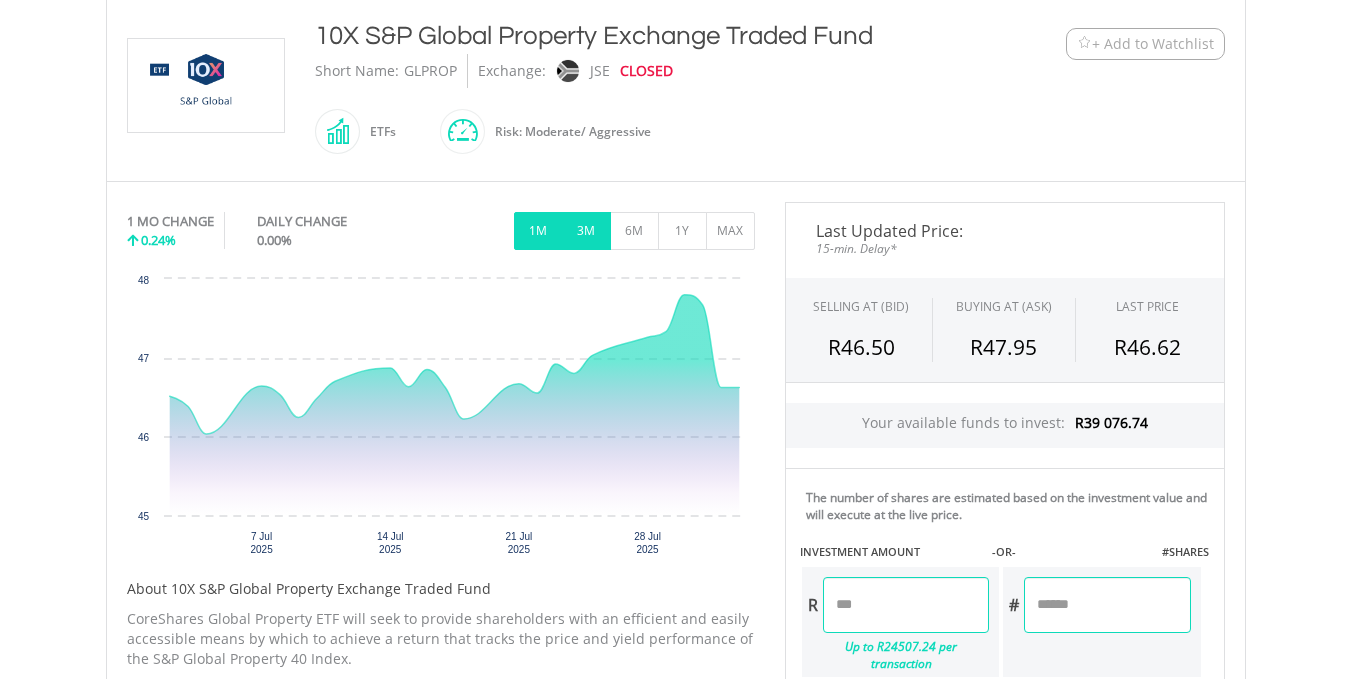 click on "3M" at bounding box center [586, 231] 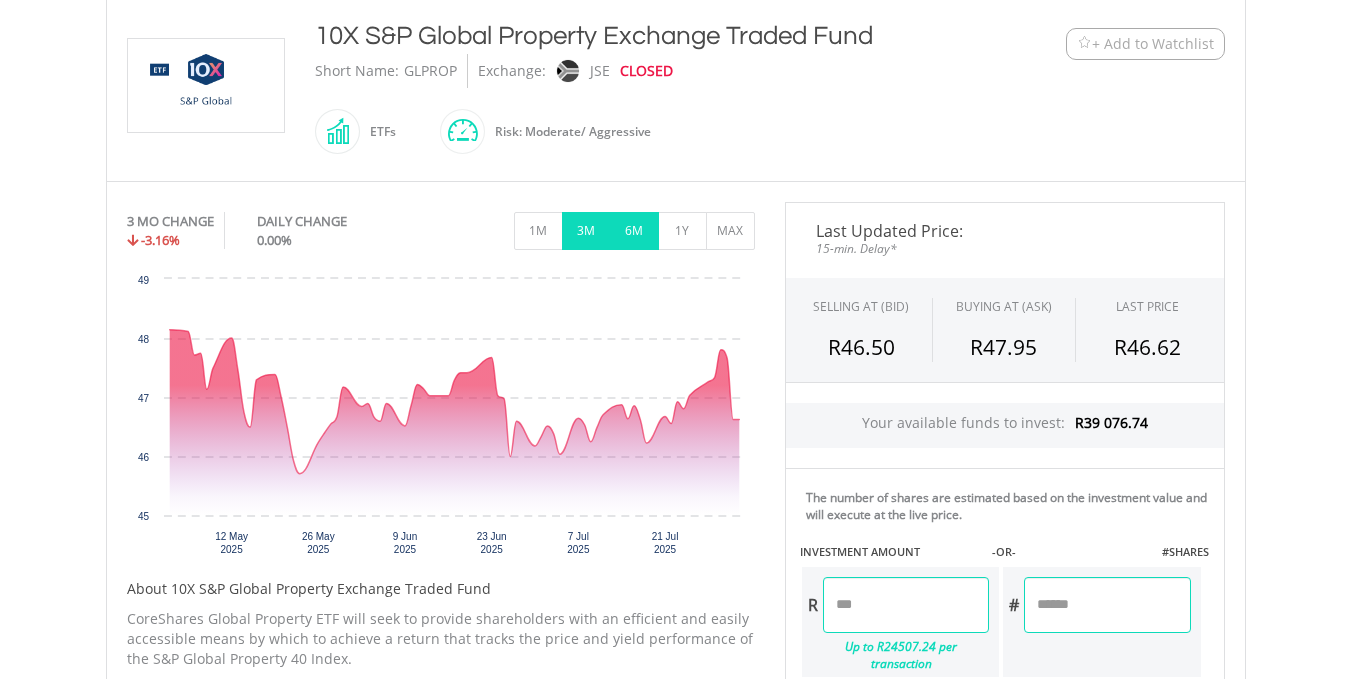 click on "6M" at bounding box center [634, 231] 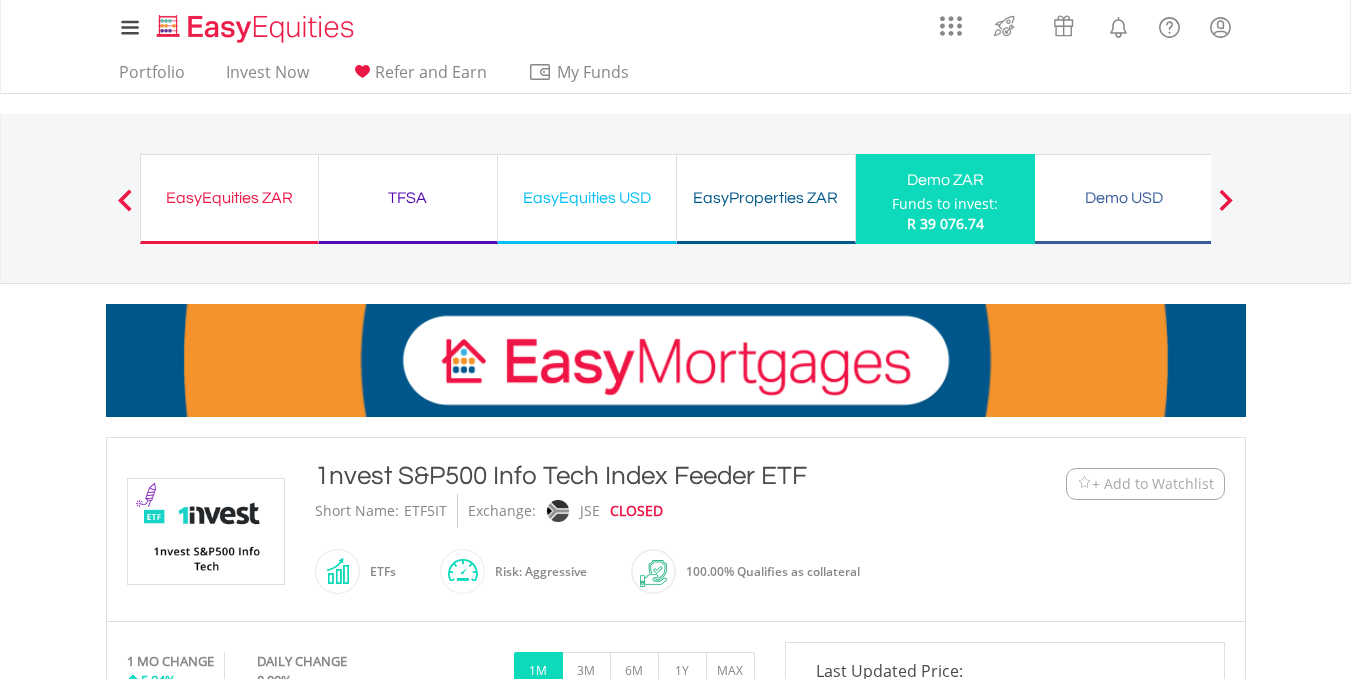 scroll, scrollTop: 0, scrollLeft: 0, axis: both 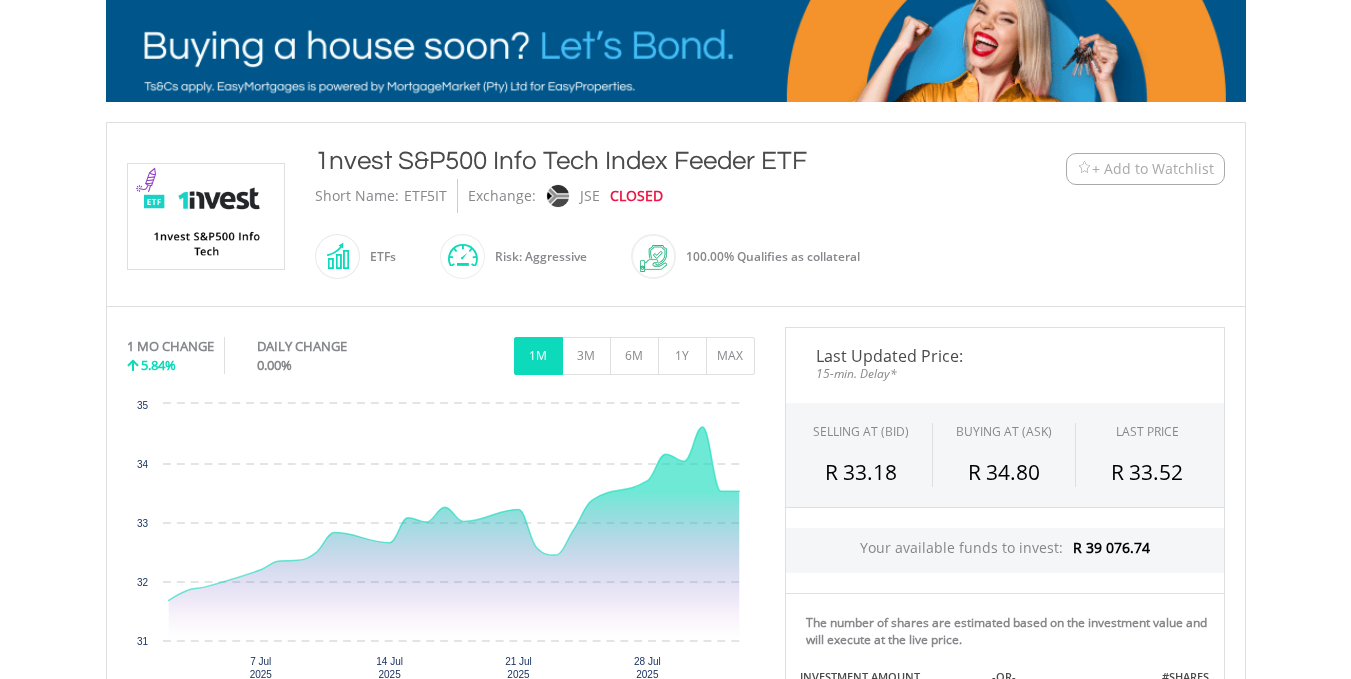 drag, startPoint x: 317, startPoint y: 159, endPoint x: 808, endPoint y: 161, distance: 491.00406 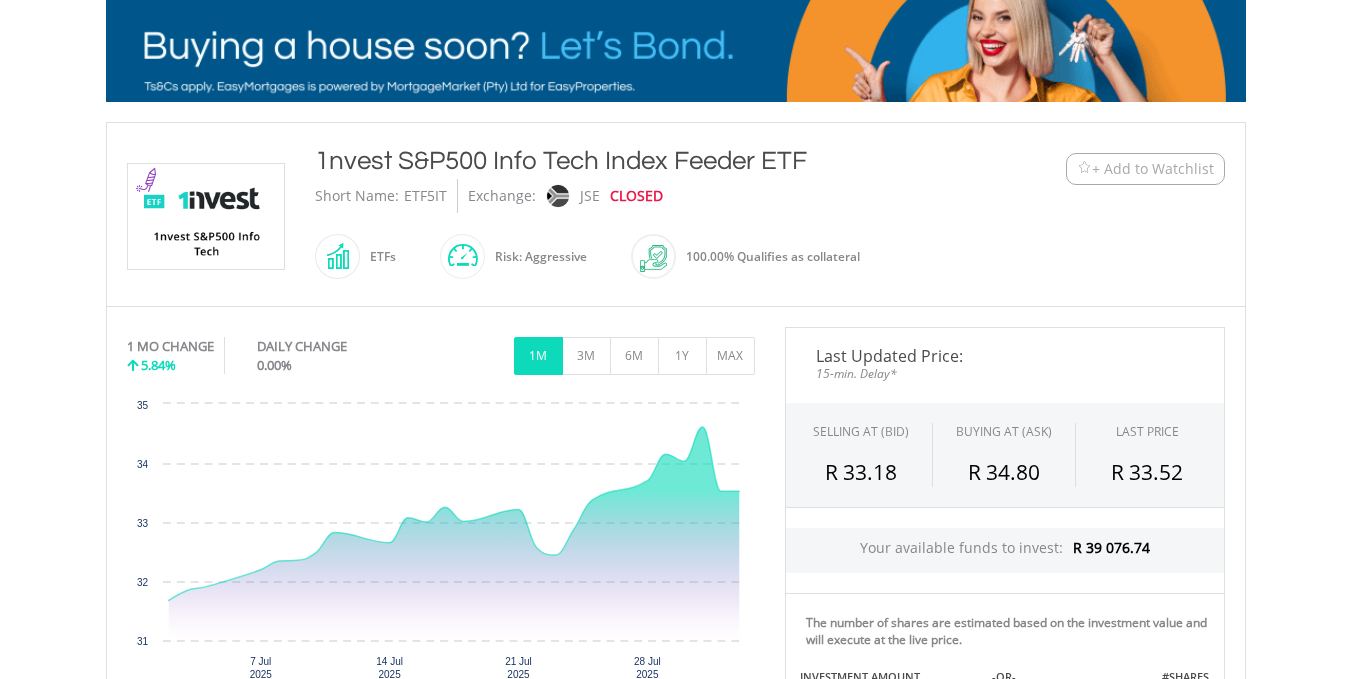 click on "1nvest S&P500 Info Tech Index Feeder ETF" at bounding box center [629, 161] 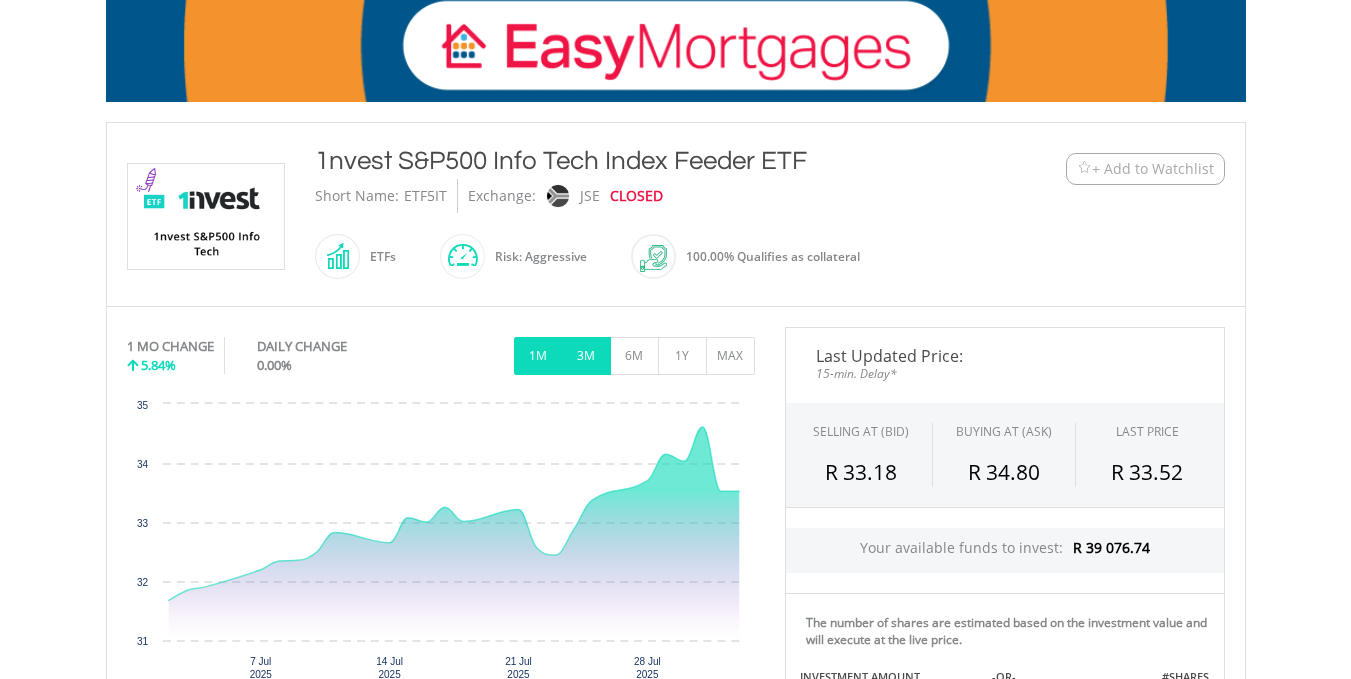 click on "3M" at bounding box center [586, 356] 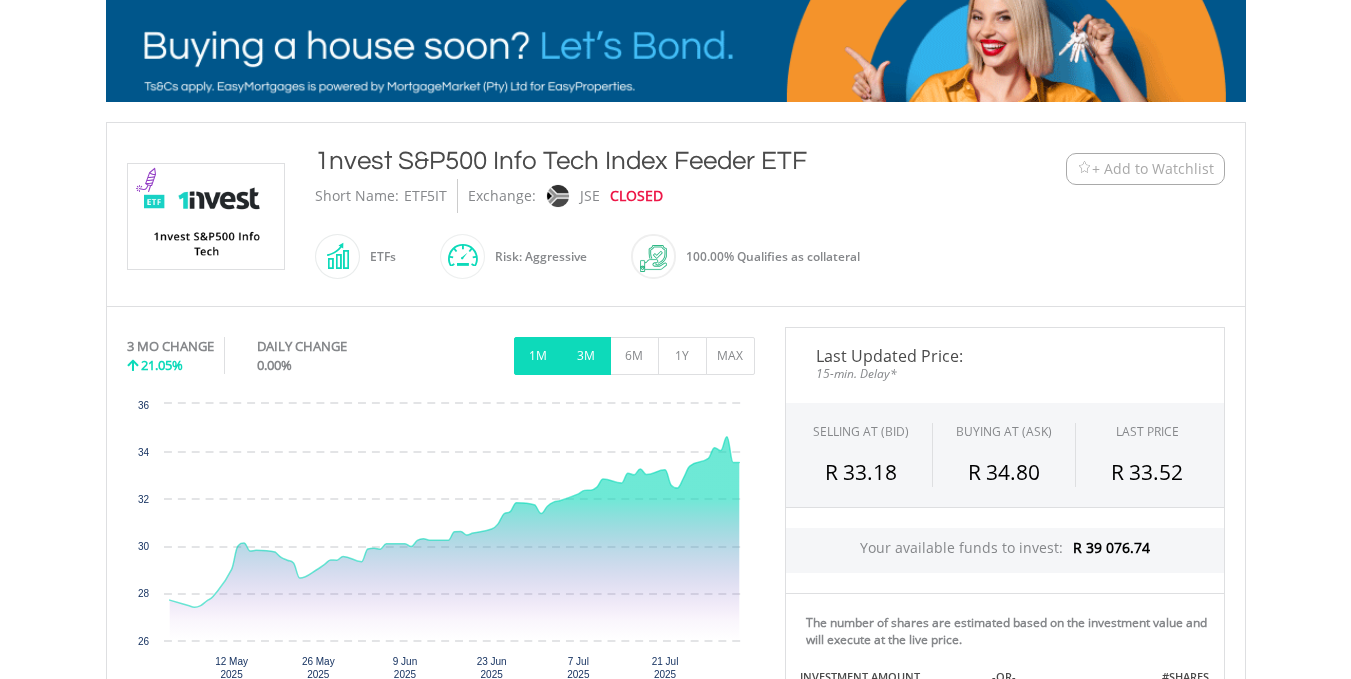 click on "1M" at bounding box center [538, 356] 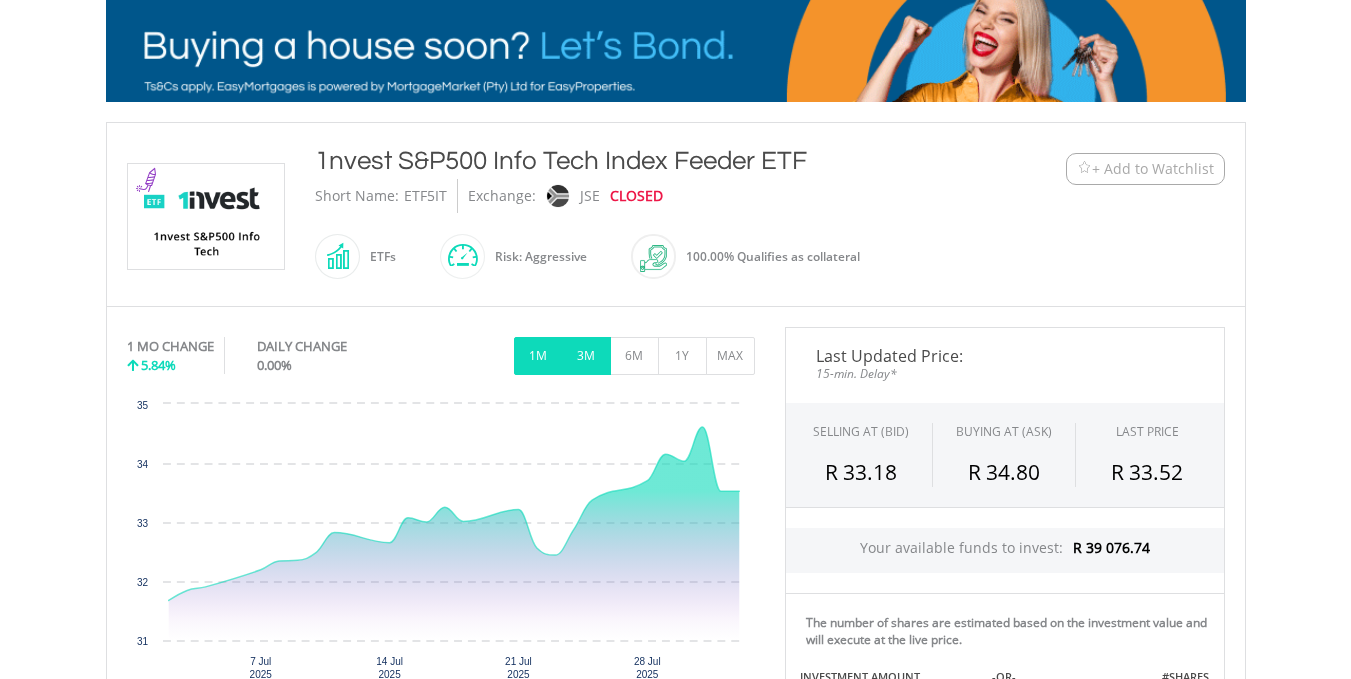 click on "3M" at bounding box center (586, 356) 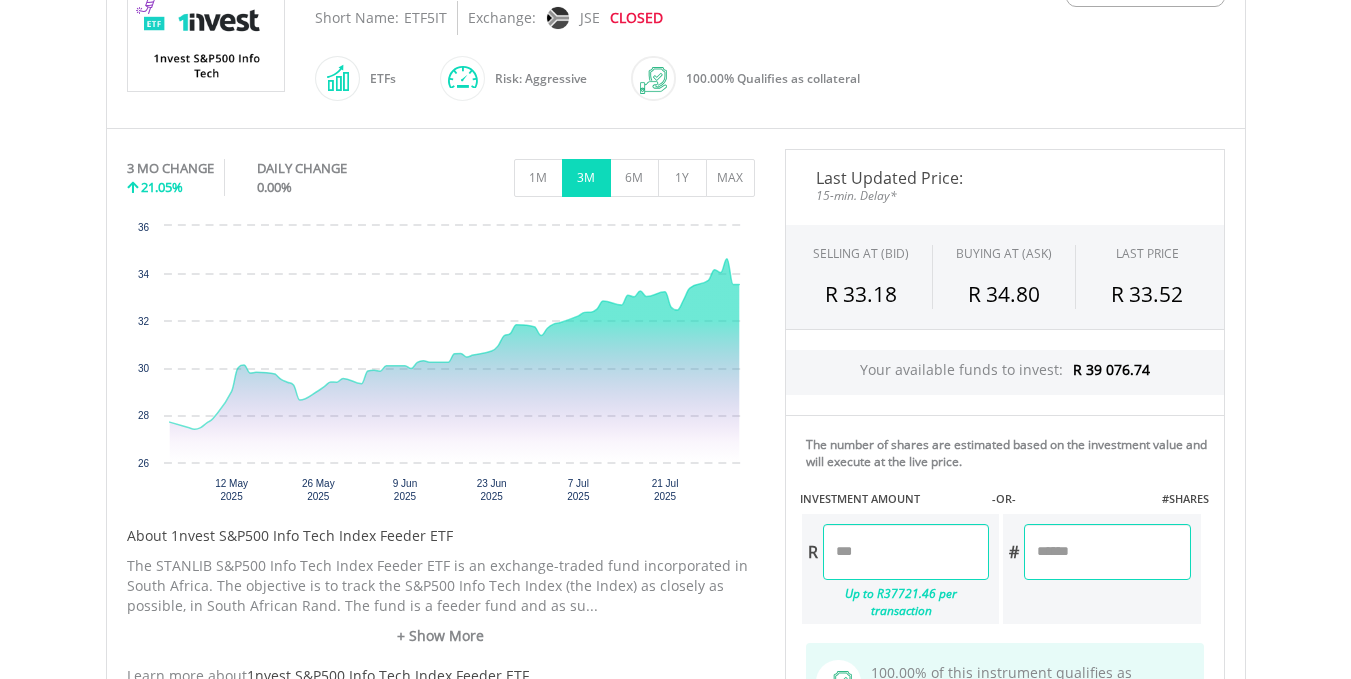 scroll, scrollTop: 479, scrollLeft: 0, axis: vertical 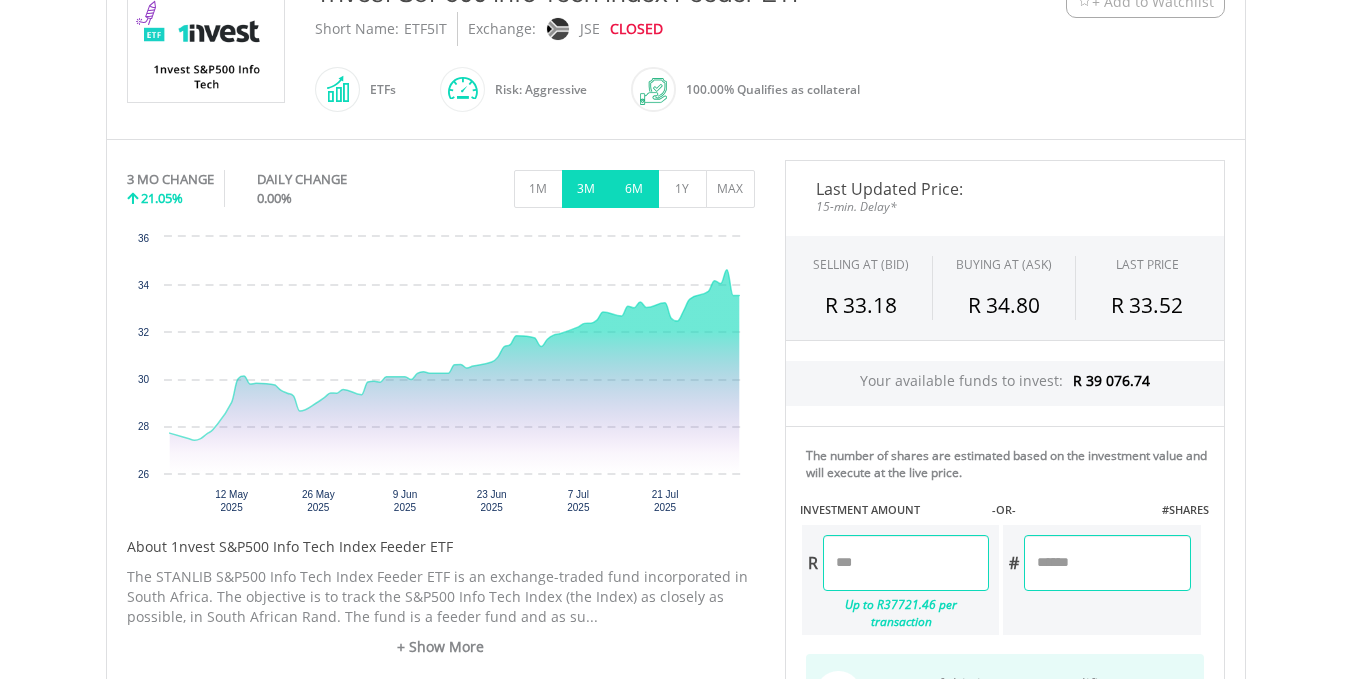 click on "6M" at bounding box center [634, 189] 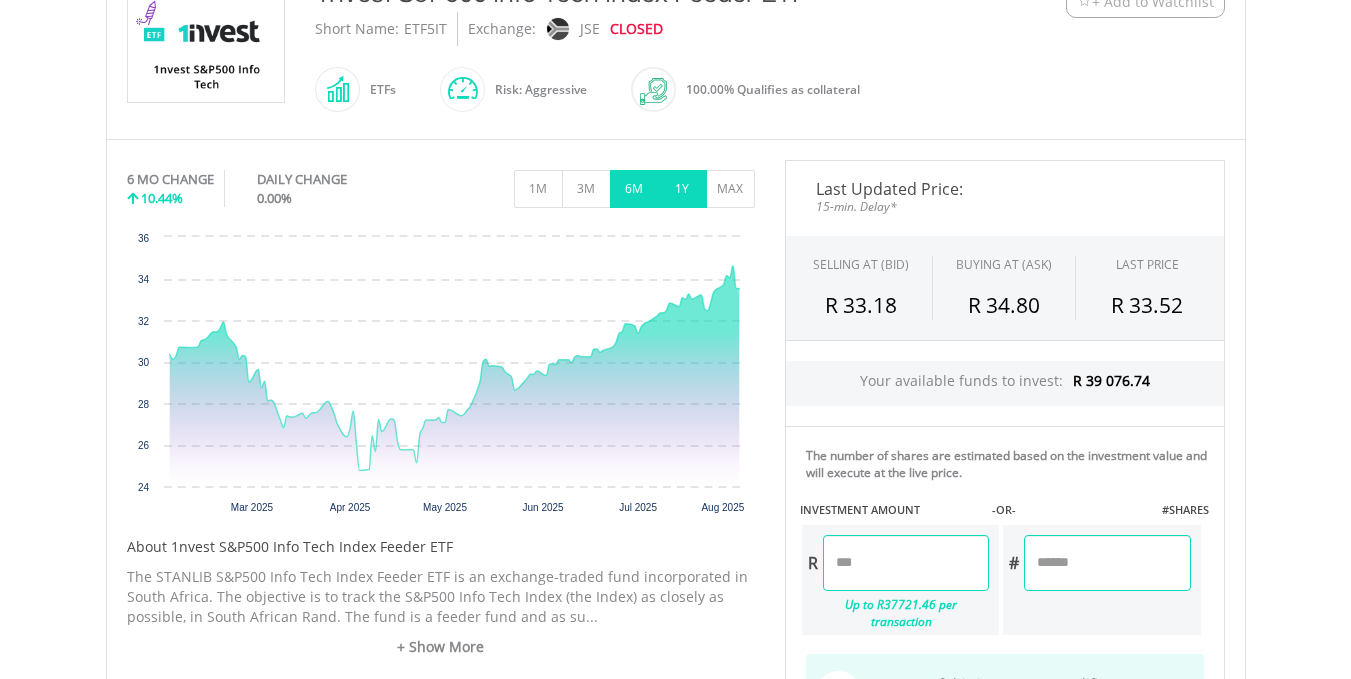 click on "1Y" at bounding box center (682, 189) 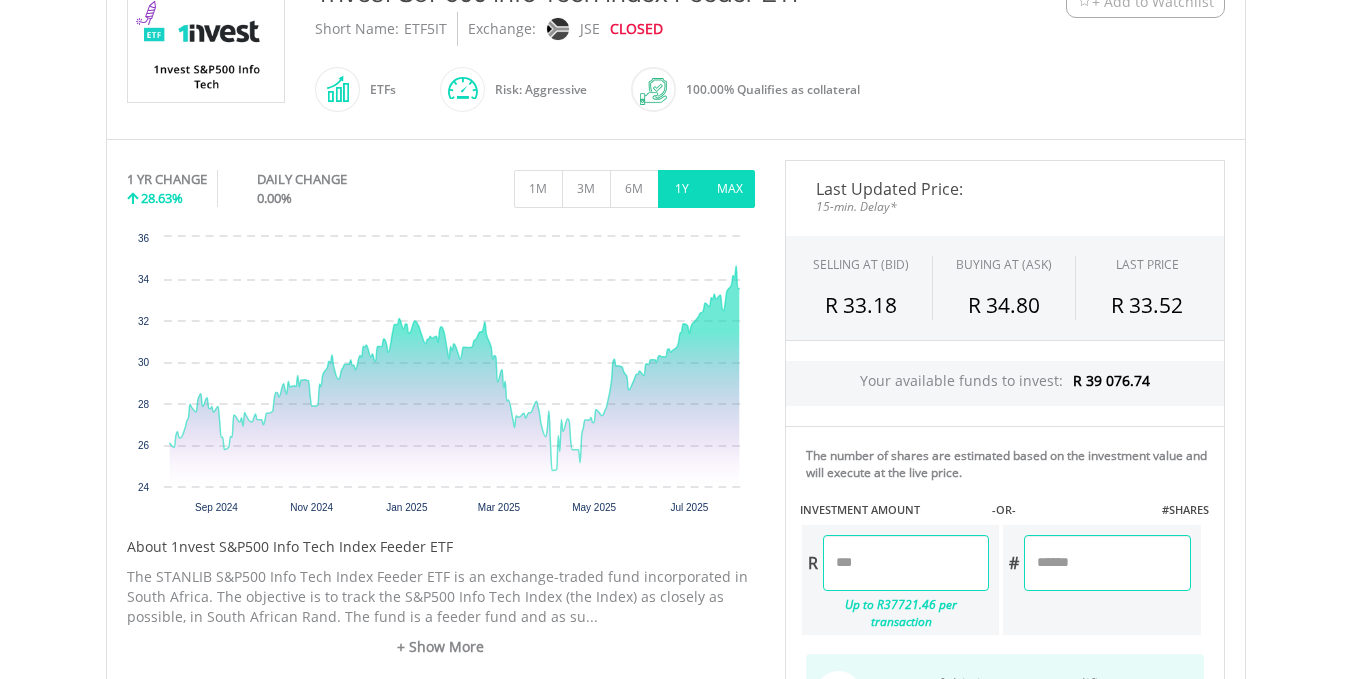 click on "MAX" at bounding box center [730, 189] 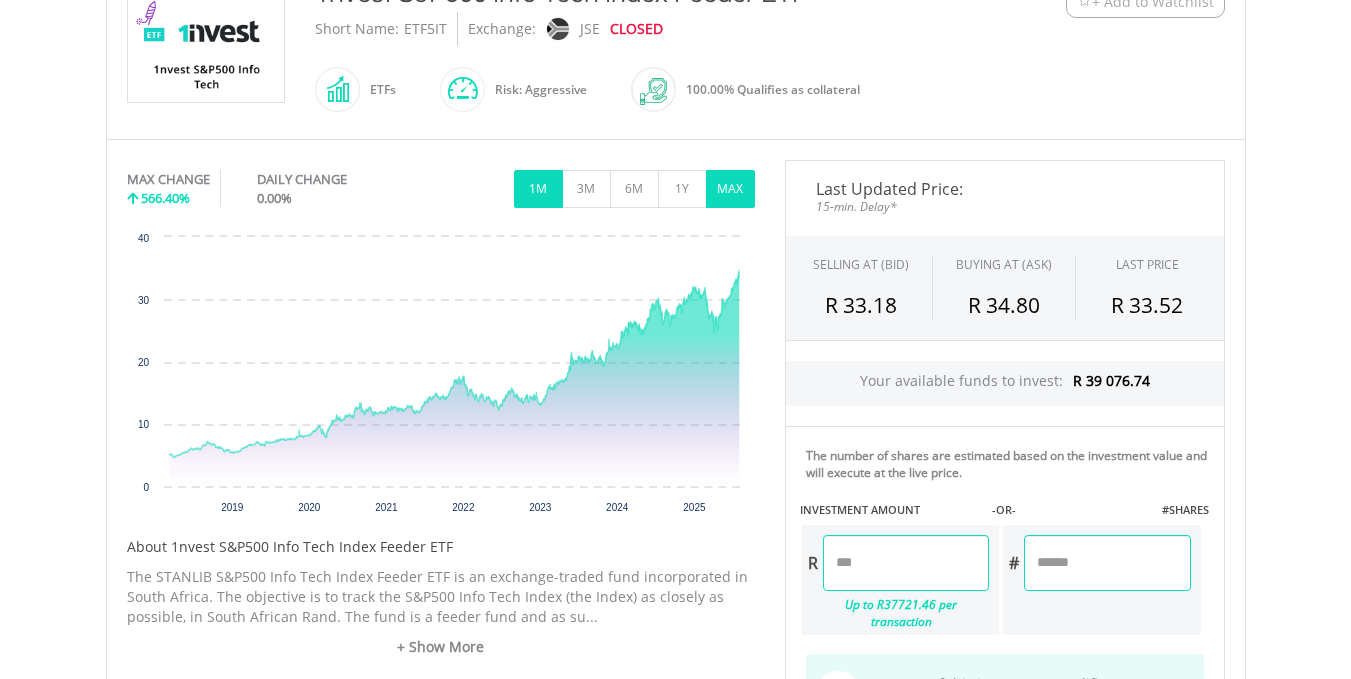 click on "1M" at bounding box center (538, 189) 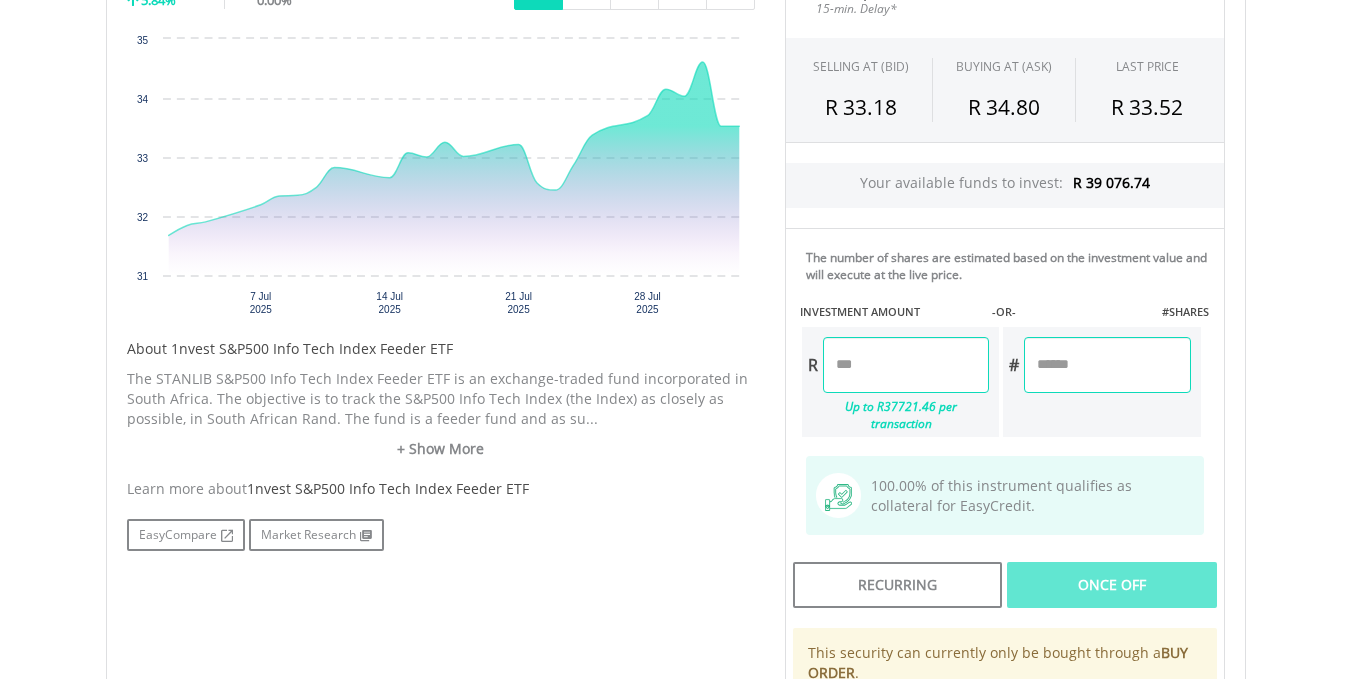 scroll, scrollTop: 707, scrollLeft: 0, axis: vertical 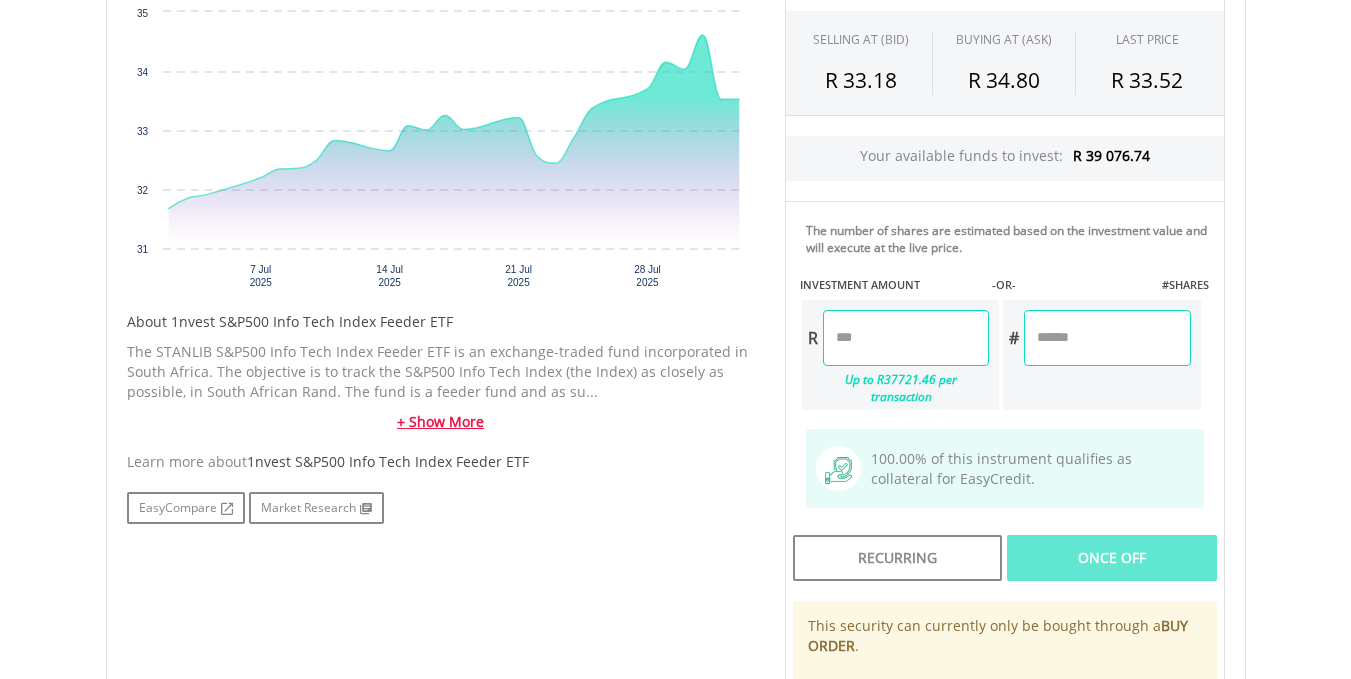 click on "+ Show More" at bounding box center [441, 422] 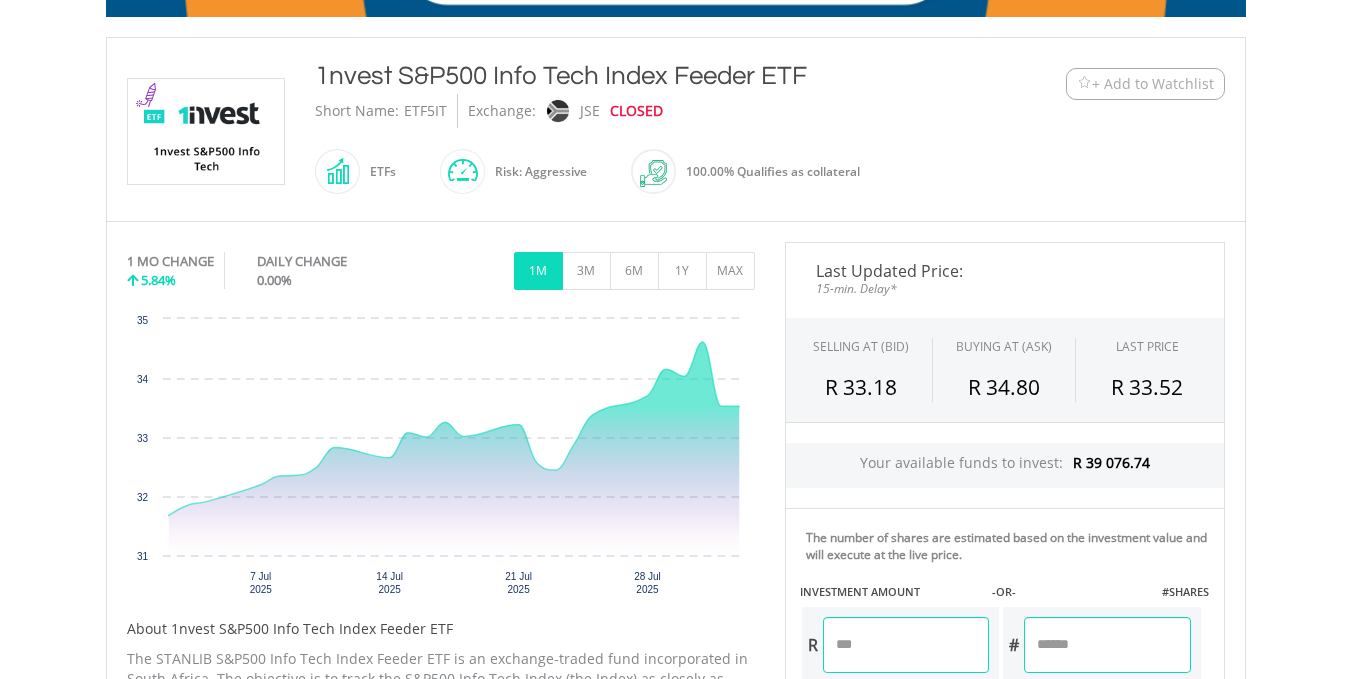 scroll, scrollTop: 397, scrollLeft: 0, axis: vertical 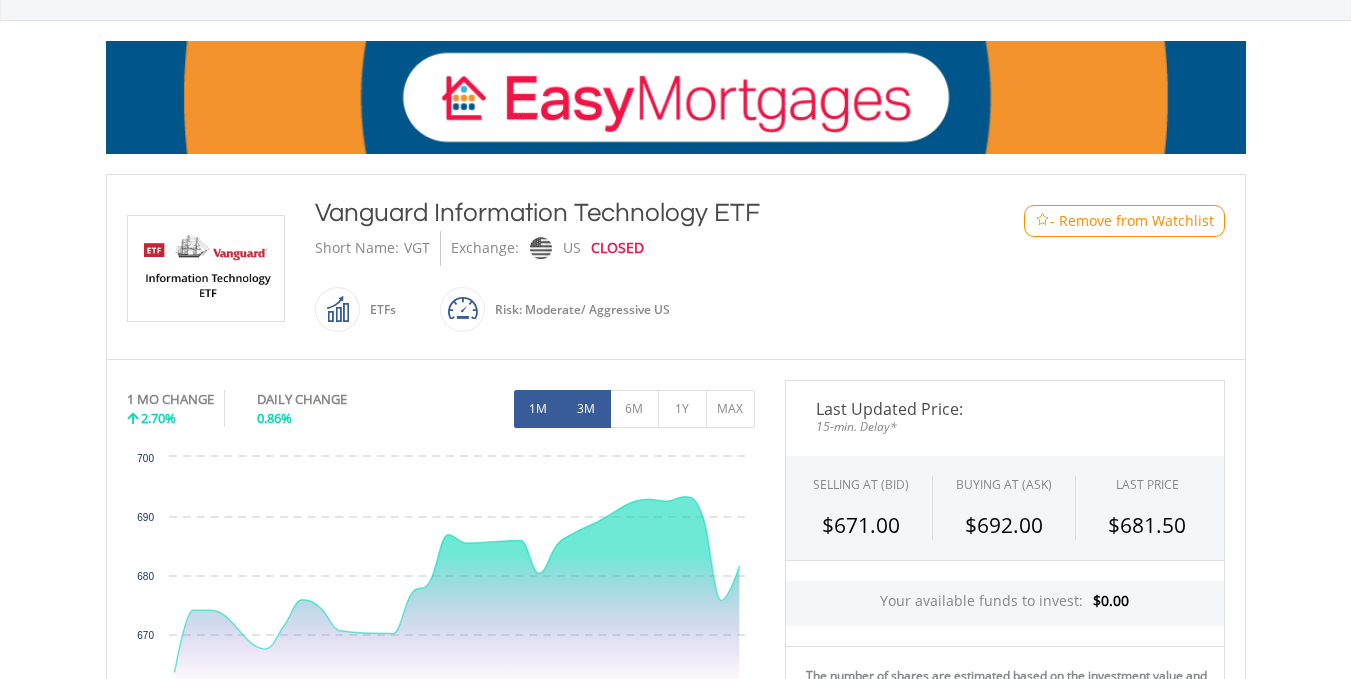 click on "3M" at bounding box center [586, 409] 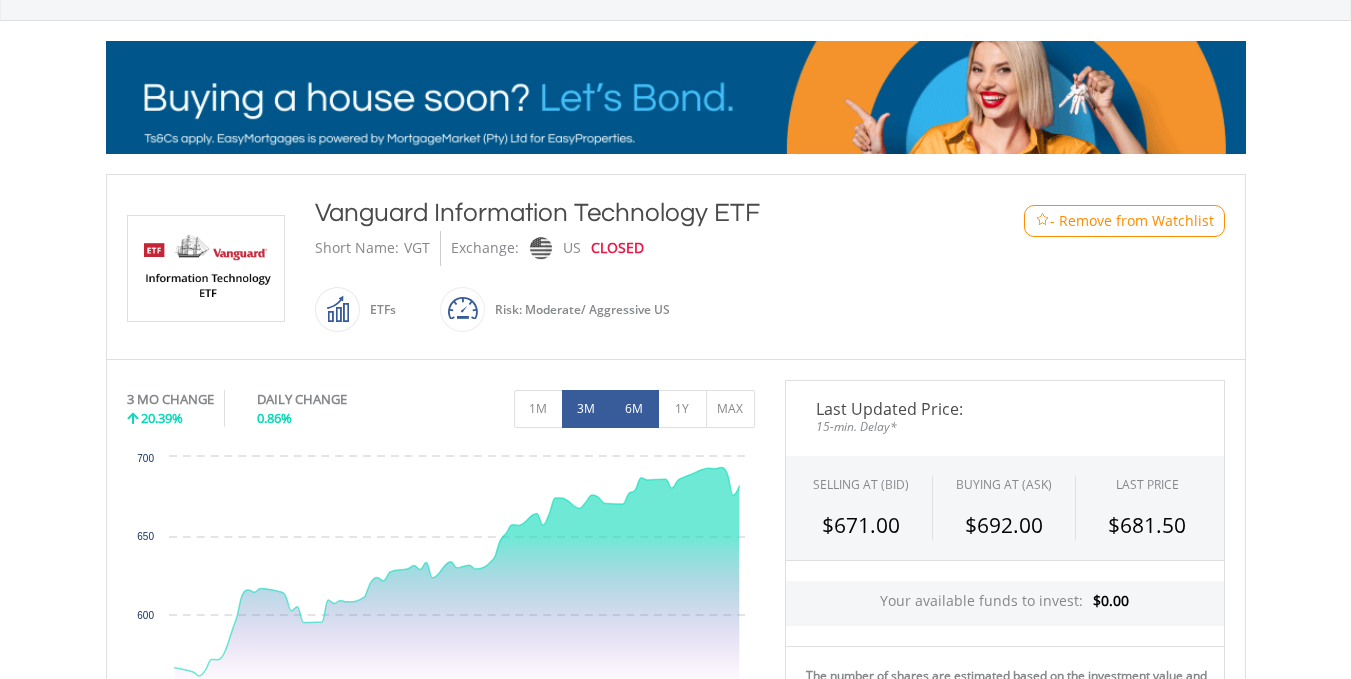 click on "6M" at bounding box center (634, 409) 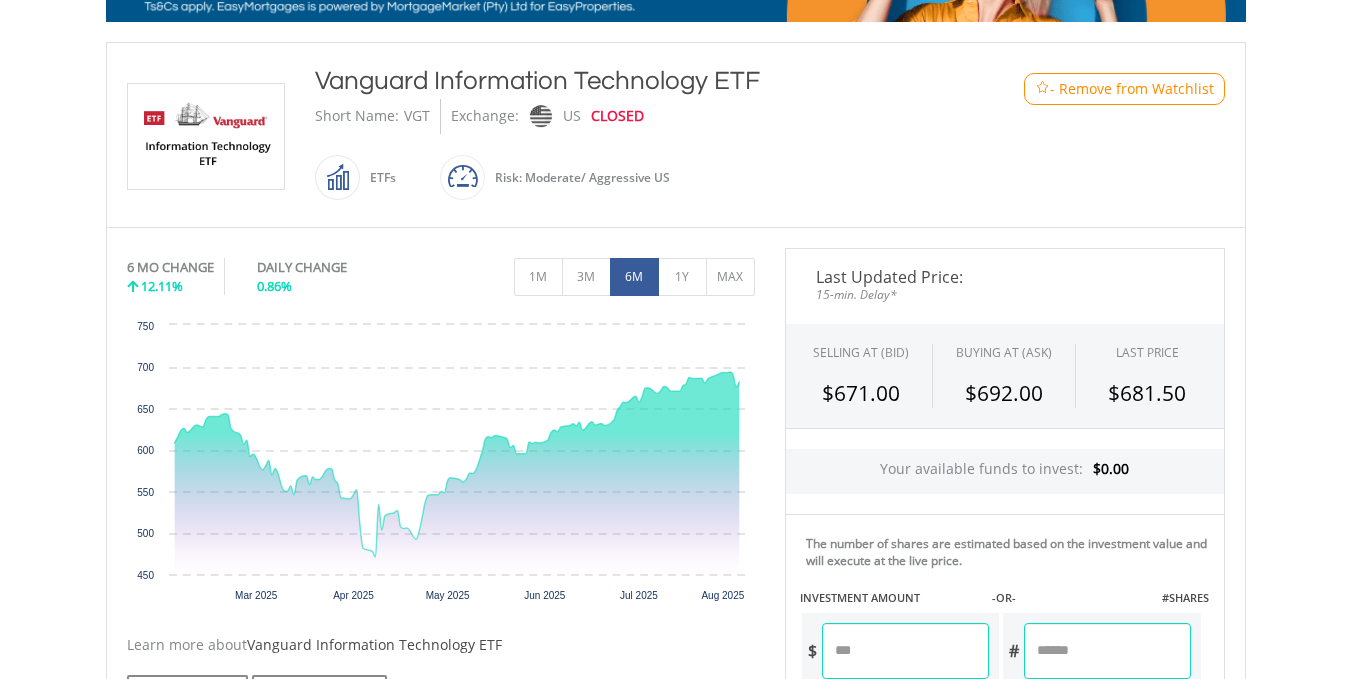 scroll, scrollTop: 417, scrollLeft: 0, axis: vertical 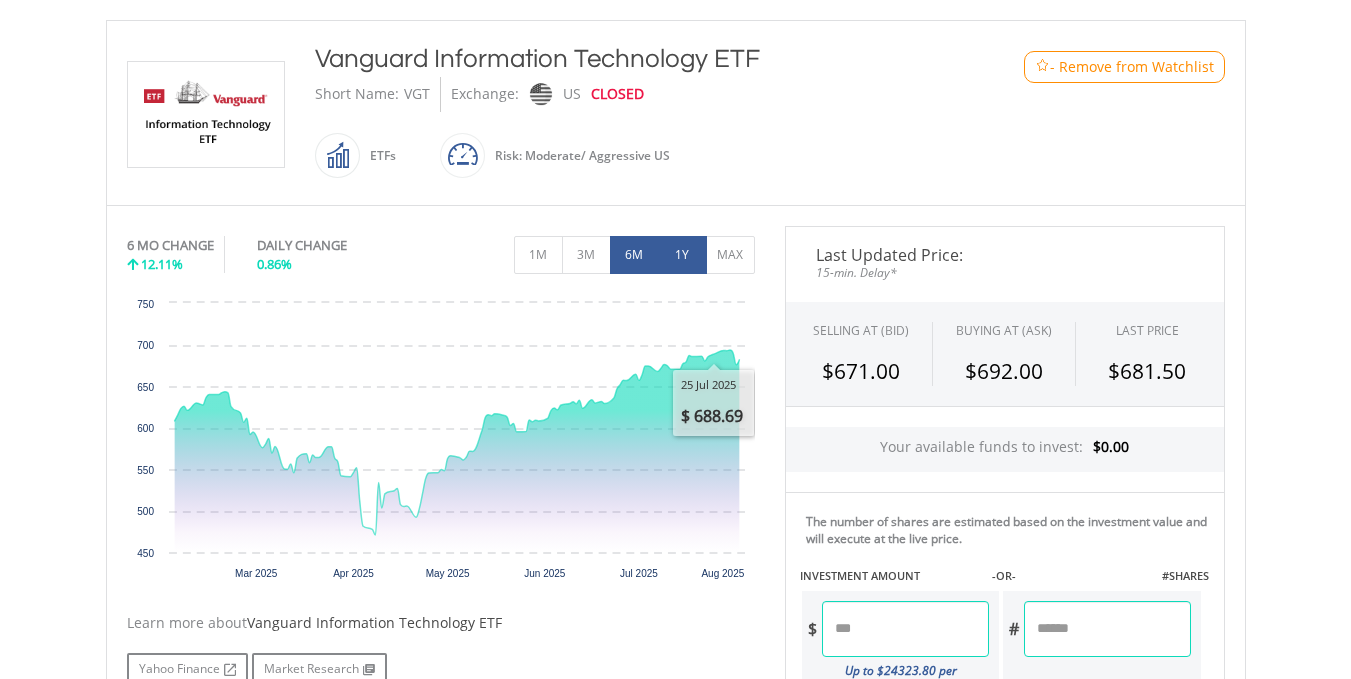 click on "1Y" at bounding box center (682, 255) 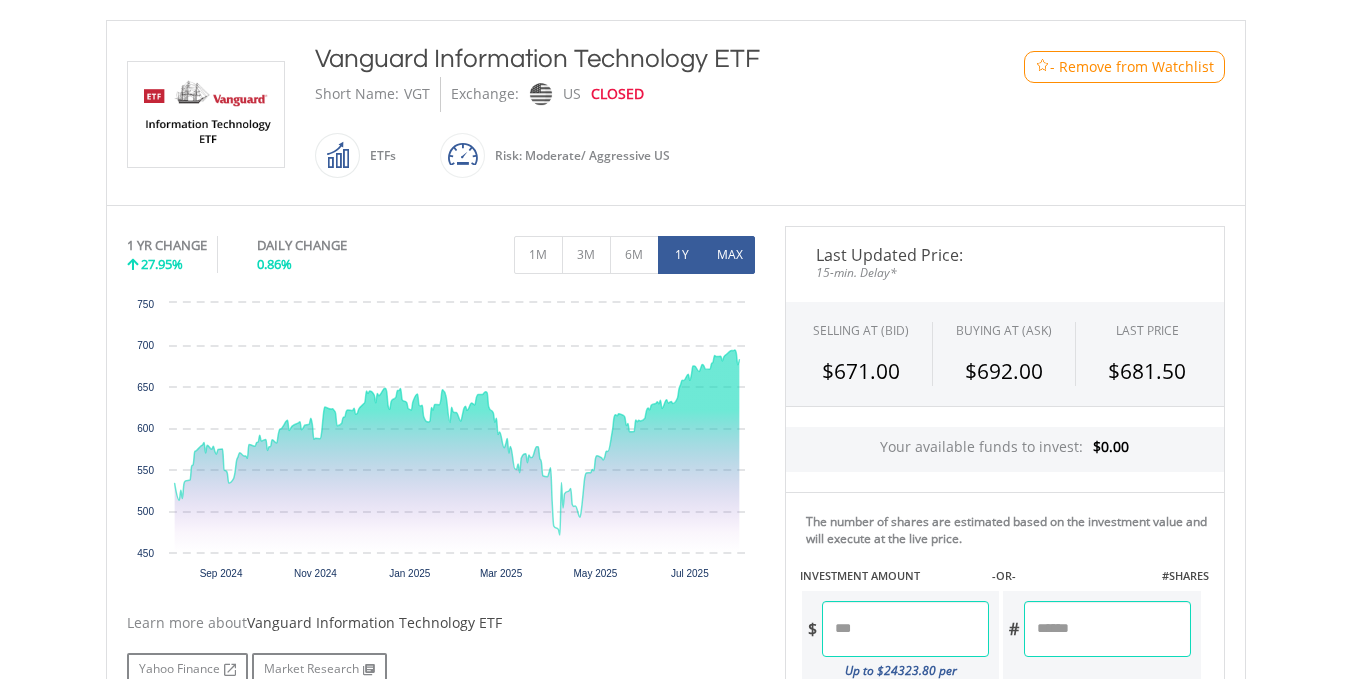 click on "MAX" at bounding box center (730, 255) 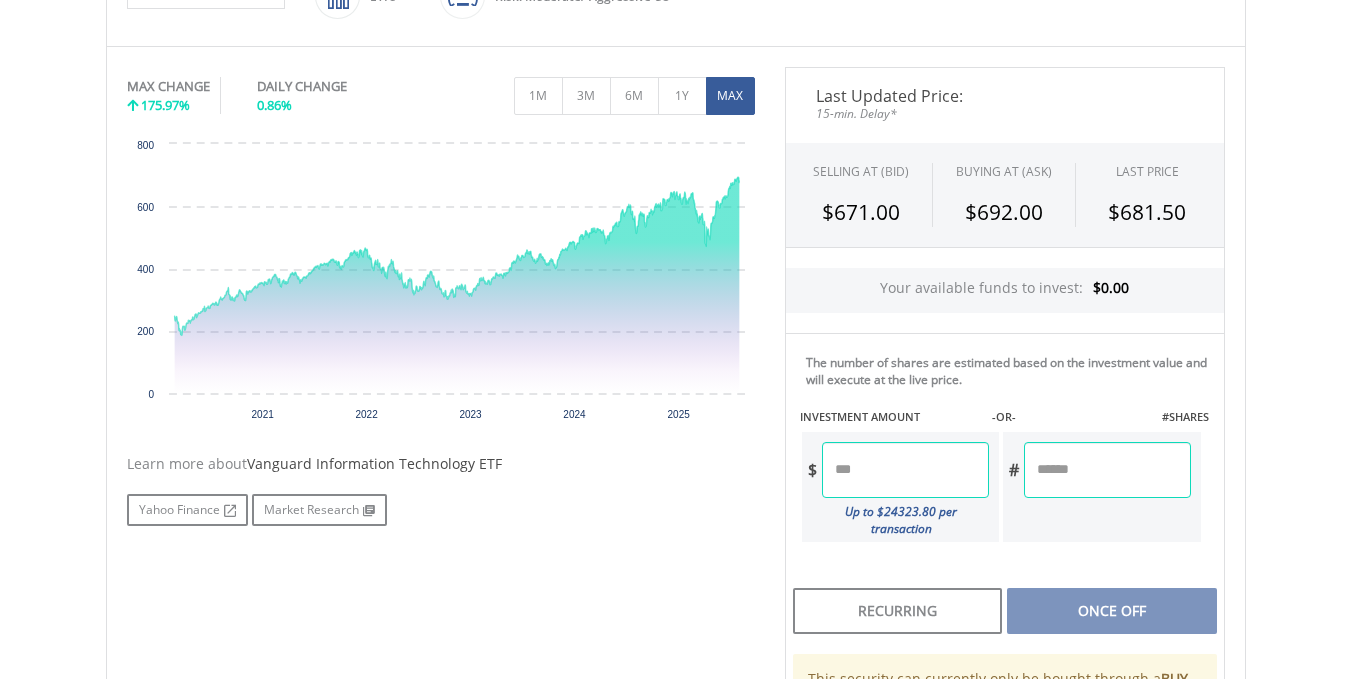 scroll, scrollTop: 585, scrollLeft: 0, axis: vertical 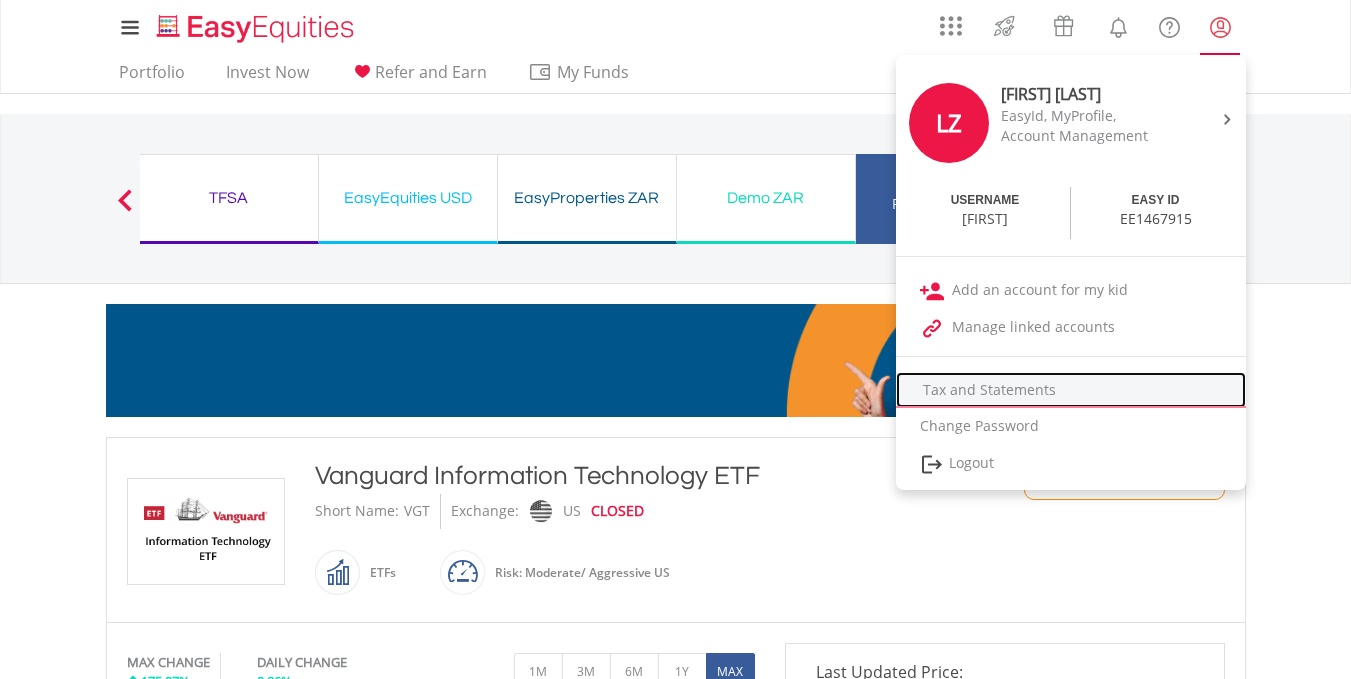 click on "Tax and Statements" at bounding box center [1071, 390] 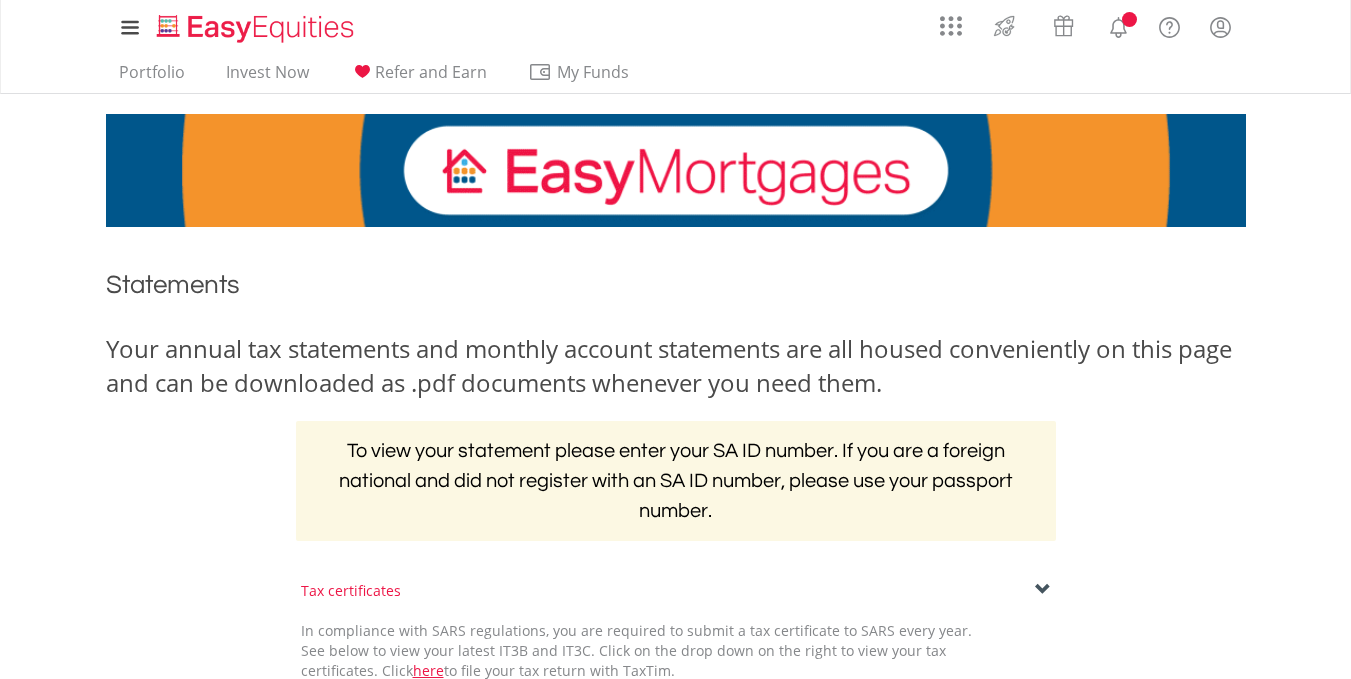 scroll, scrollTop: 0, scrollLeft: 0, axis: both 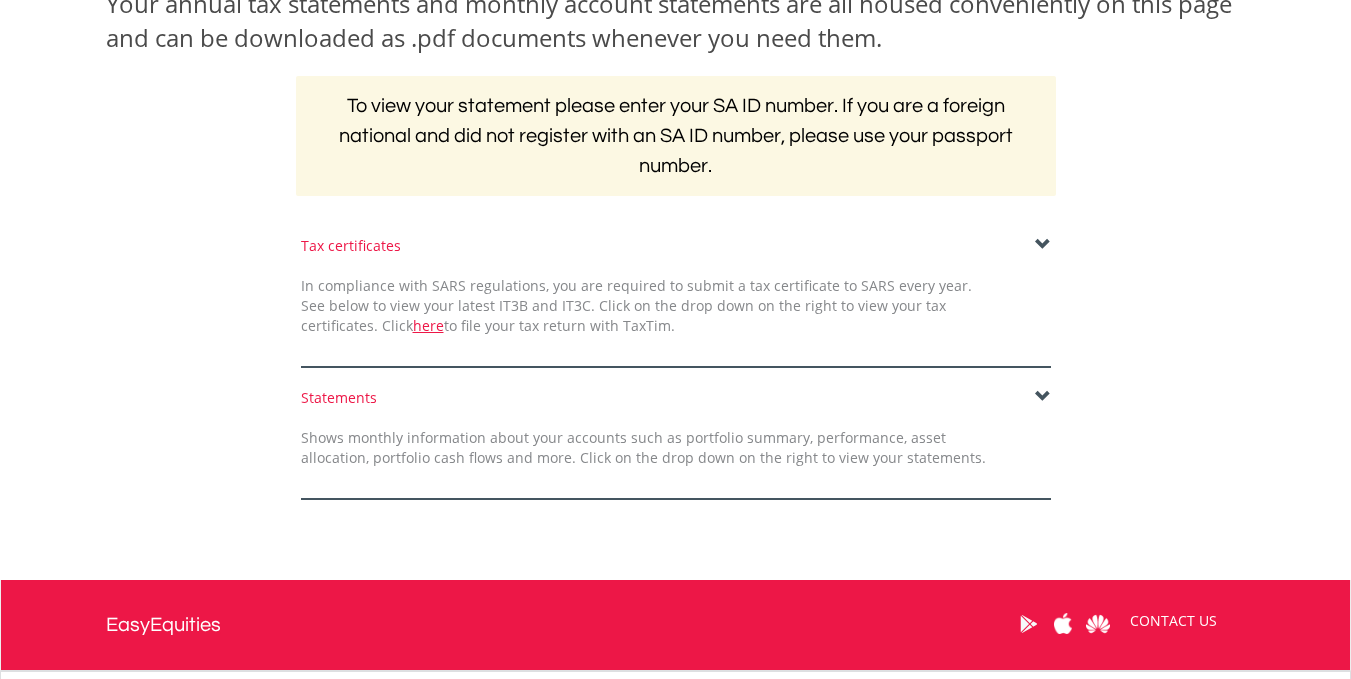 click at bounding box center (676, 352) 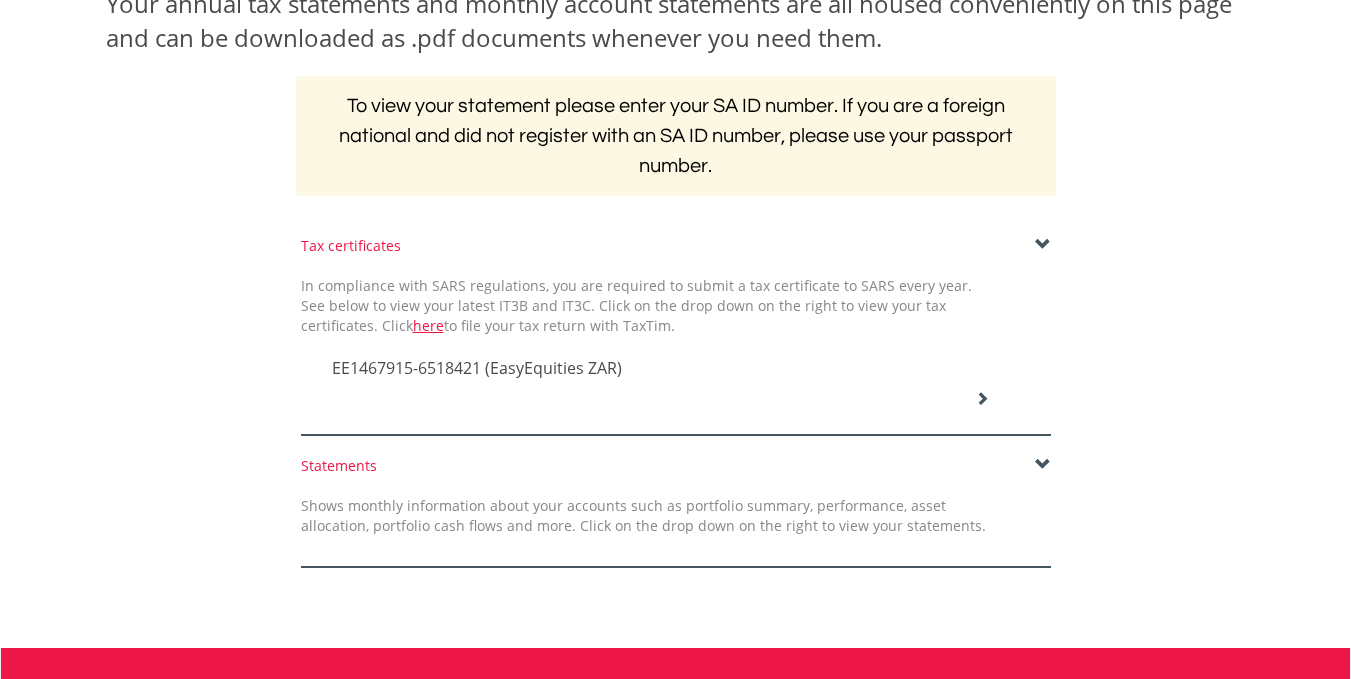 click on "EE1467915-6518421 (EasyEquities ZAR)" at bounding box center (477, 368) 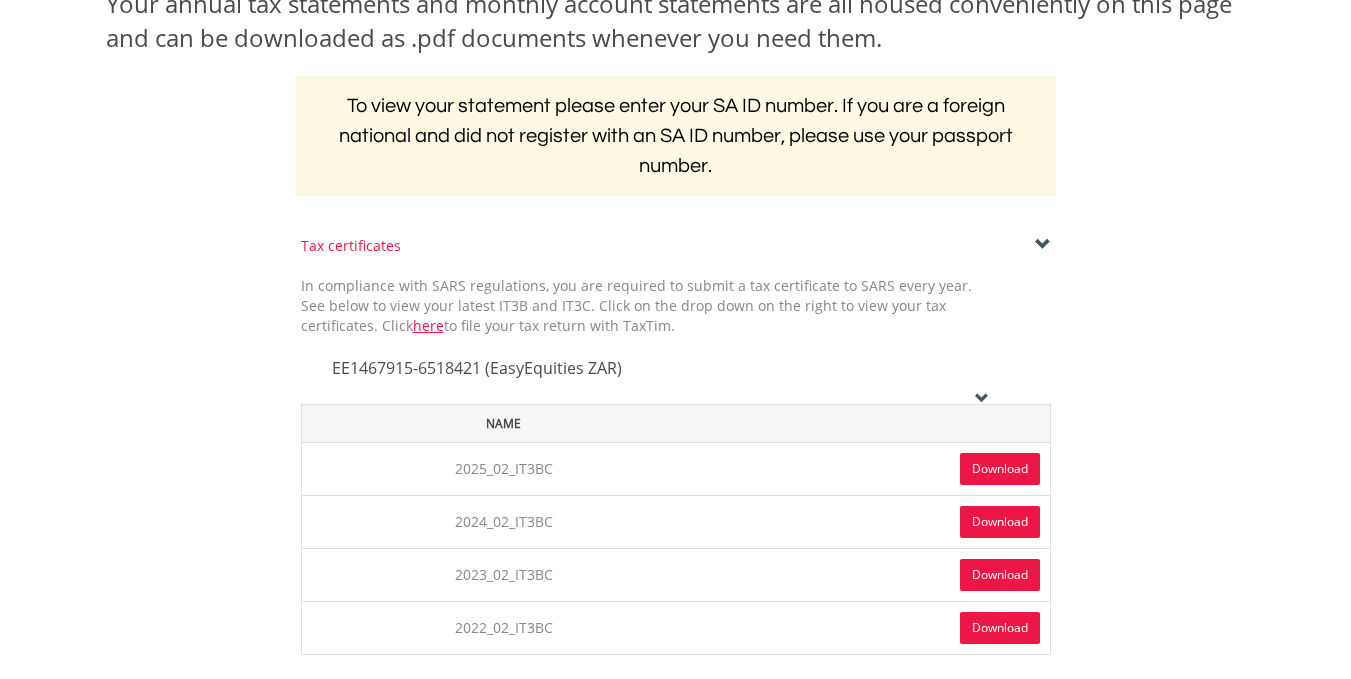 click on "Download" at bounding box center [1000, 469] 